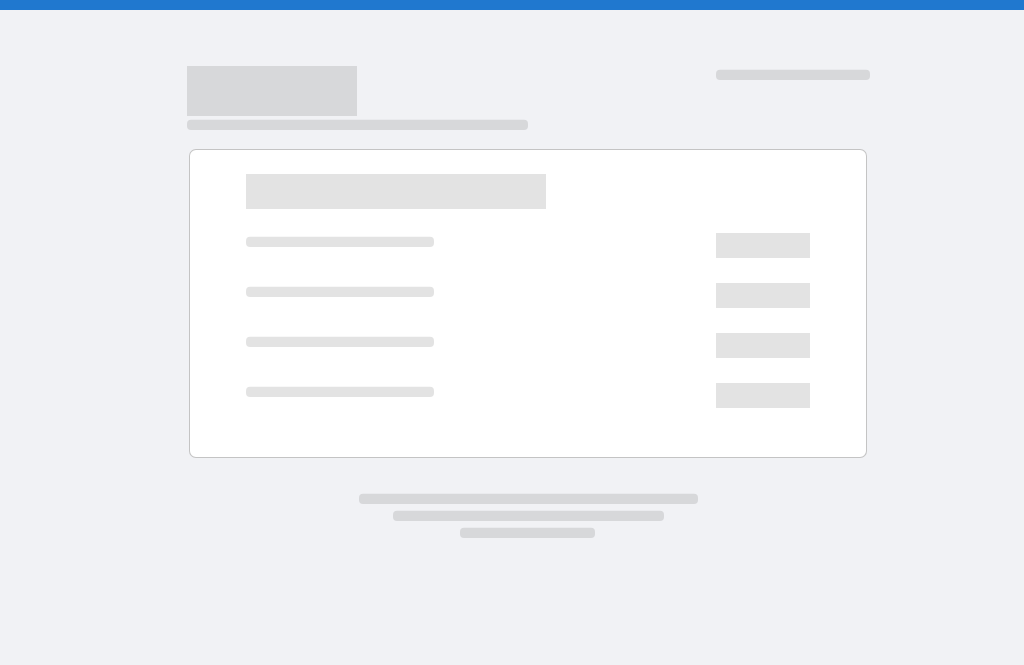 scroll, scrollTop: 0, scrollLeft: 0, axis: both 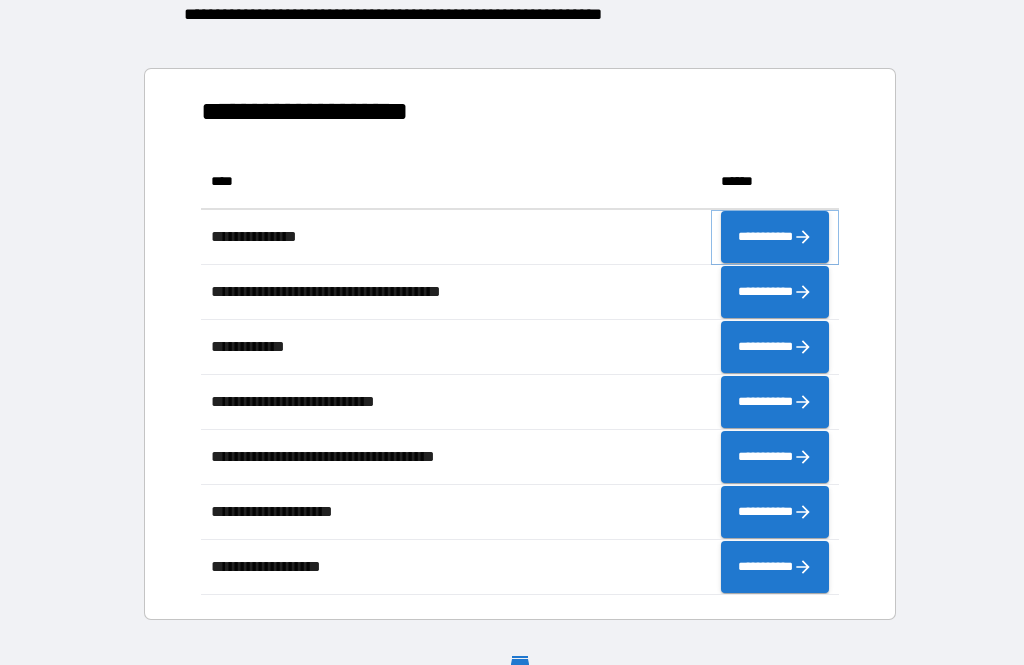 click on "**********" at bounding box center [775, 237] 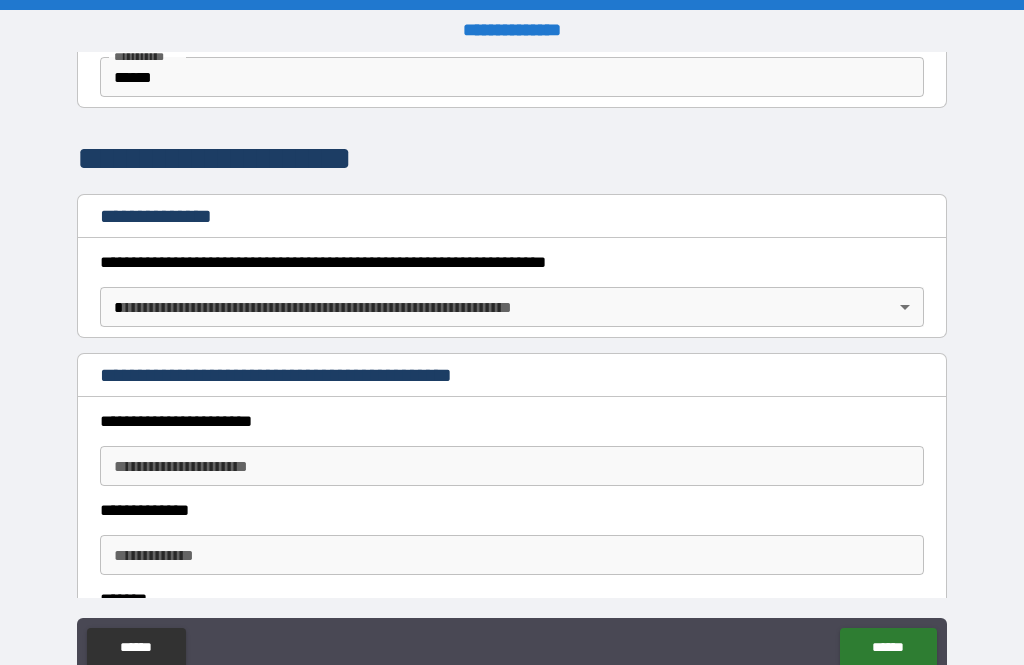 scroll, scrollTop: 137, scrollLeft: 0, axis: vertical 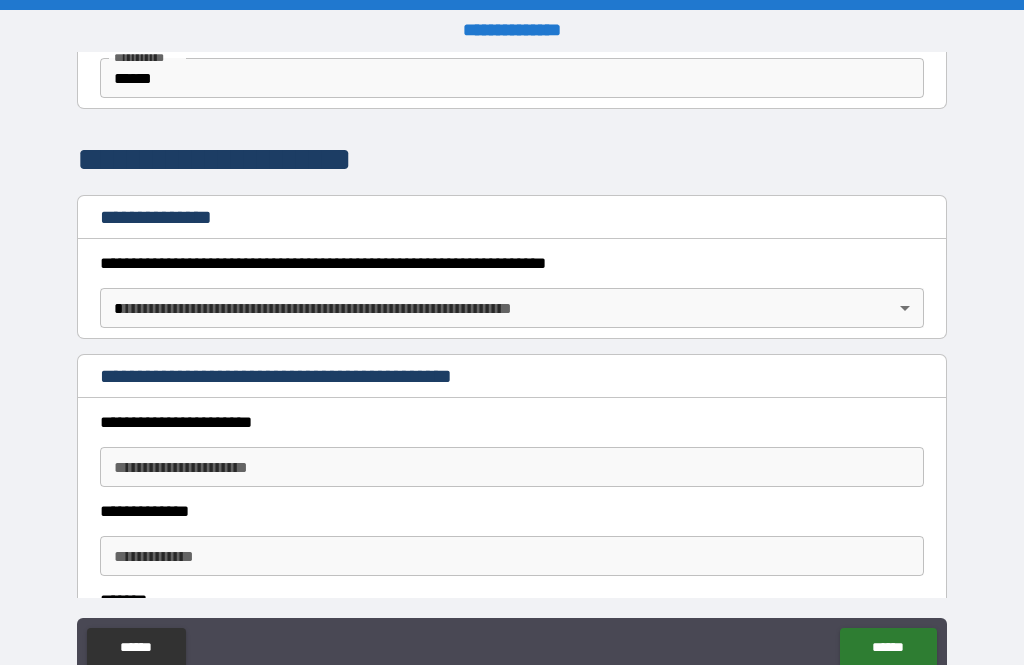 click on "**********" at bounding box center (512, 364) 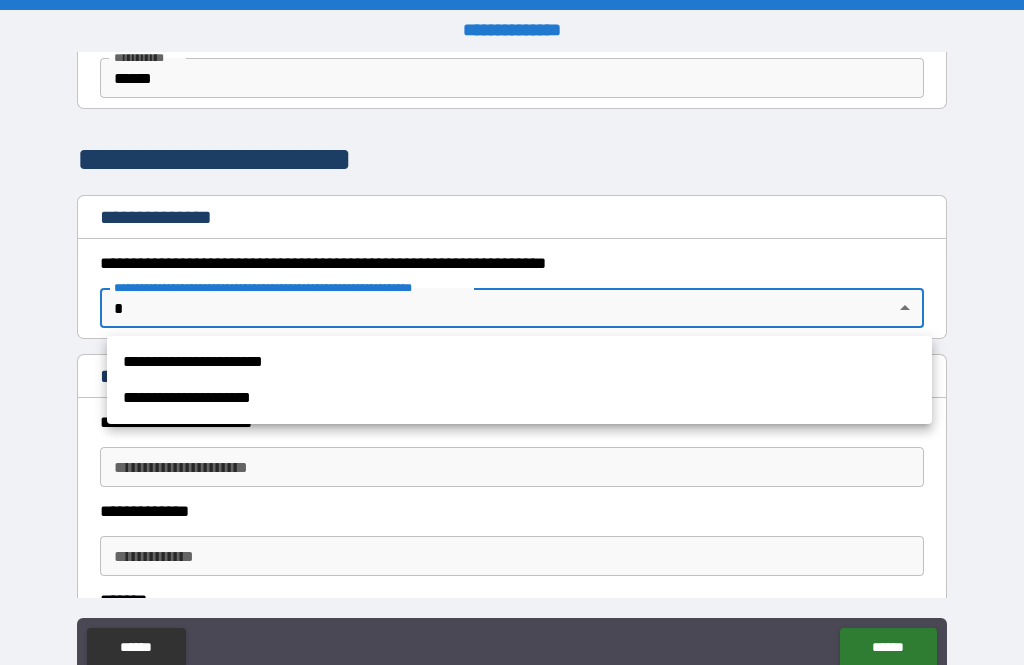 click at bounding box center (512, 332) 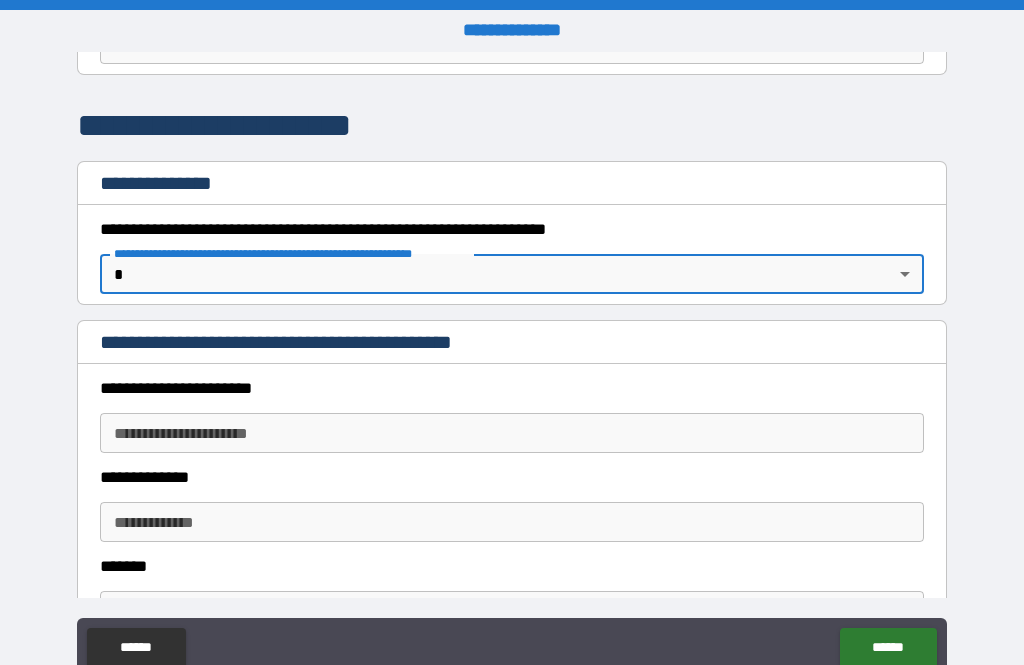 scroll, scrollTop: 178, scrollLeft: 0, axis: vertical 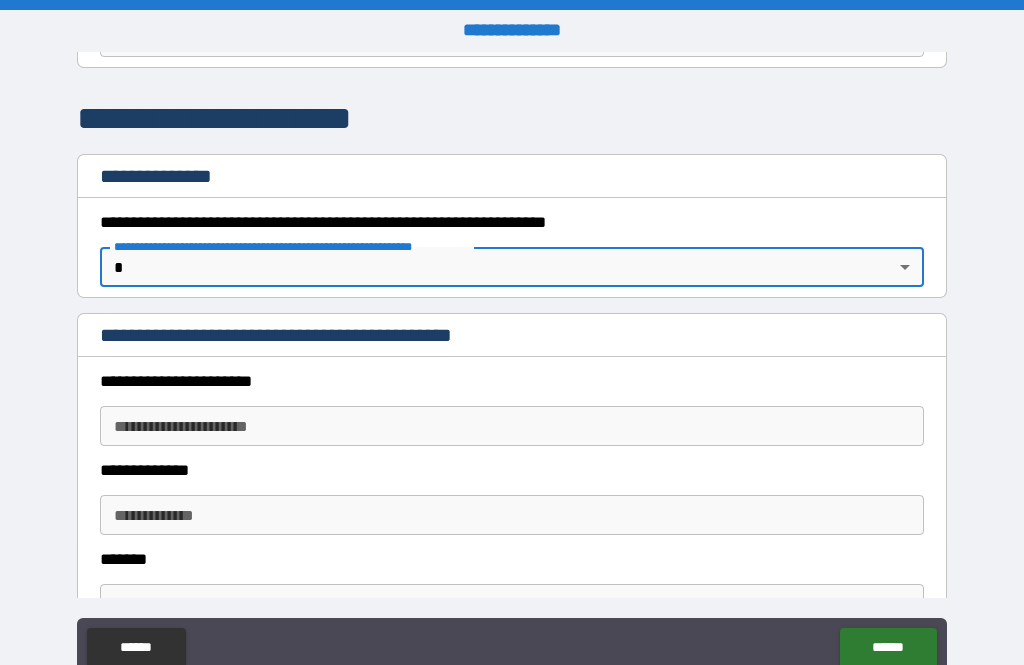 click on "**********" at bounding box center (512, 411) 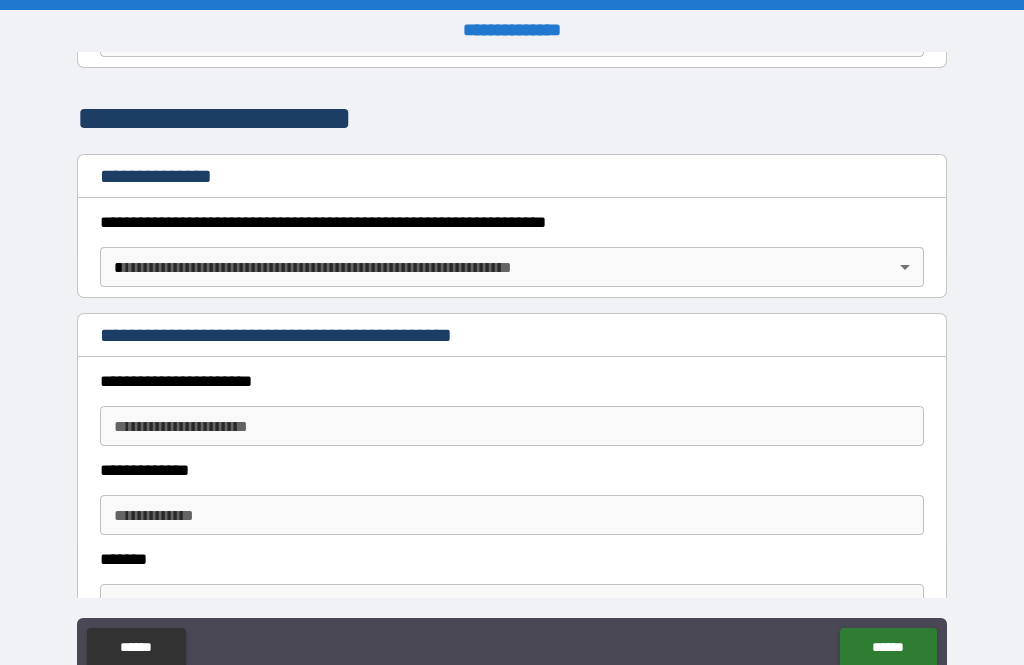 click on "**********" at bounding box center (512, 426) 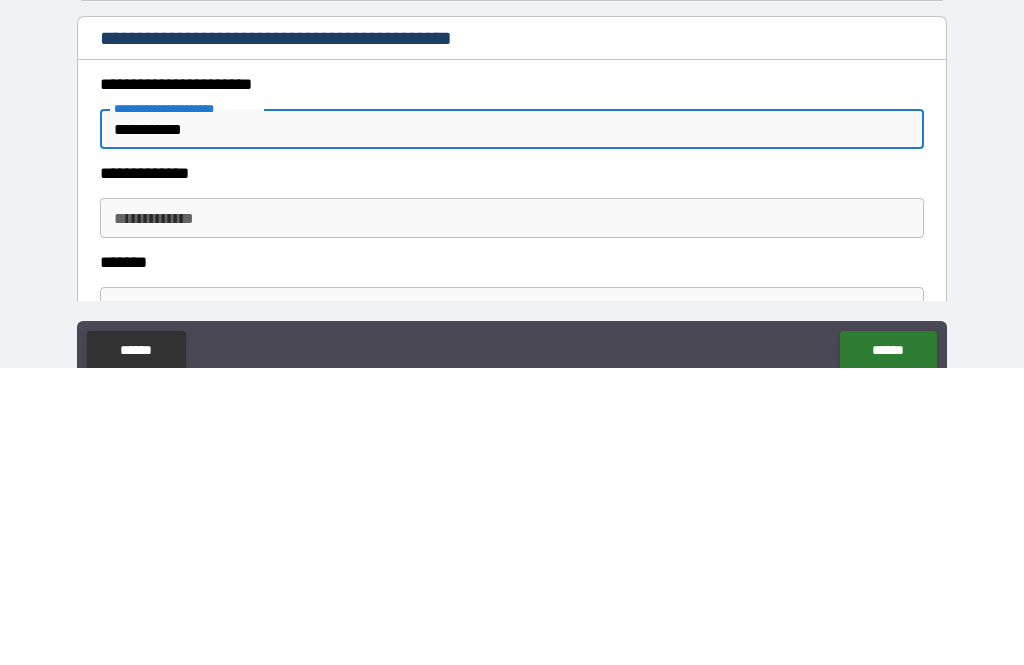 type on "**********" 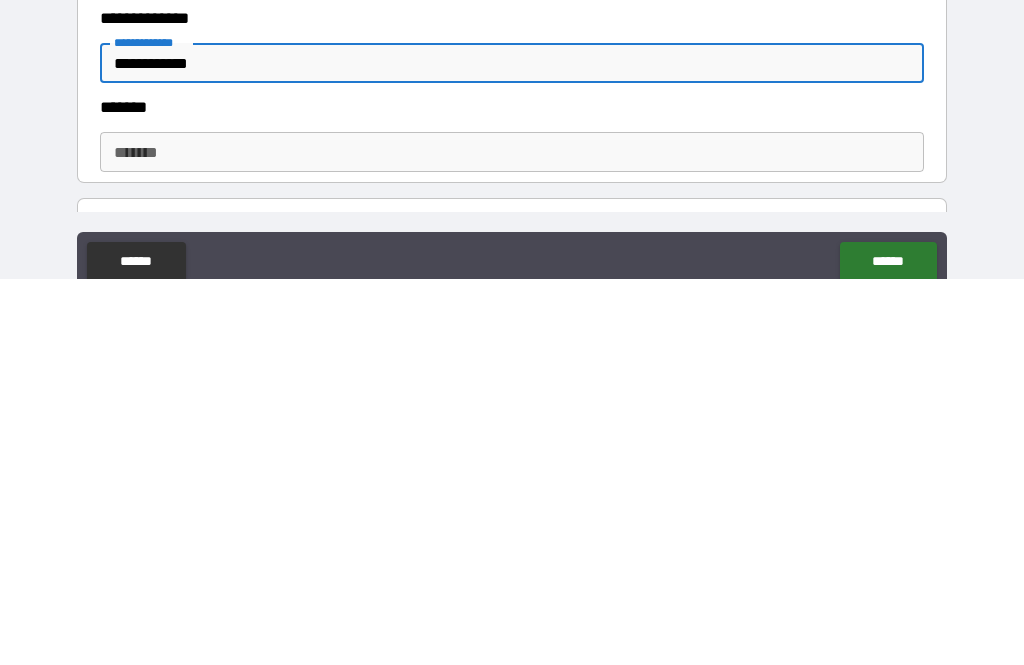 scroll, scrollTop: 242, scrollLeft: 0, axis: vertical 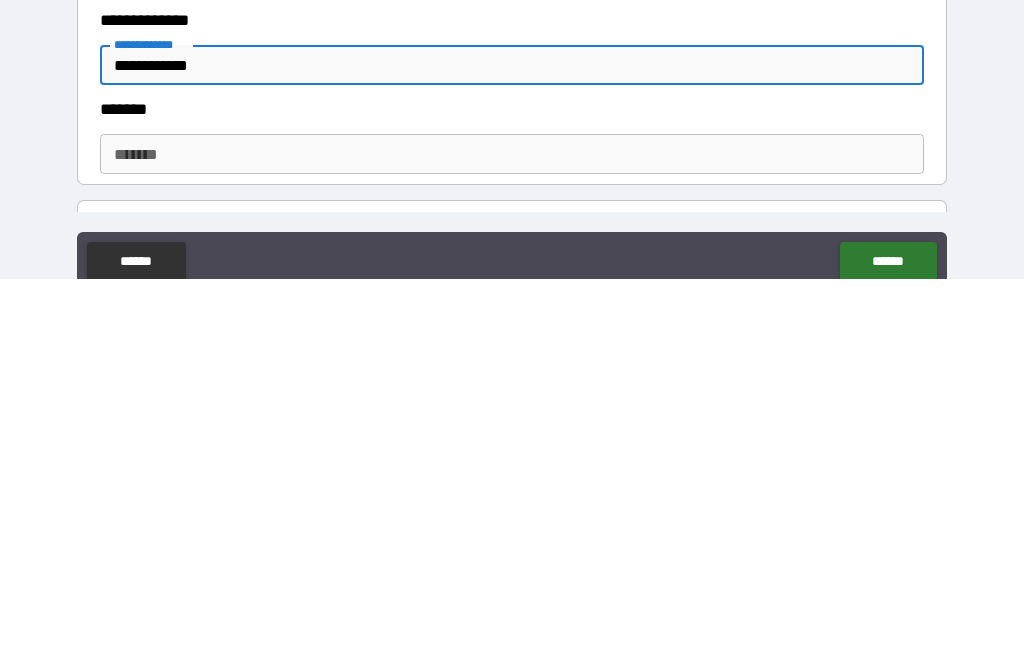 type on "**********" 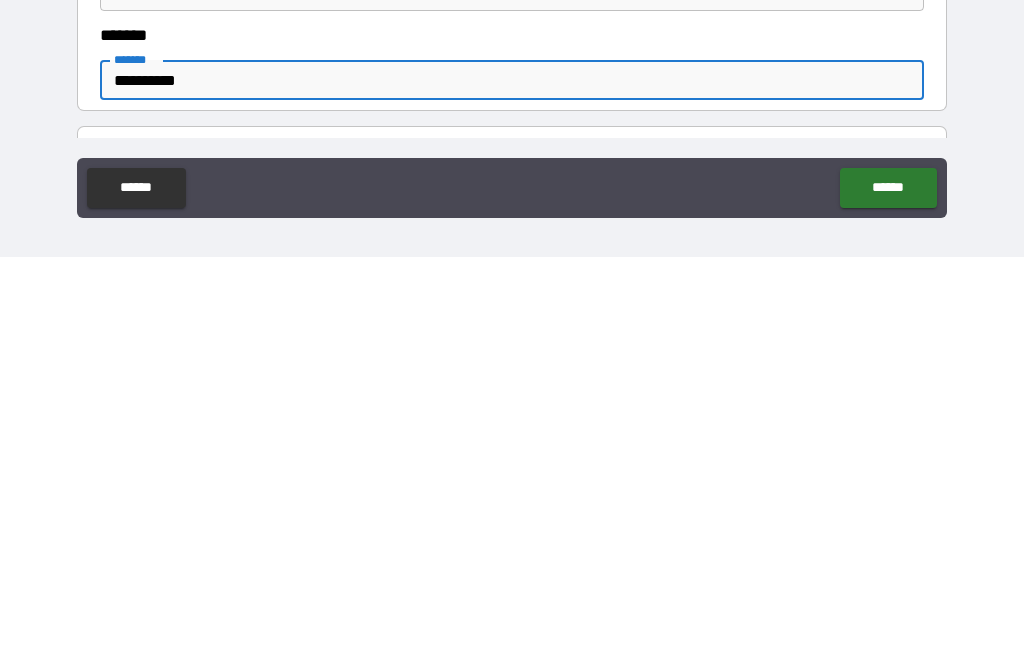 scroll, scrollTop: 64, scrollLeft: 0, axis: vertical 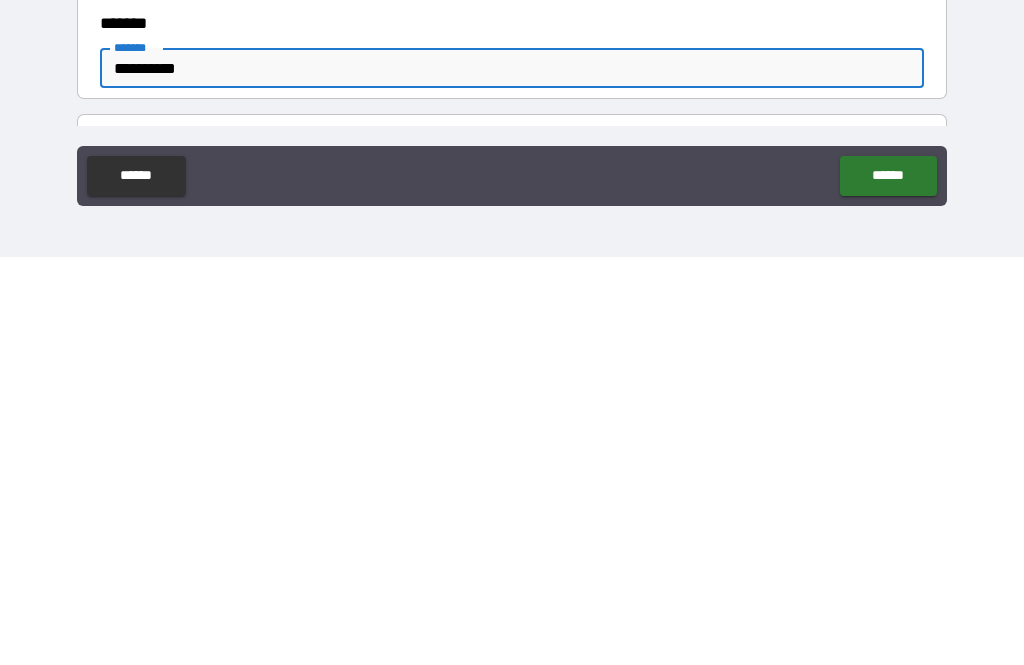 type on "**********" 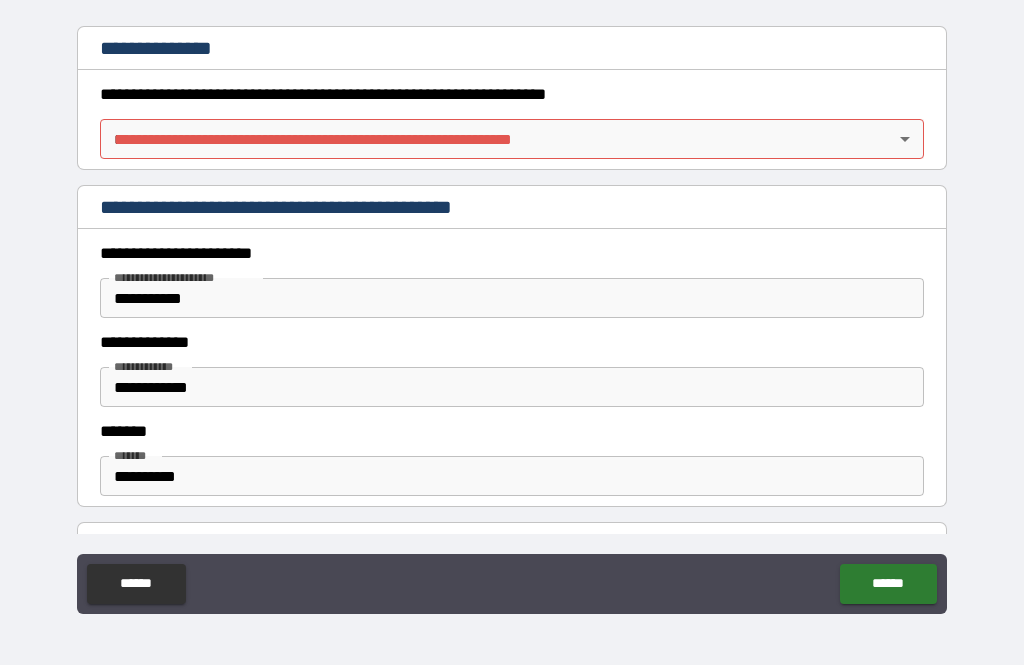 click on "**********" at bounding box center [512, 298] 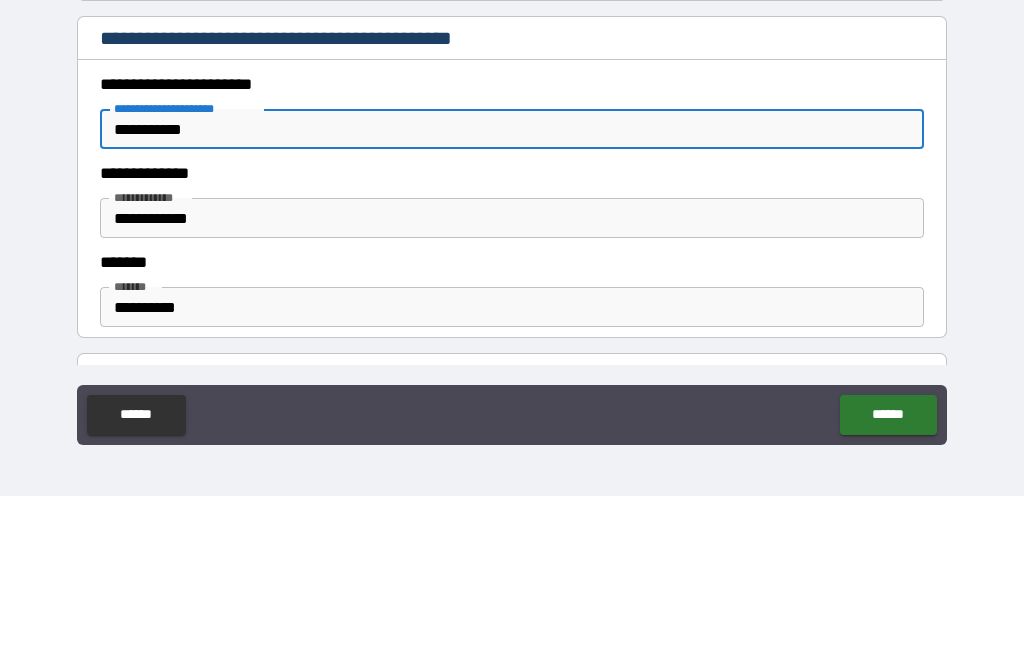 click on "**********" at bounding box center [512, 298] 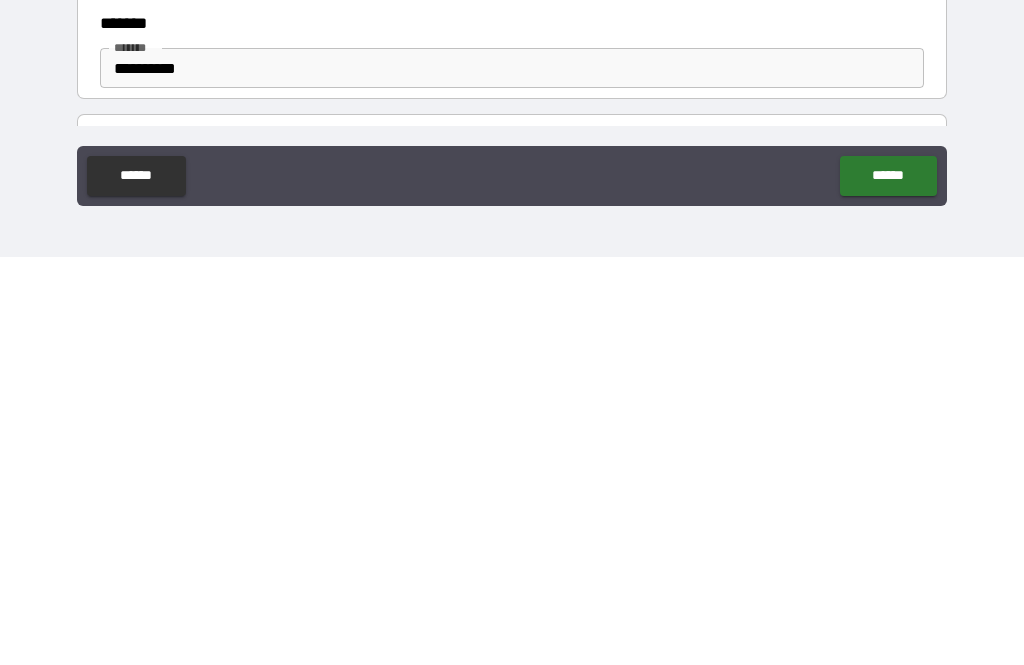 type on "**********" 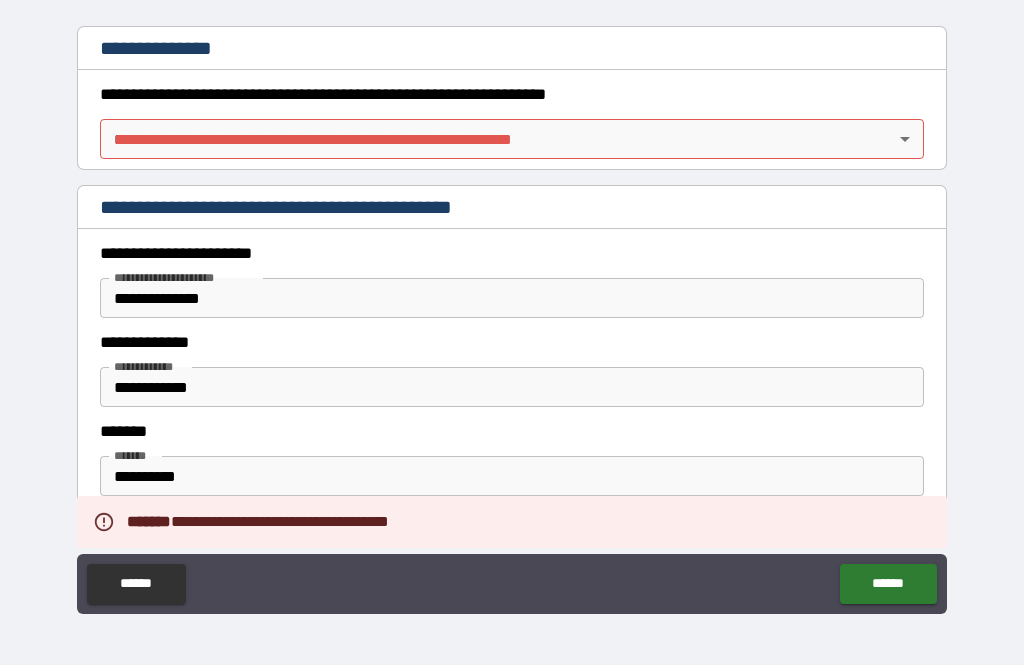 click on "**********" at bounding box center (512, 300) 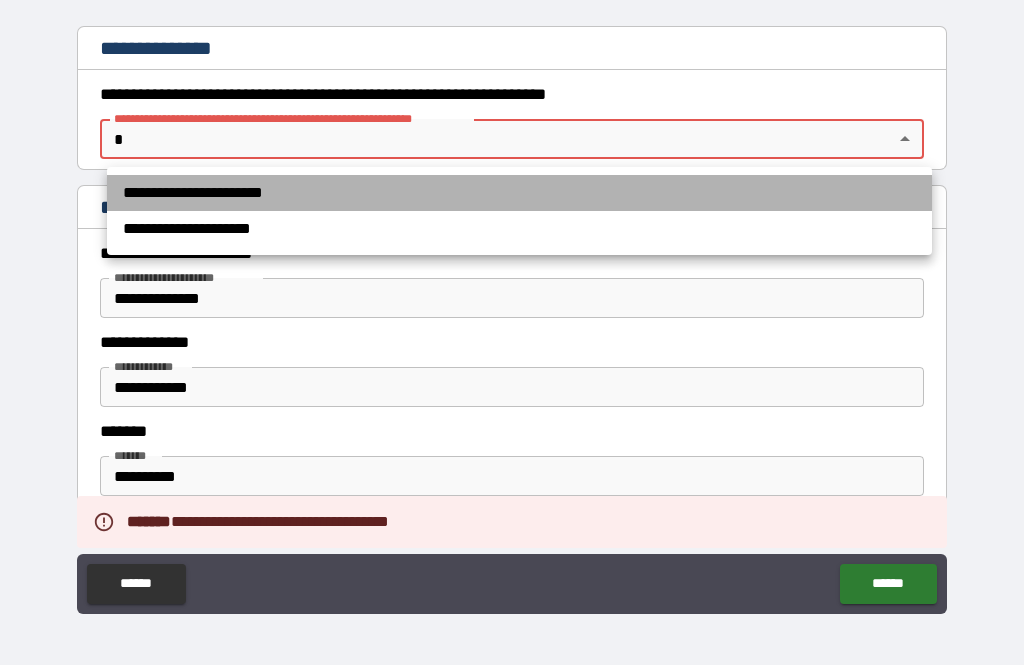 click on "**********" at bounding box center [519, 193] 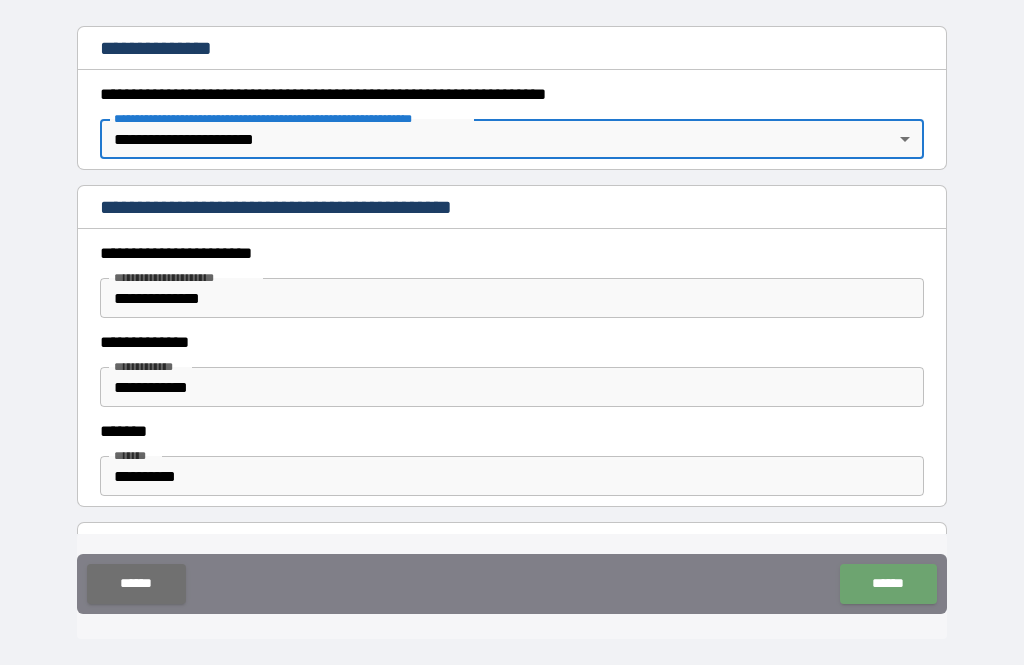 click on "******" at bounding box center [888, 584] 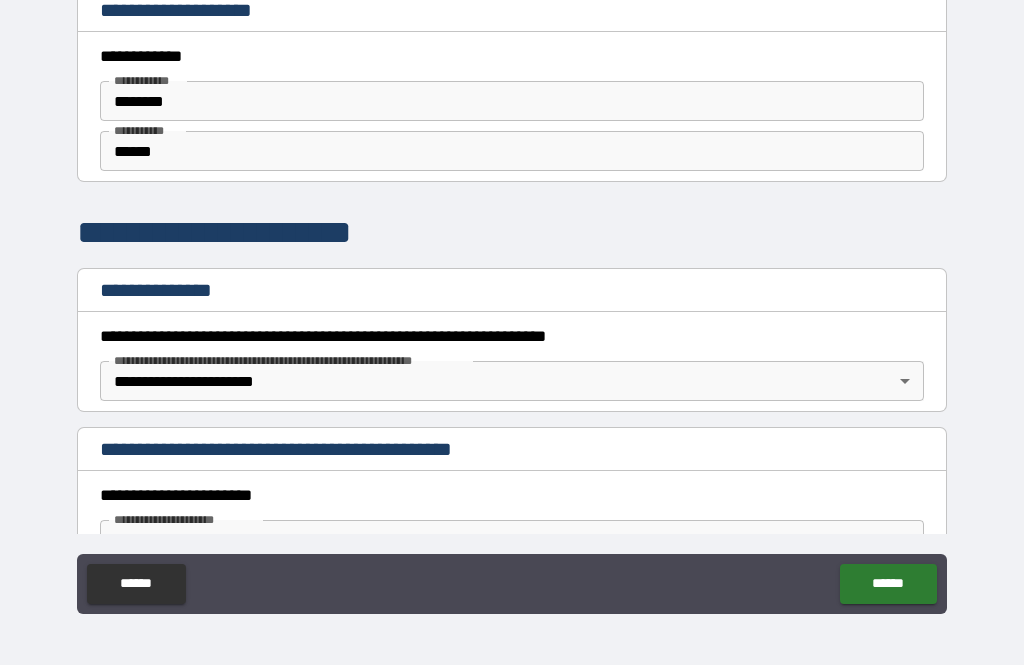 scroll, scrollTop: 0, scrollLeft: 0, axis: both 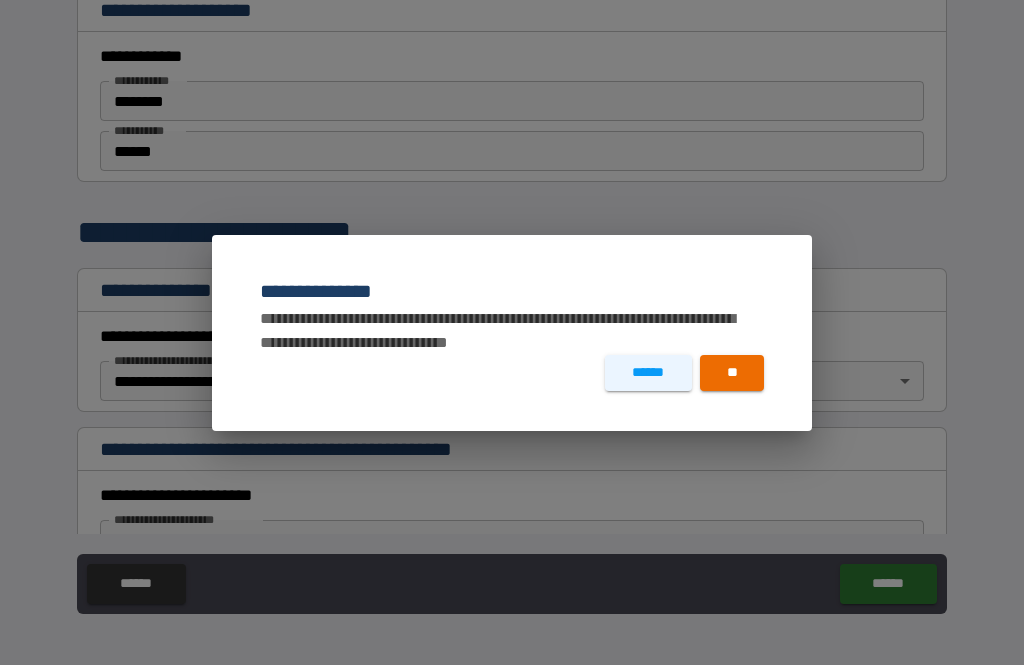 click on "**" at bounding box center (732, 373) 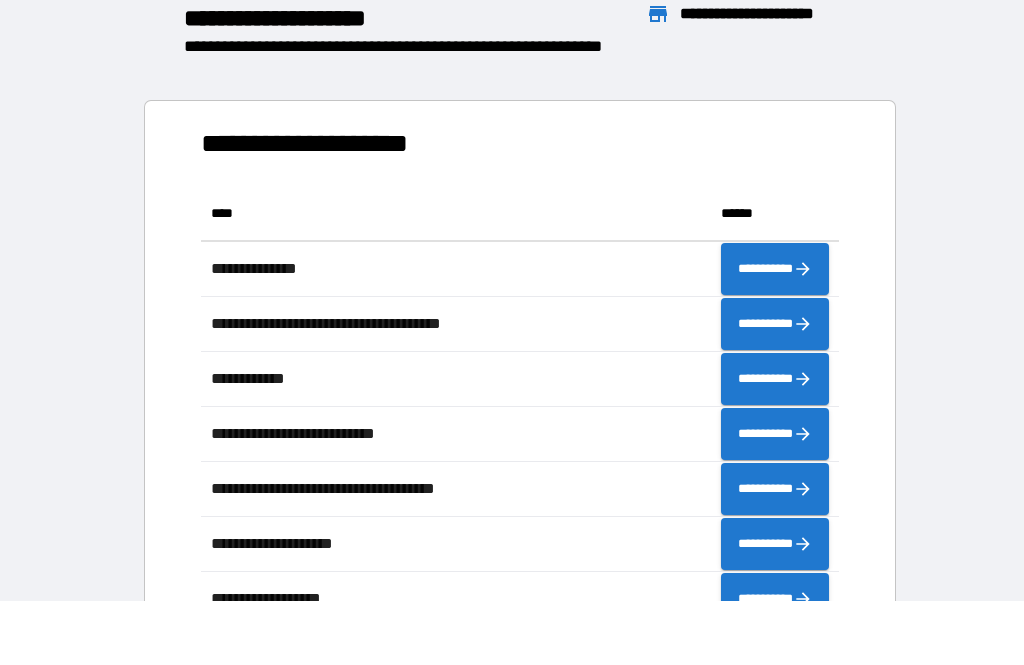 scroll, scrollTop: 1, scrollLeft: 1, axis: both 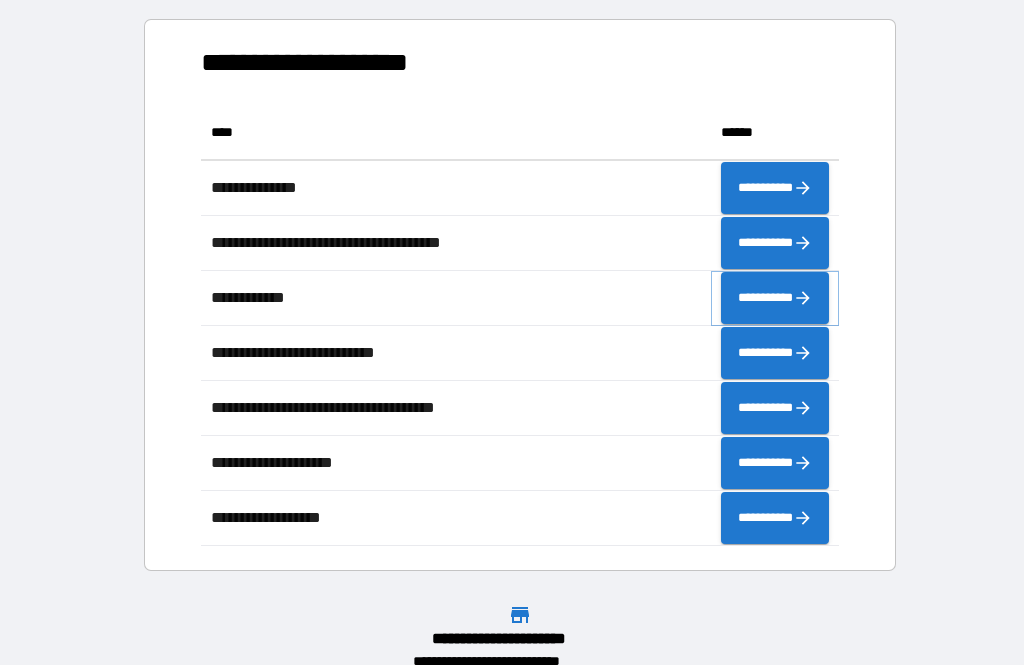 click on "**********" at bounding box center [775, 298] 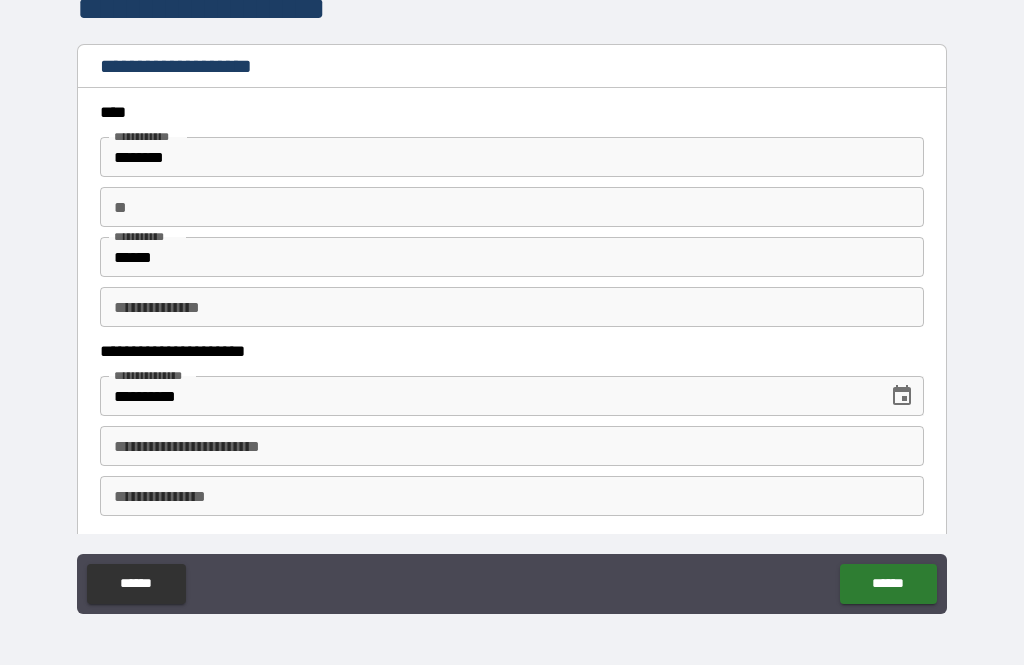 click on "** **" at bounding box center [512, 207] 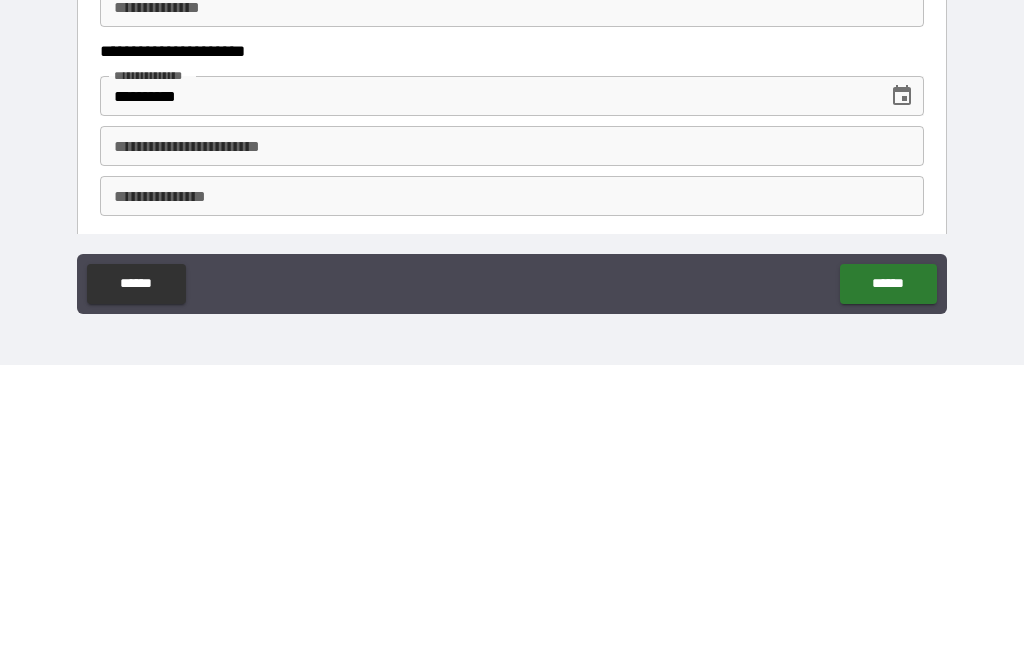 type on "*****" 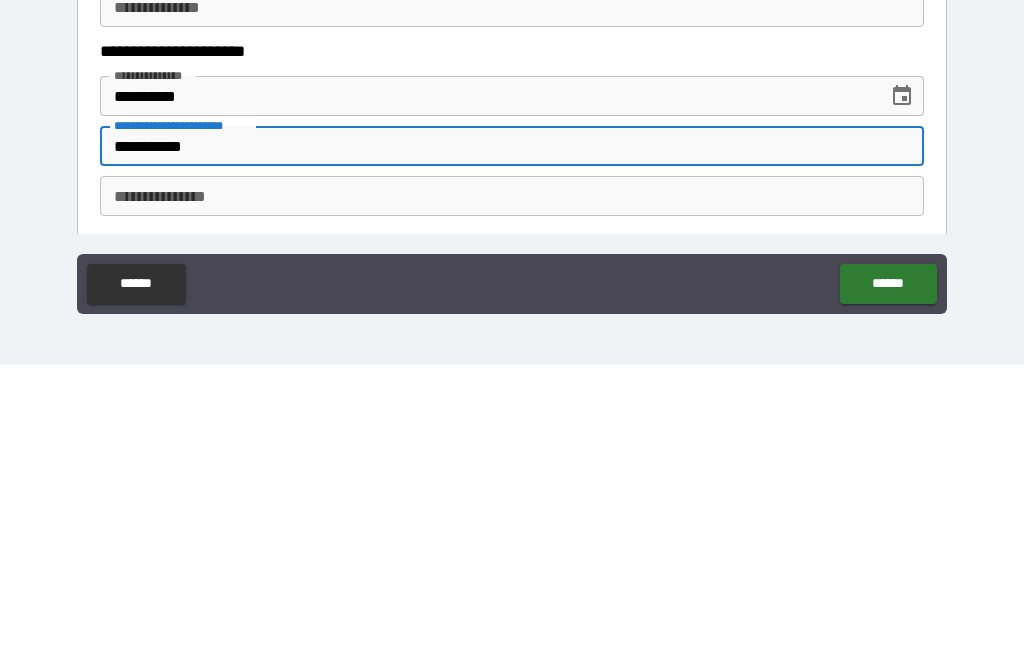 type on "**********" 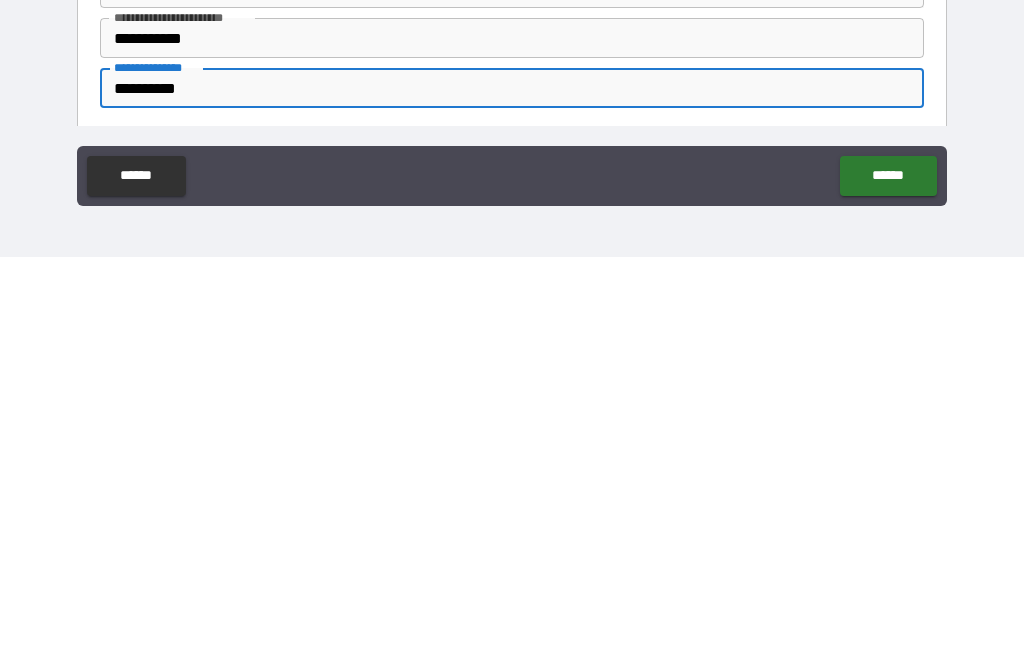 type on "**********" 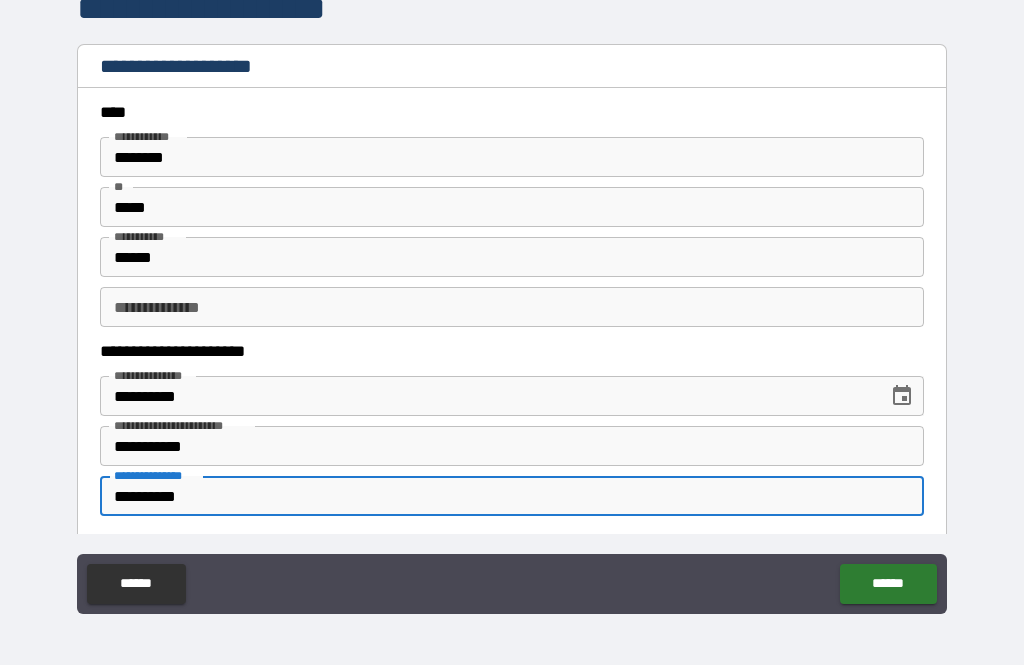 click on "******" at bounding box center (888, 584) 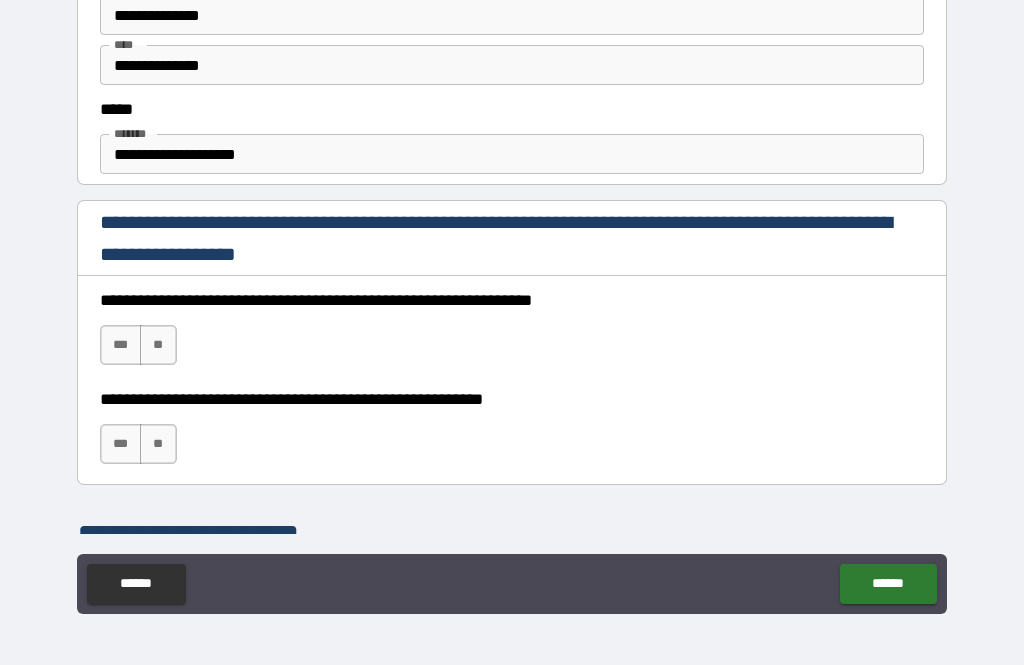 scroll, scrollTop: 1146, scrollLeft: 0, axis: vertical 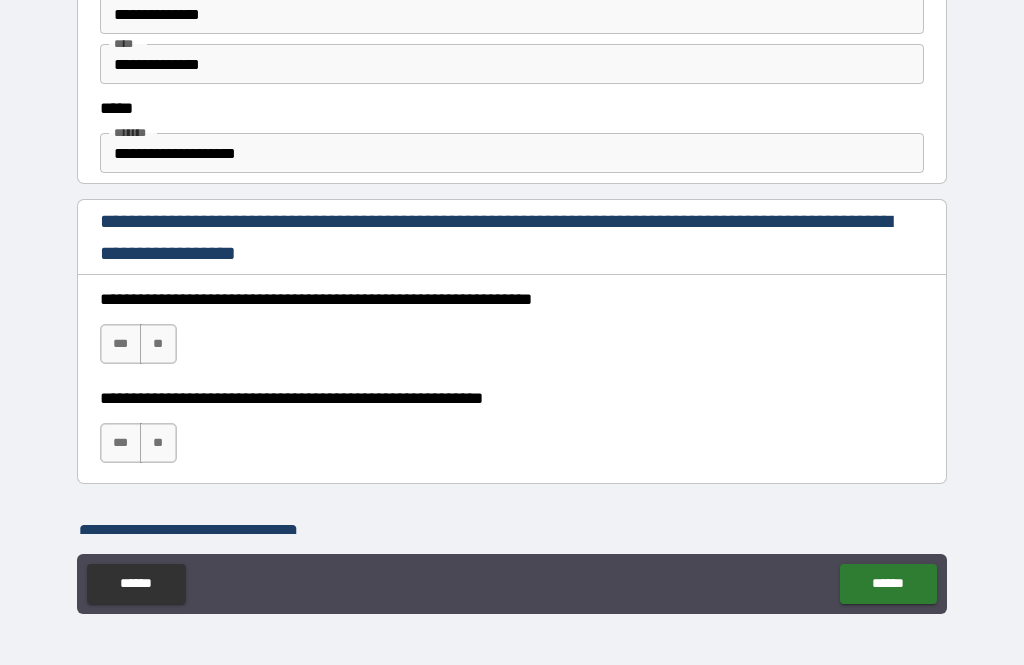 click on "***" at bounding box center [121, 344] 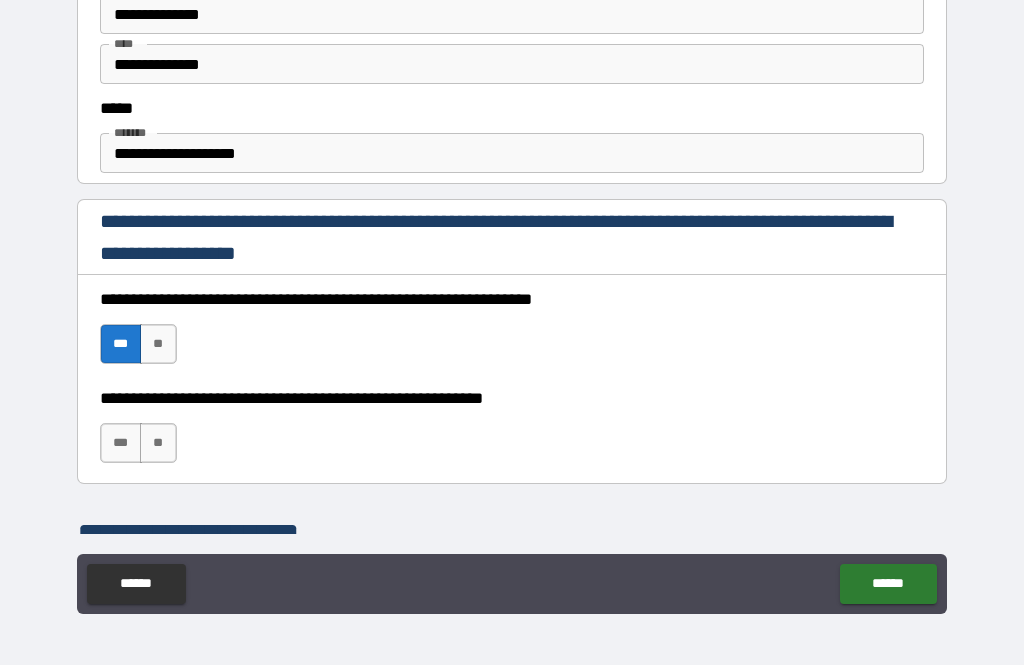 click on "***" at bounding box center [121, 443] 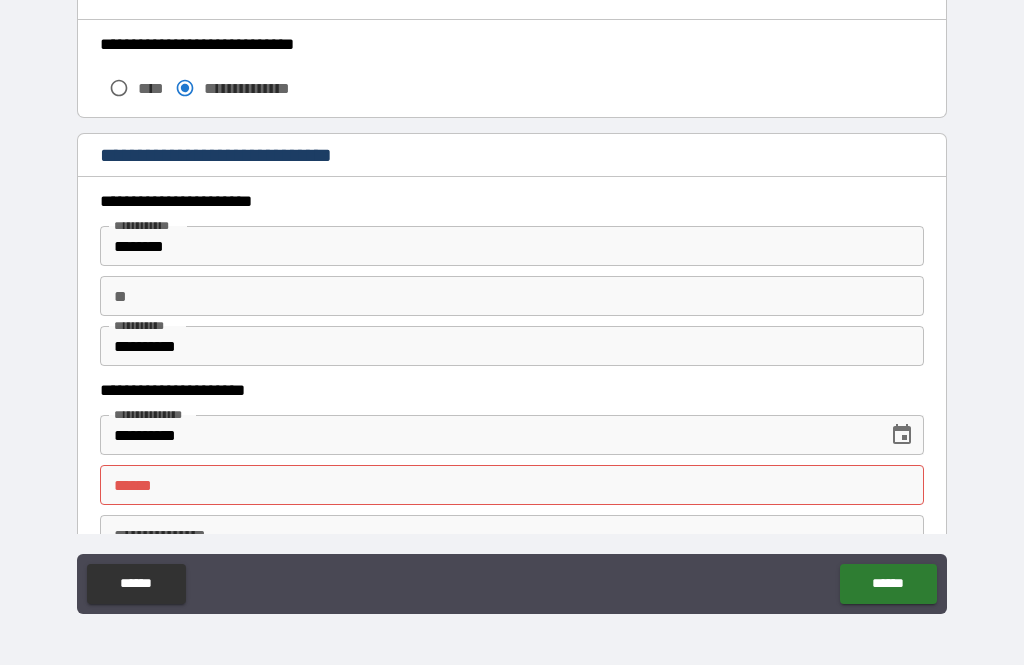 scroll, scrollTop: 1772, scrollLeft: 0, axis: vertical 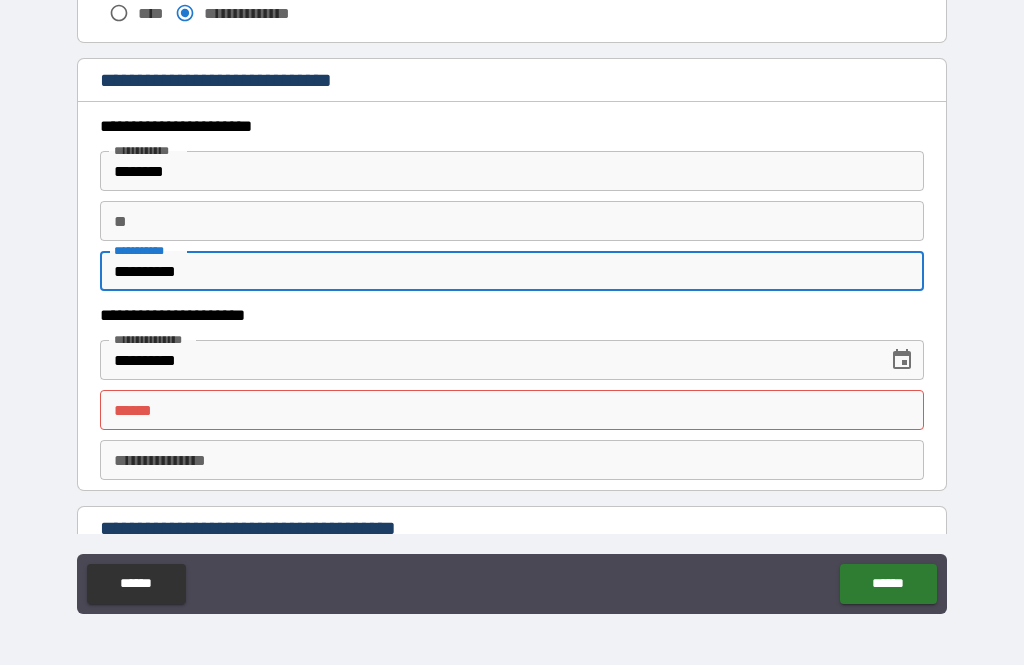 click on "****   * ****   *" at bounding box center [512, 410] 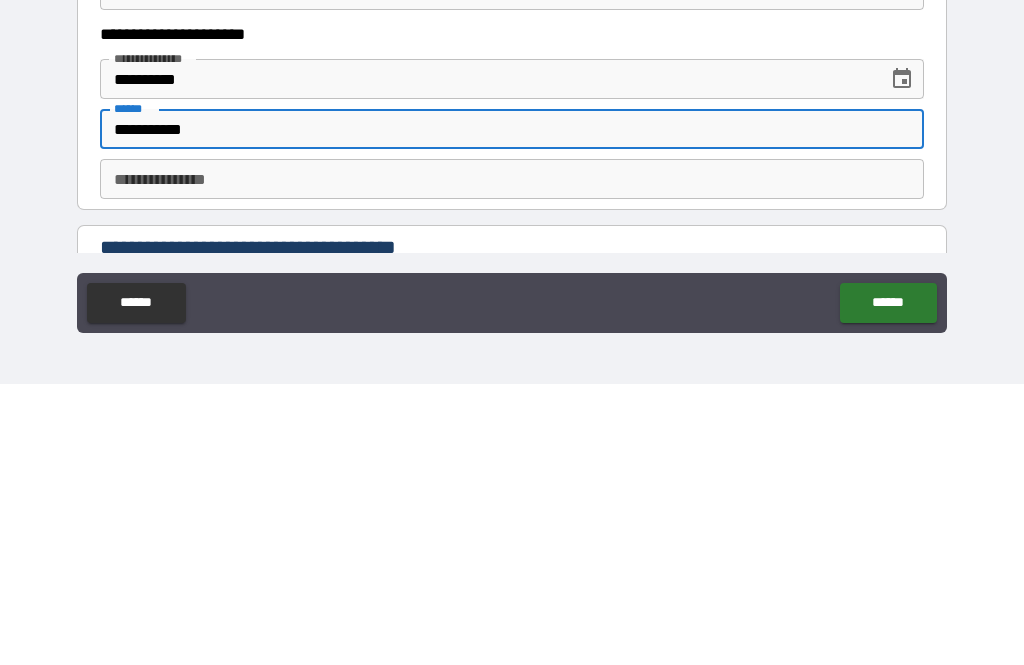 type on "**********" 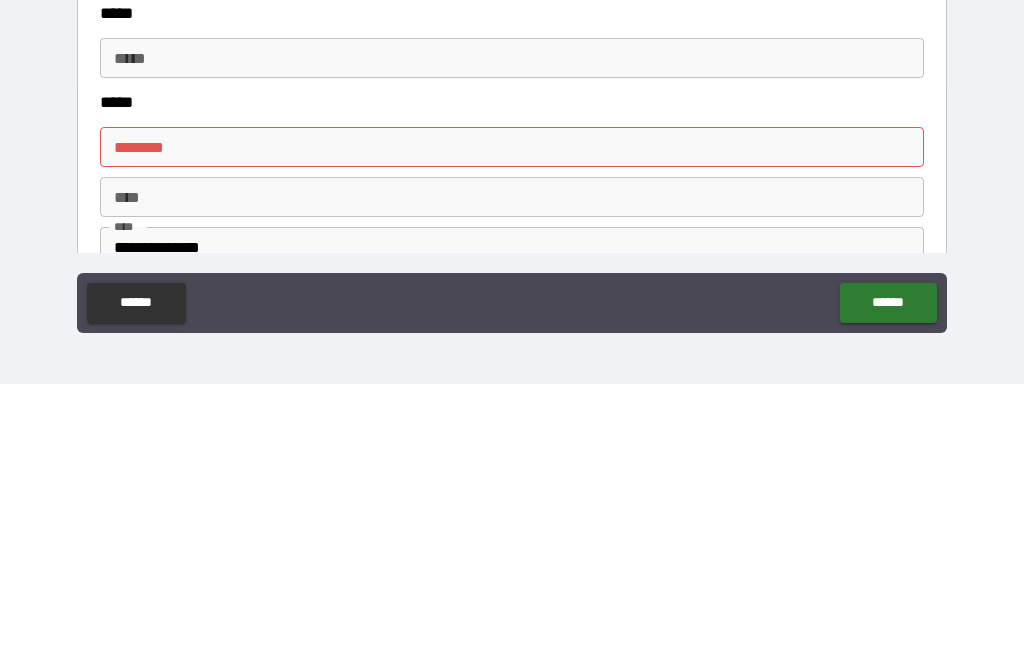 scroll, scrollTop: 2366, scrollLeft: 0, axis: vertical 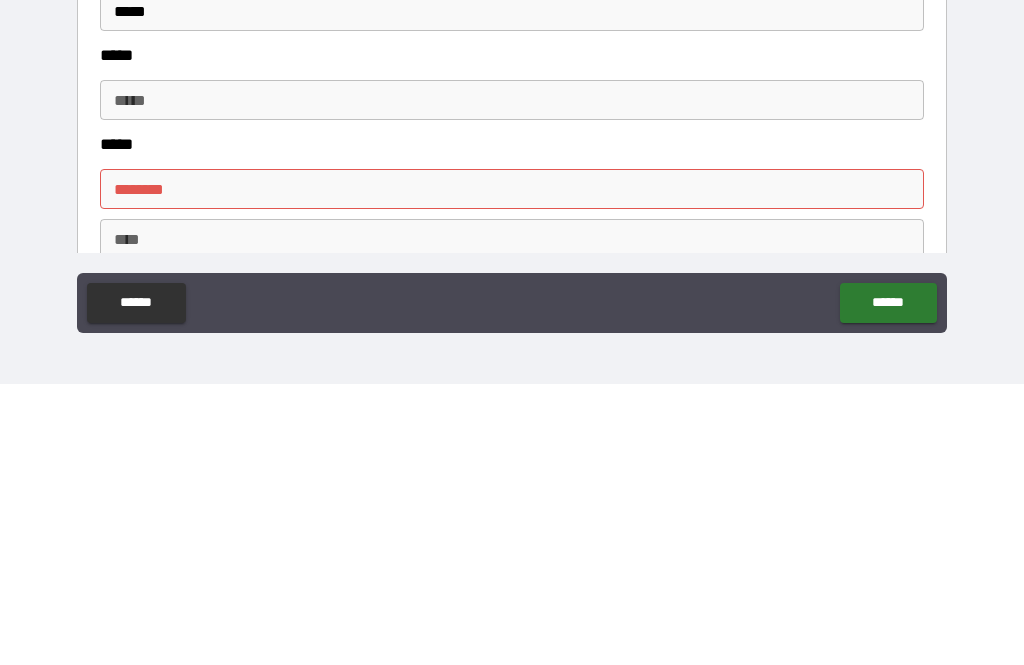 type on "**********" 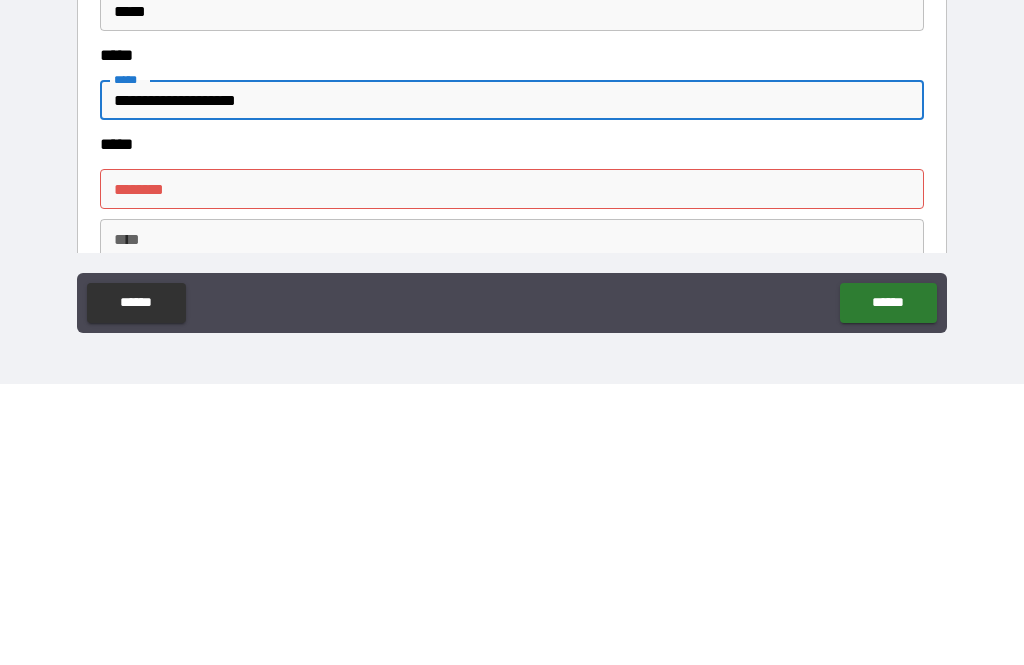 type on "**********" 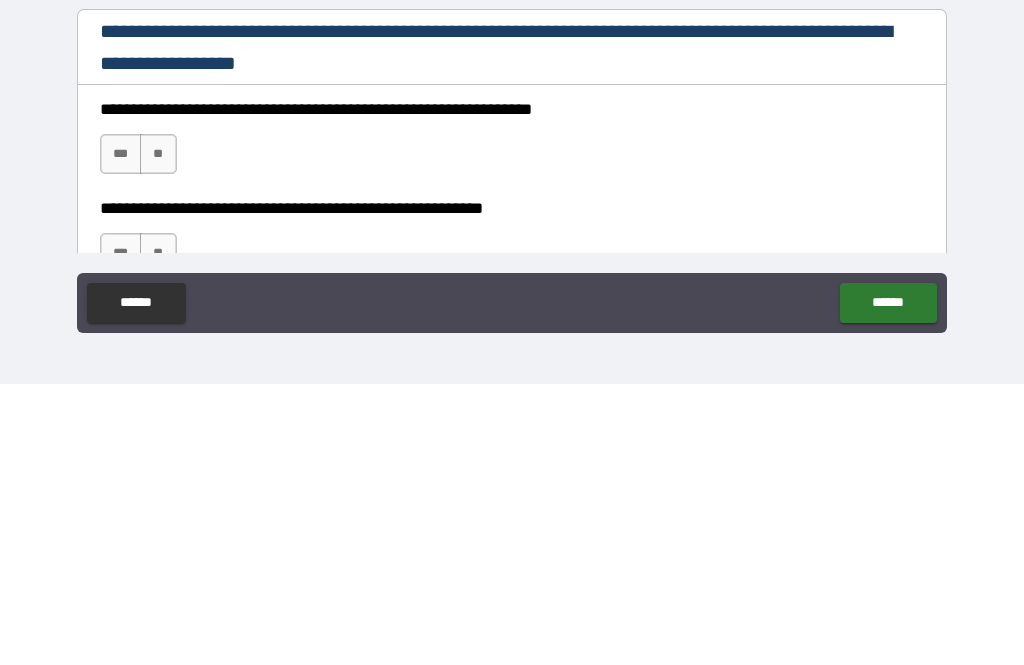 scroll, scrollTop: 2693, scrollLeft: 0, axis: vertical 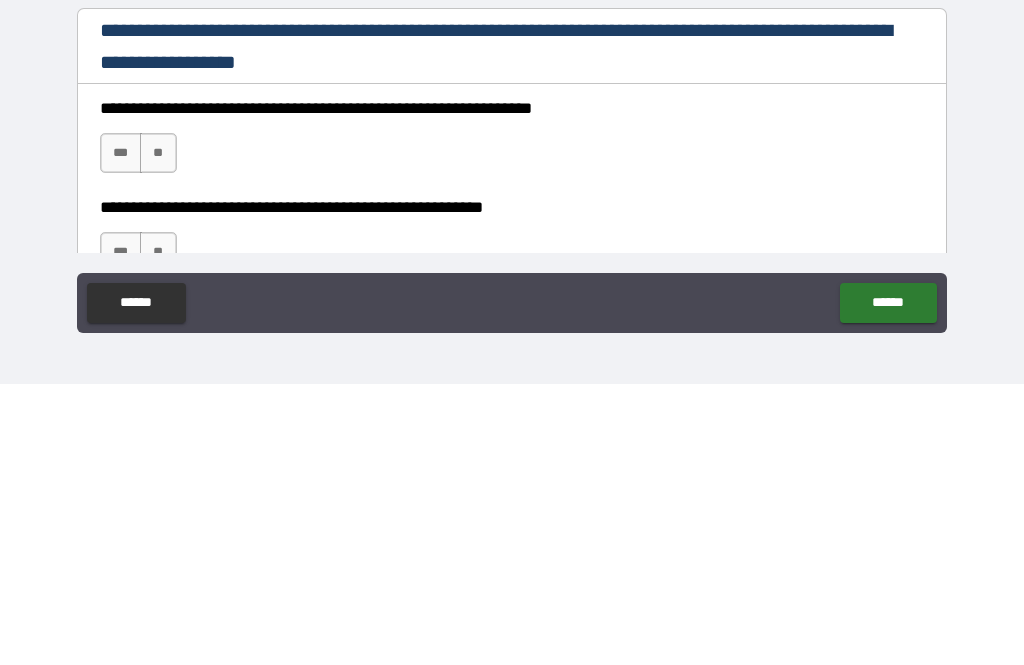 type on "**********" 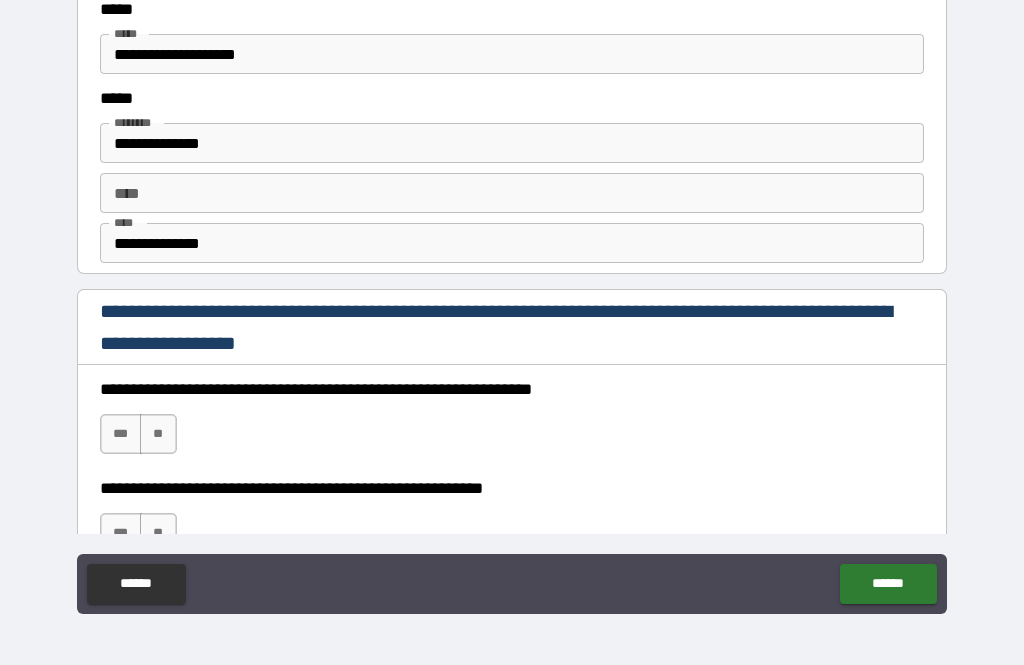 click on "***" at bounding box center [121, 434] 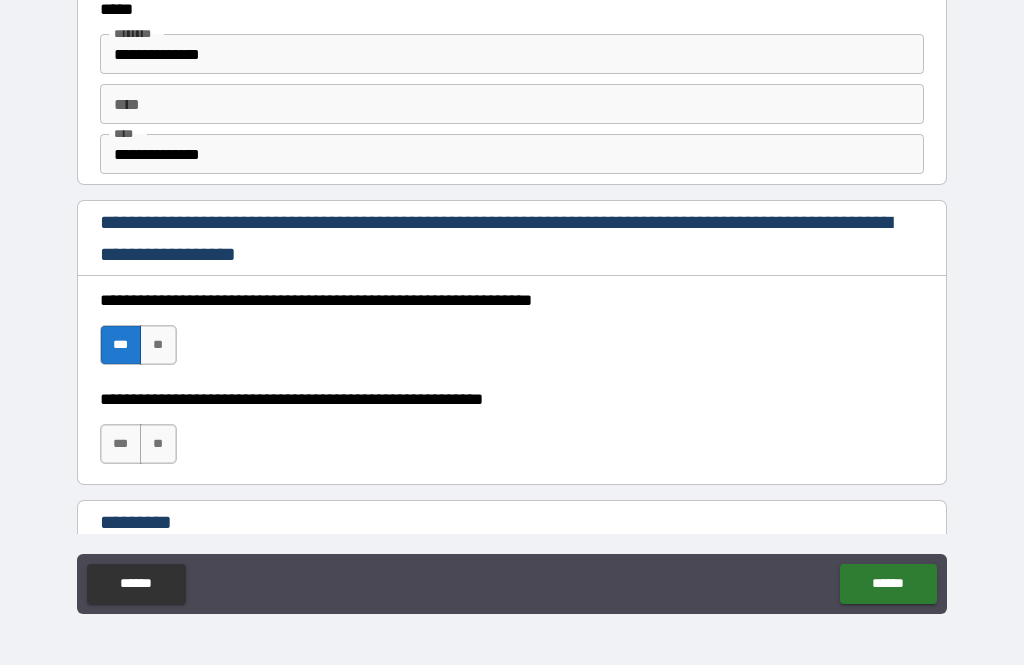 scroll, scrollTop: 2791, scrollLeft: 0, axis: vertical 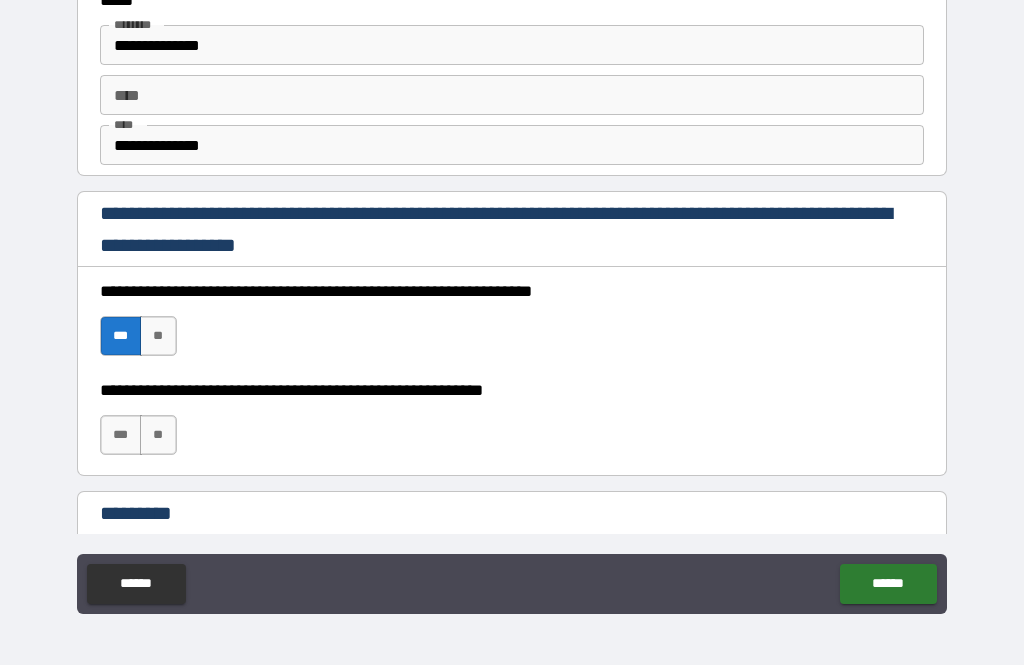 click on "***" at bounding box center (121, 435) 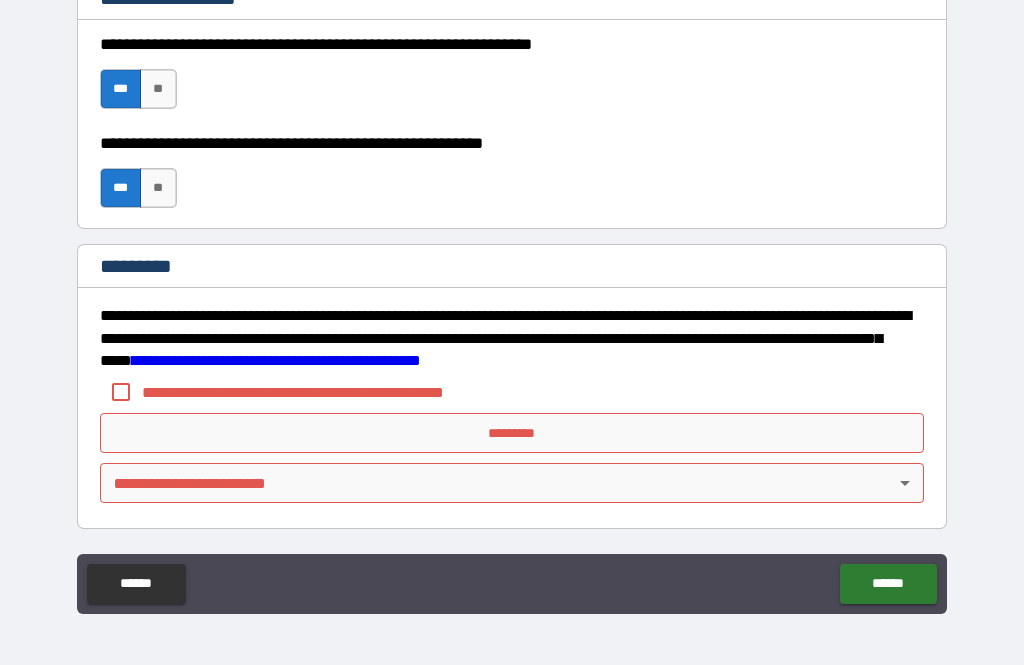 scroll, scrollTop: 3038, scrollLeft: 0, axis: vertical 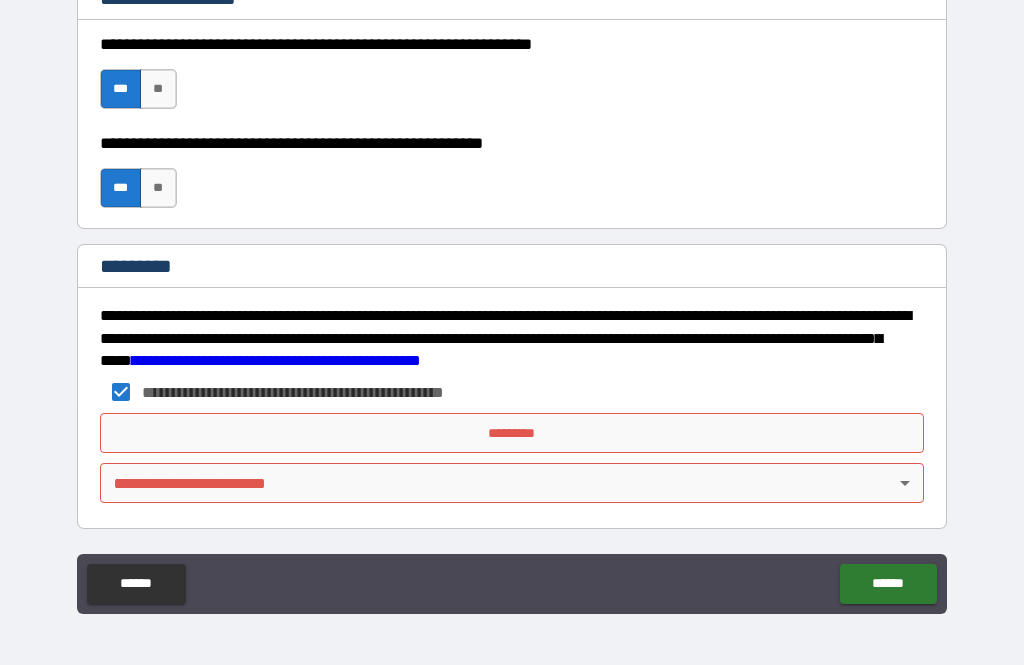 click on "*********" at bounding box center (512, 433) 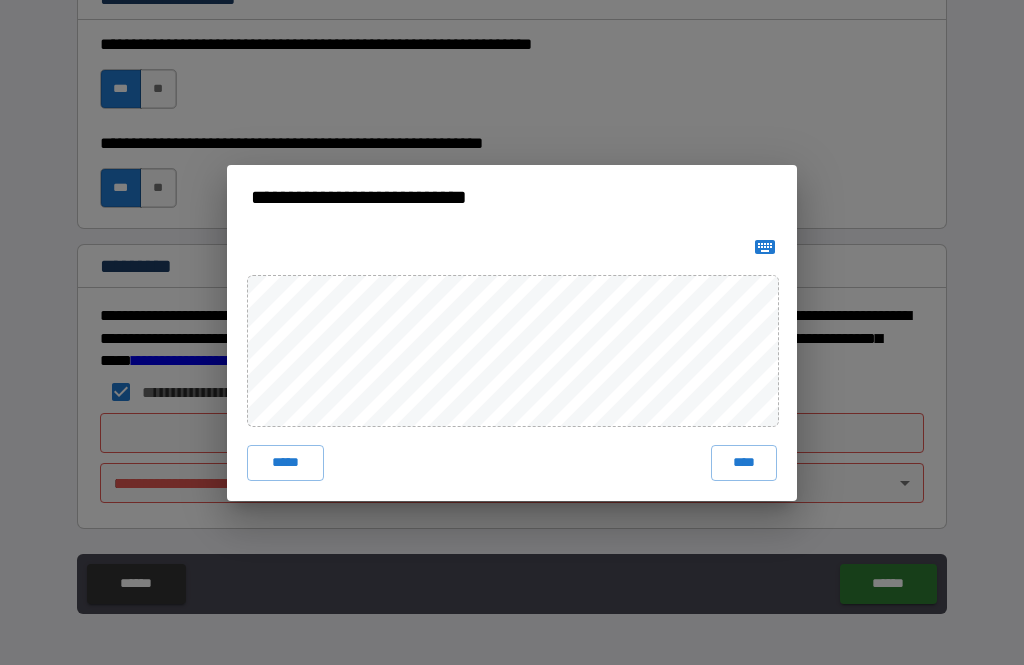 click on "****" at bounding box center (744, 463) 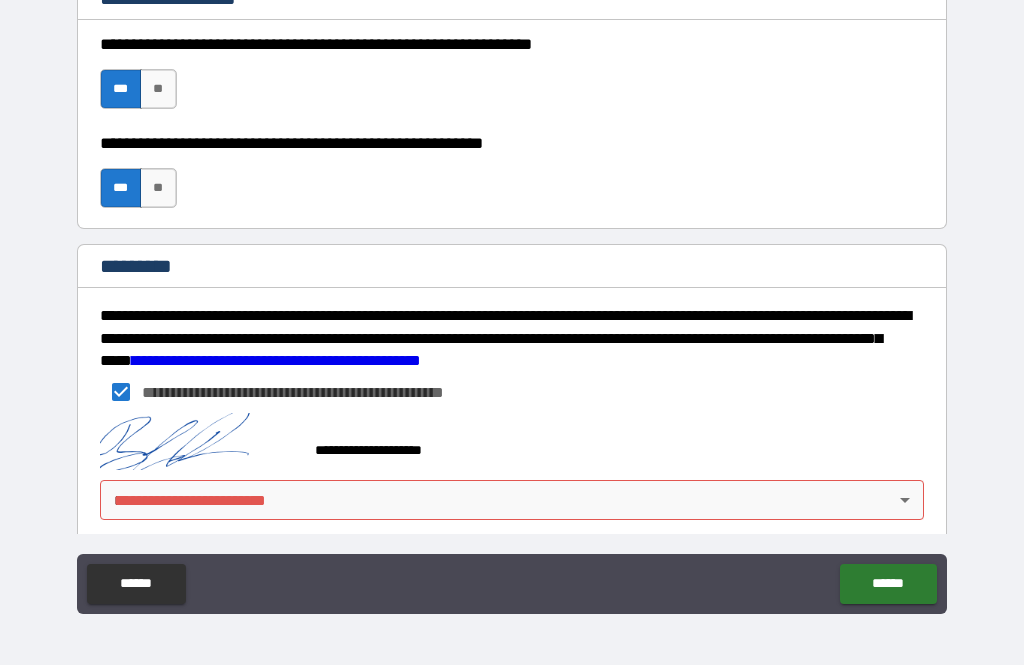 click on "**********" at bounding box center (512, 300) 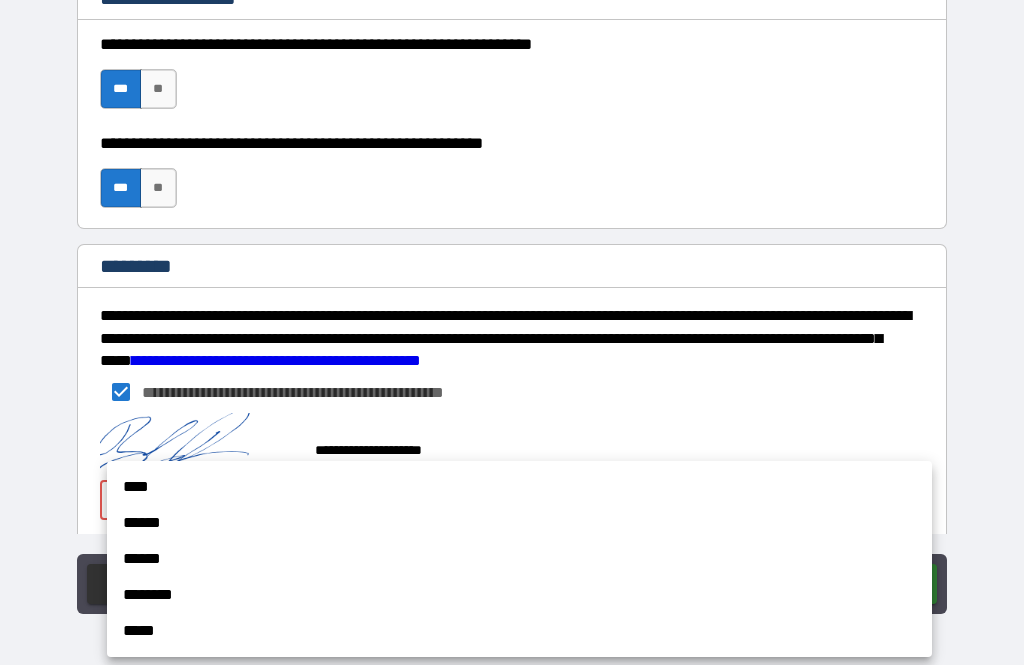 click on "******" at bounding box center [519, 523] 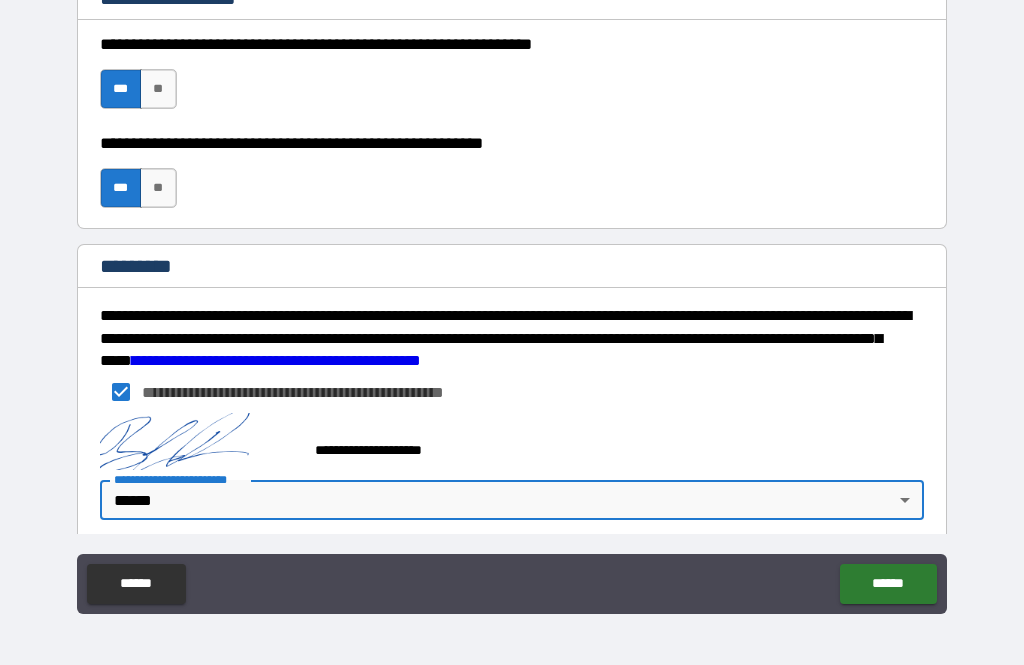 click on "******" at bounding box center (888, 584) 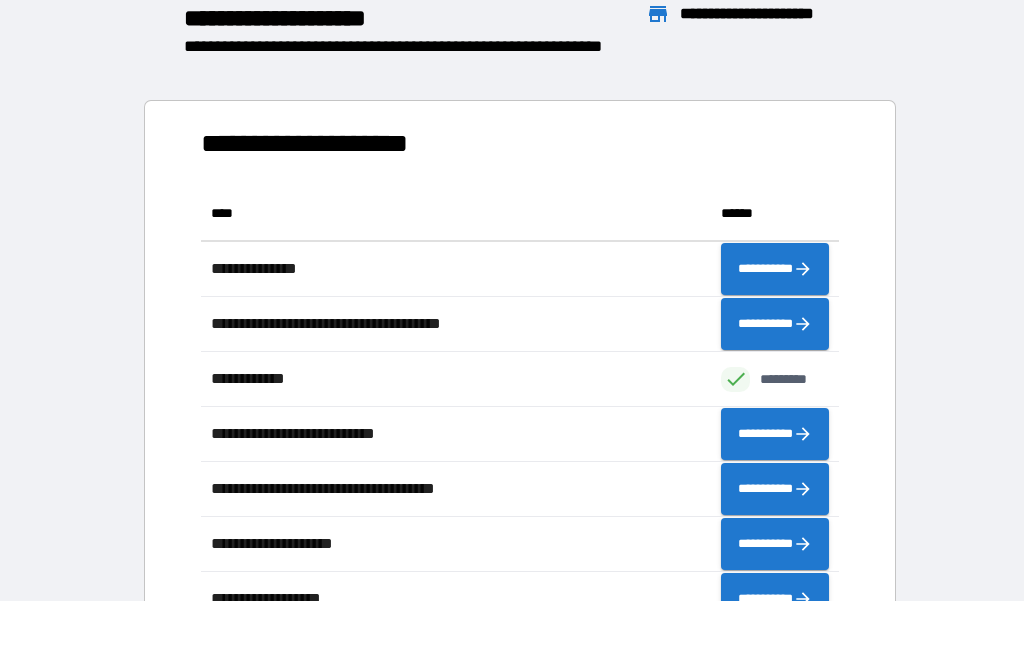 scroll, scrollTop: 441, scrollLeft: 638, axis: both 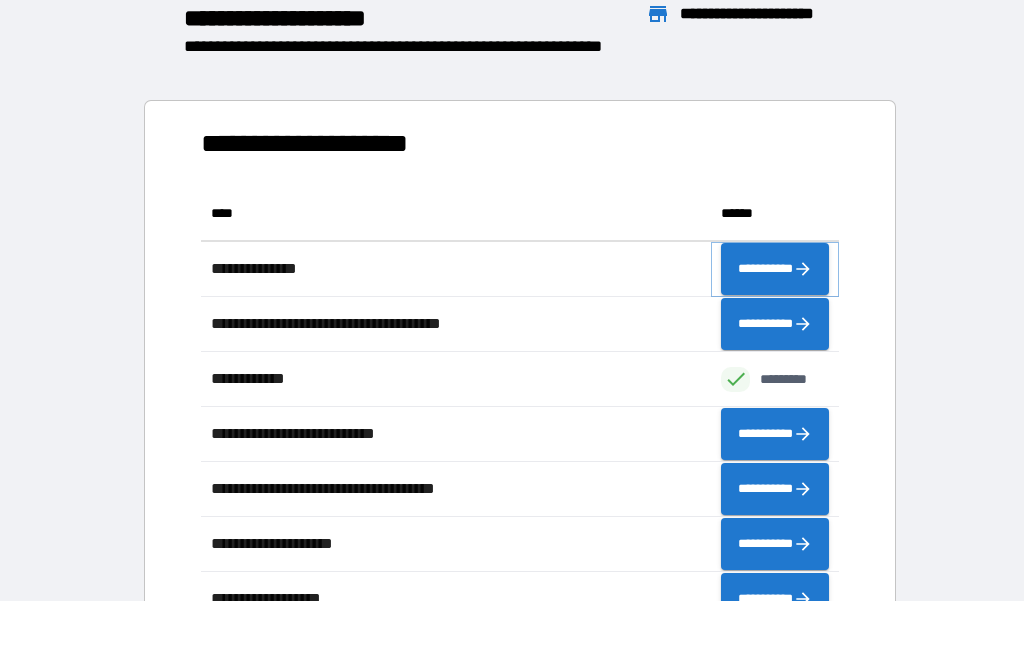 click on "**********" at bounding box center [775, 269] 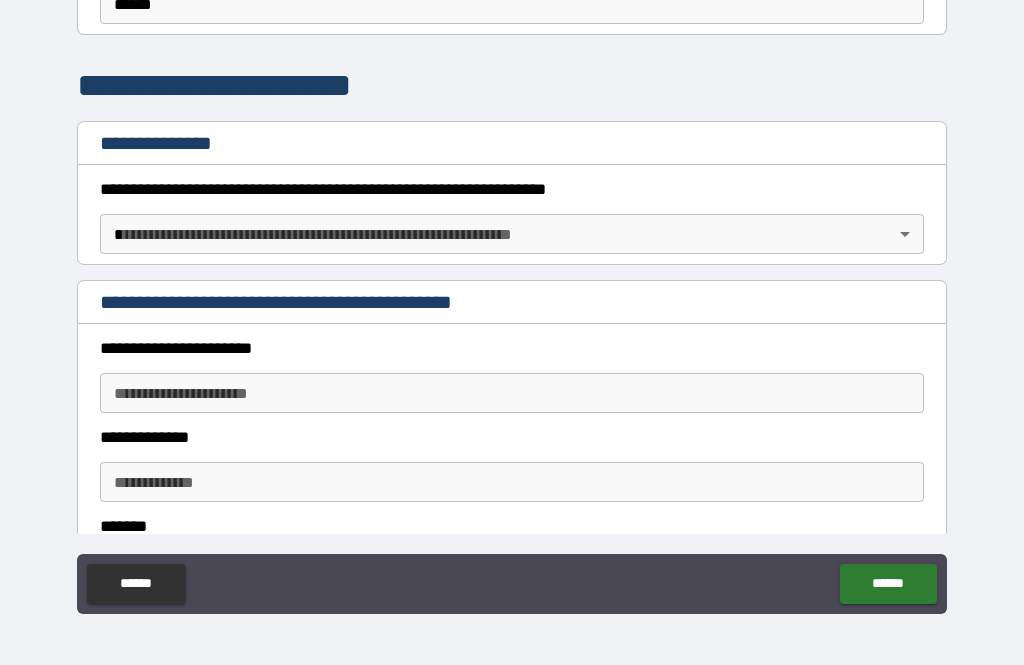 scroll, scrollTop: 146, scrollLeft: 0, axis: vertical 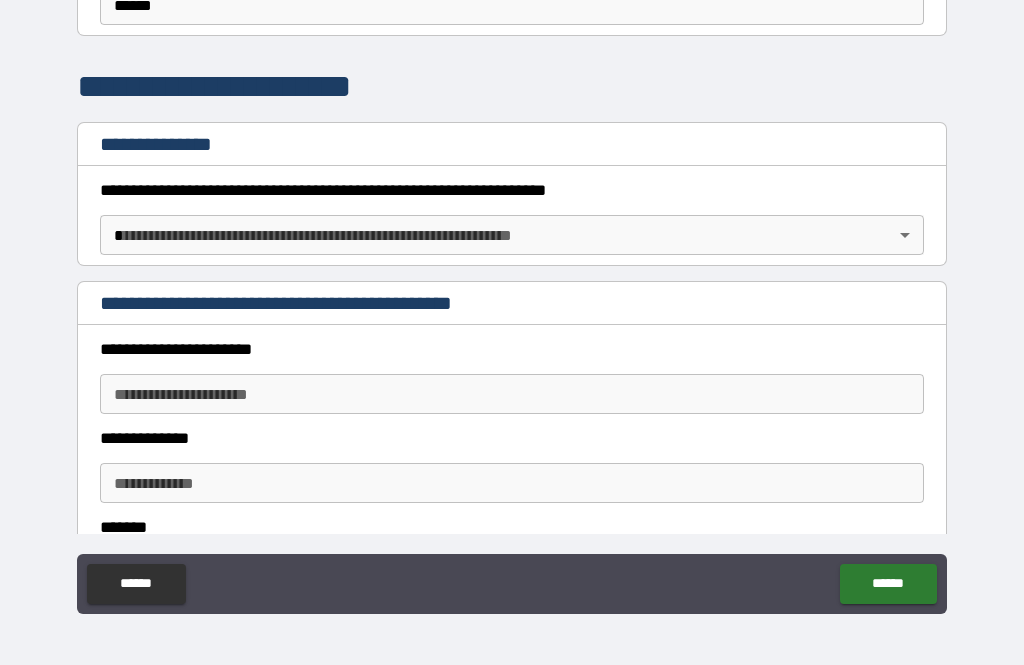 click on "**********" at bounding box center (512, 300) 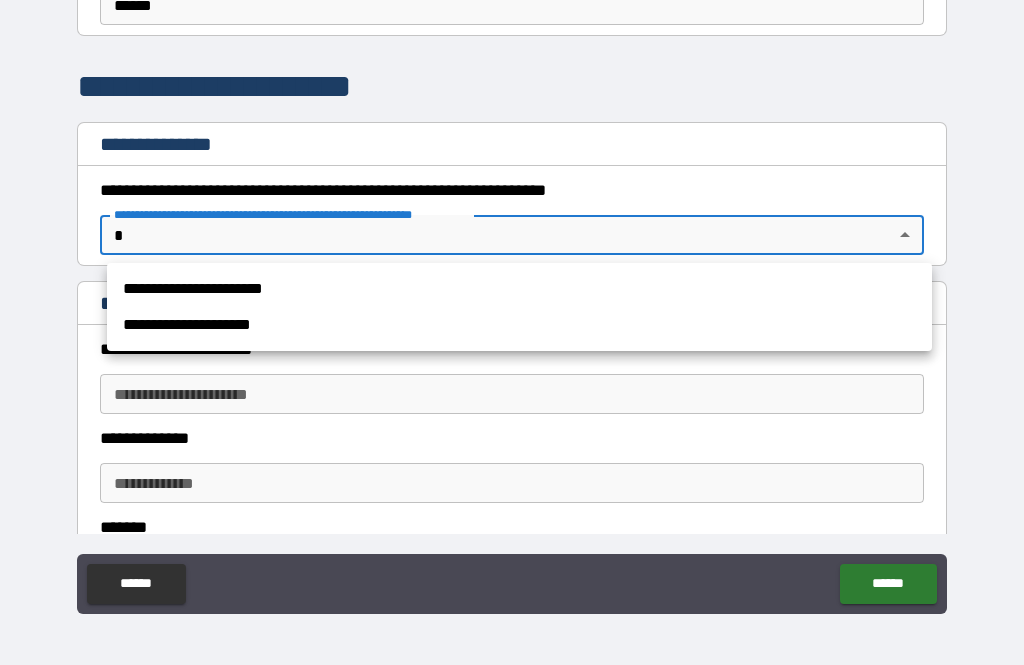 click on "**********" at bounding box center [519, 289] 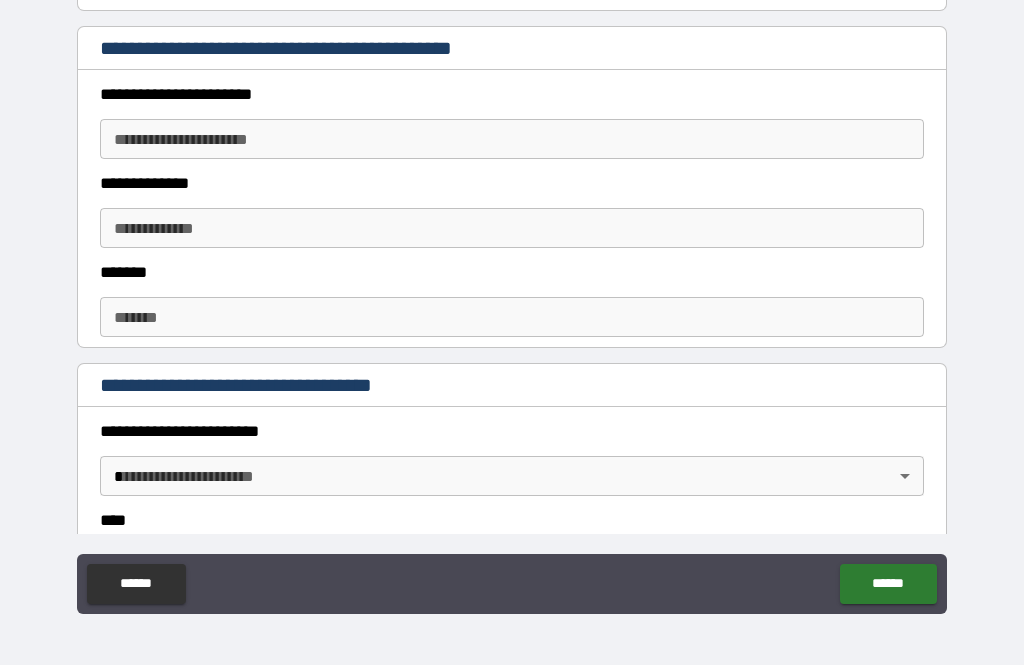 click on "******" at bounding box center [136, 584] 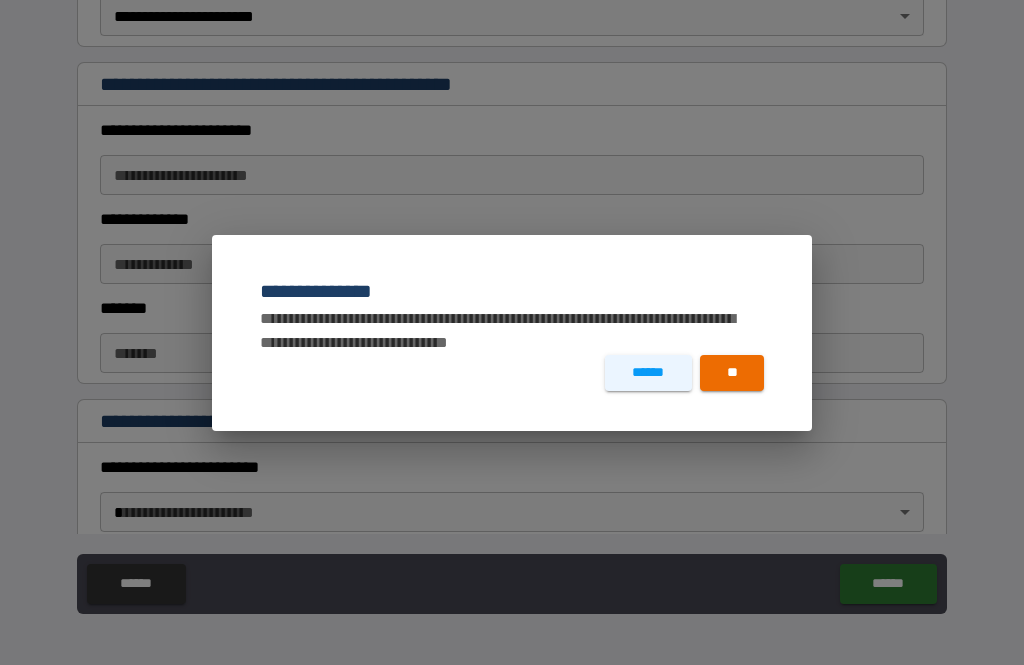 scroll, scrollTop: 364, scrollLeft: 0, axis: vertical 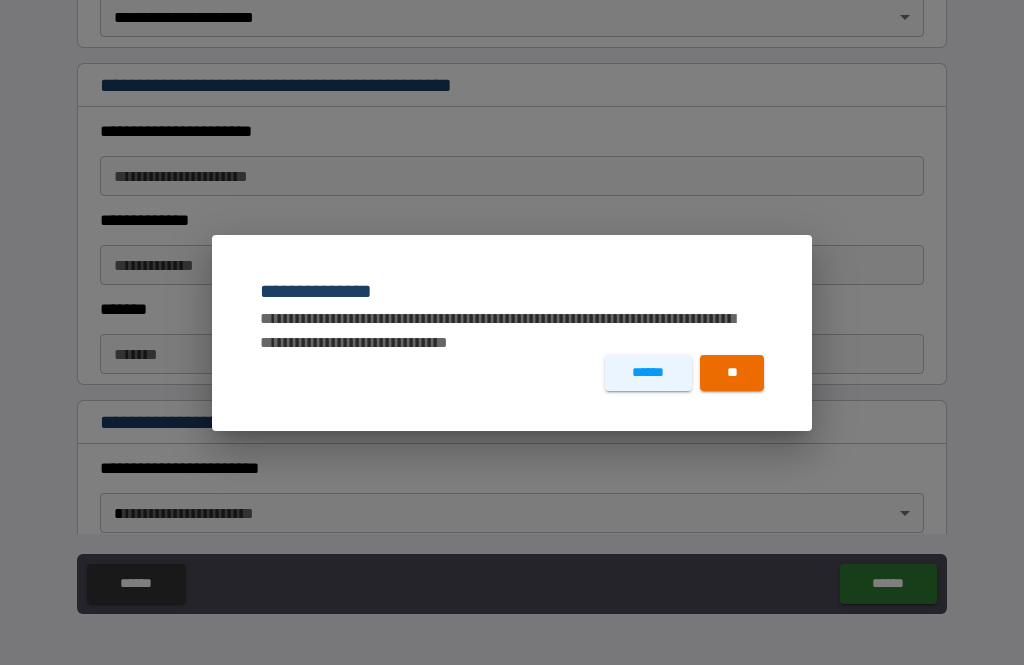 click on "******" at bounding box center [648, 373] 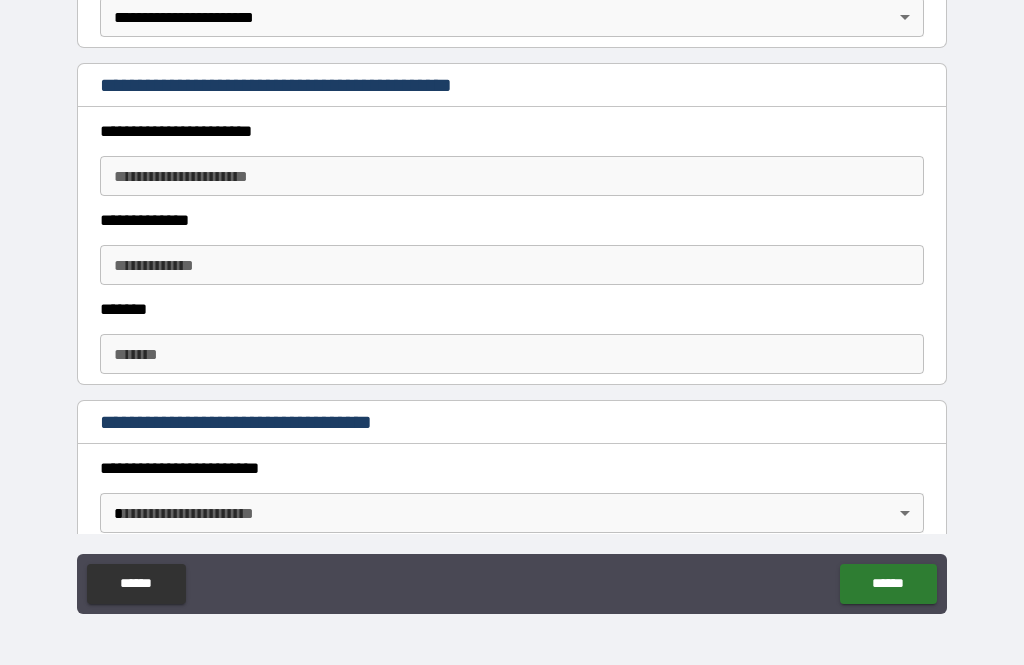 click on "******" at bounding box center [136, 584] 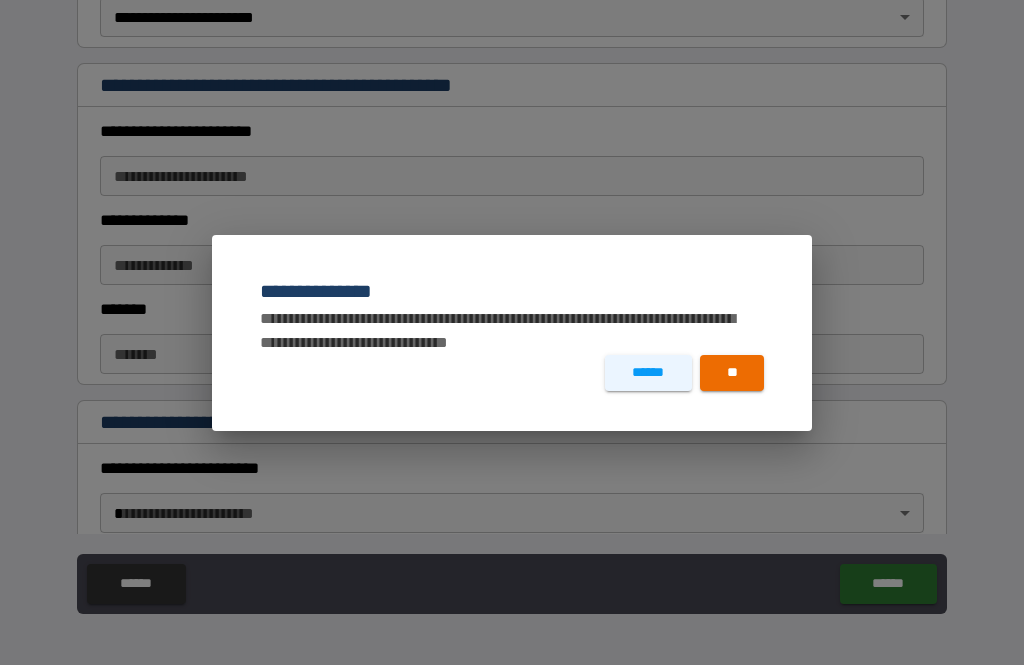 click on "**" at bounding box center (732, 373) 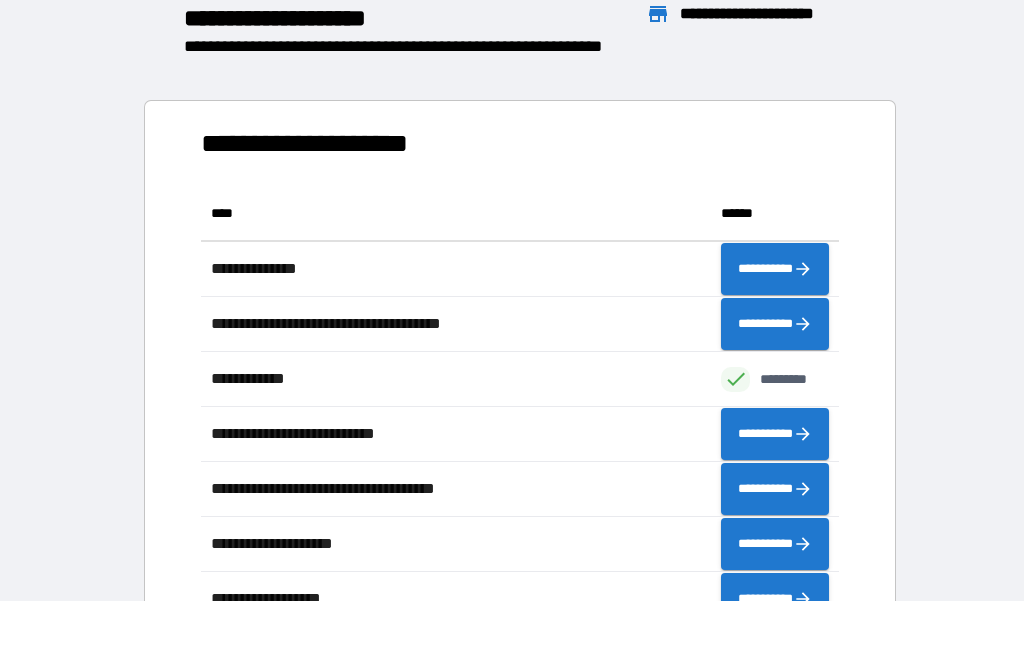 scroll, scrollTop: 1, scrollLeft: 1, axis: both 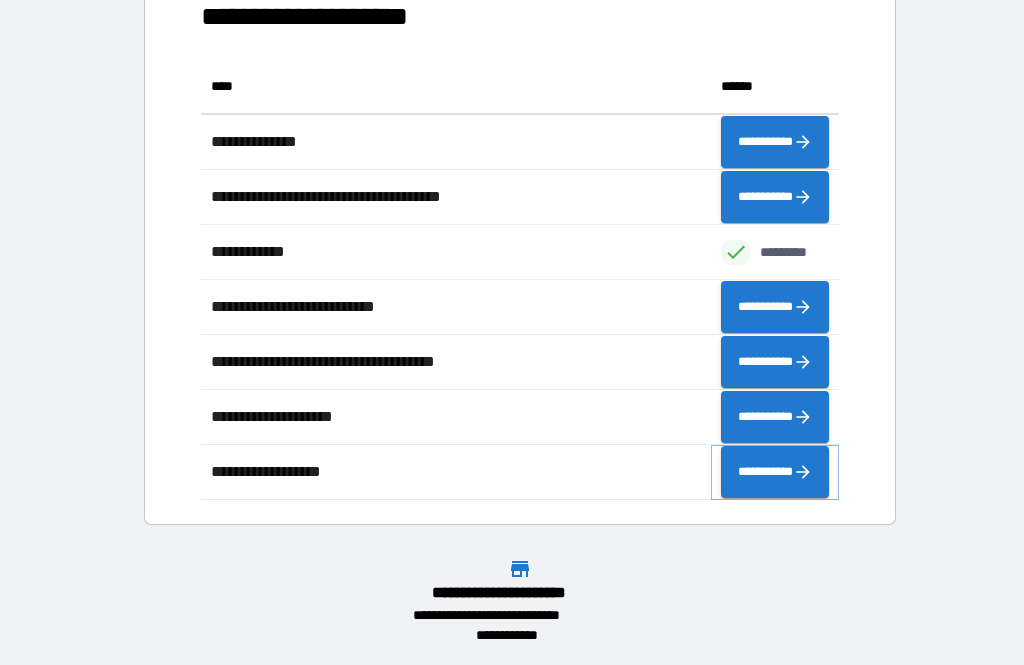 click on "**********" at bounding box center [775, 472] 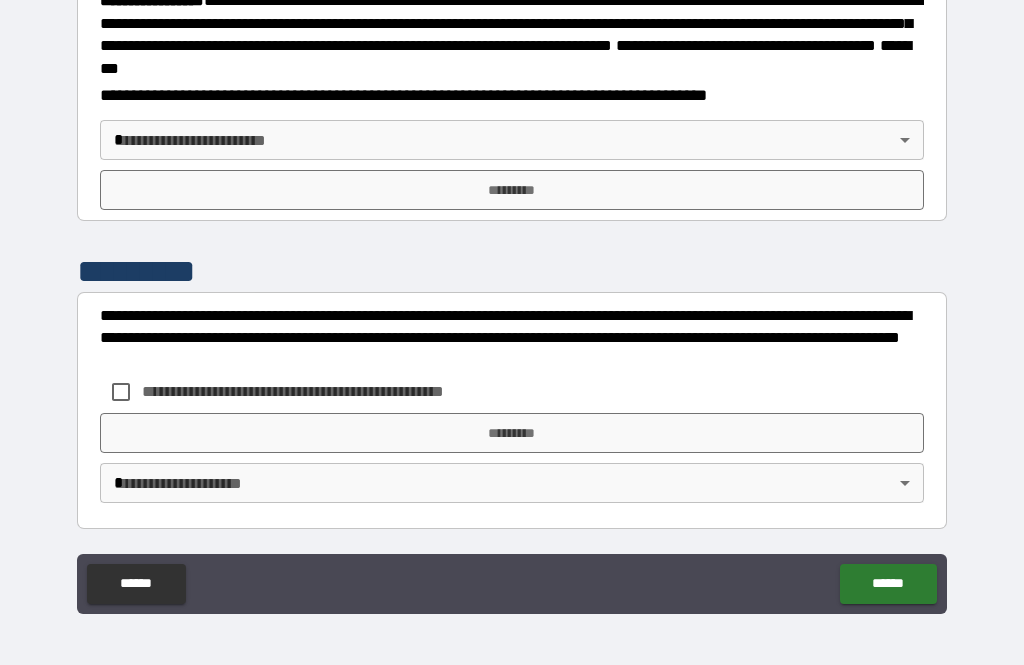 scroll, scrollTop: 2238, scrollLeft: 0, axis: vertical 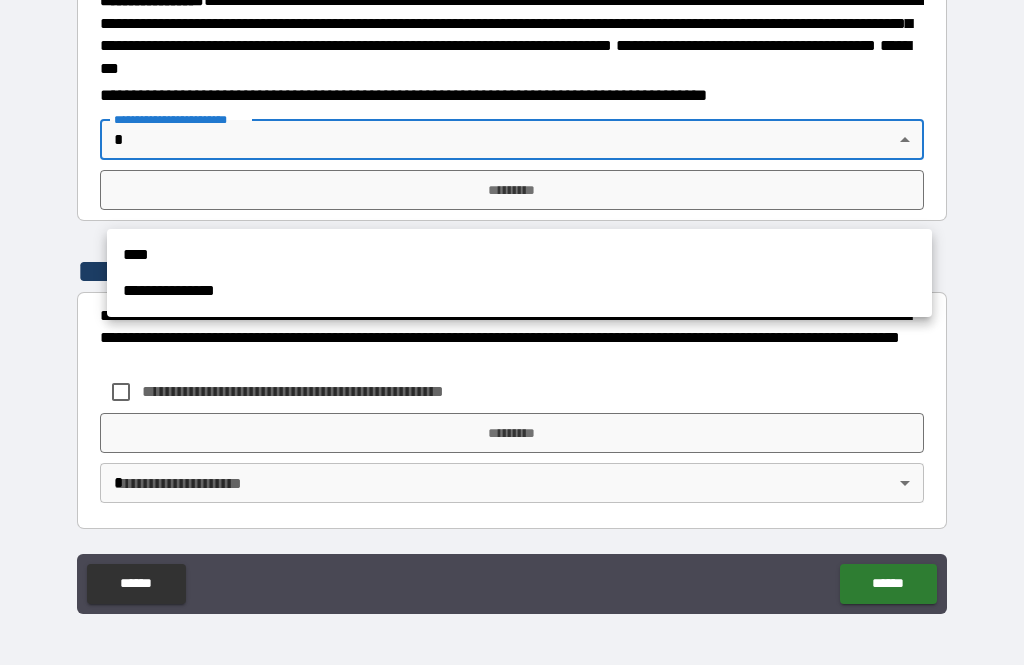 click on "**********" at bounding box center [519, 291] 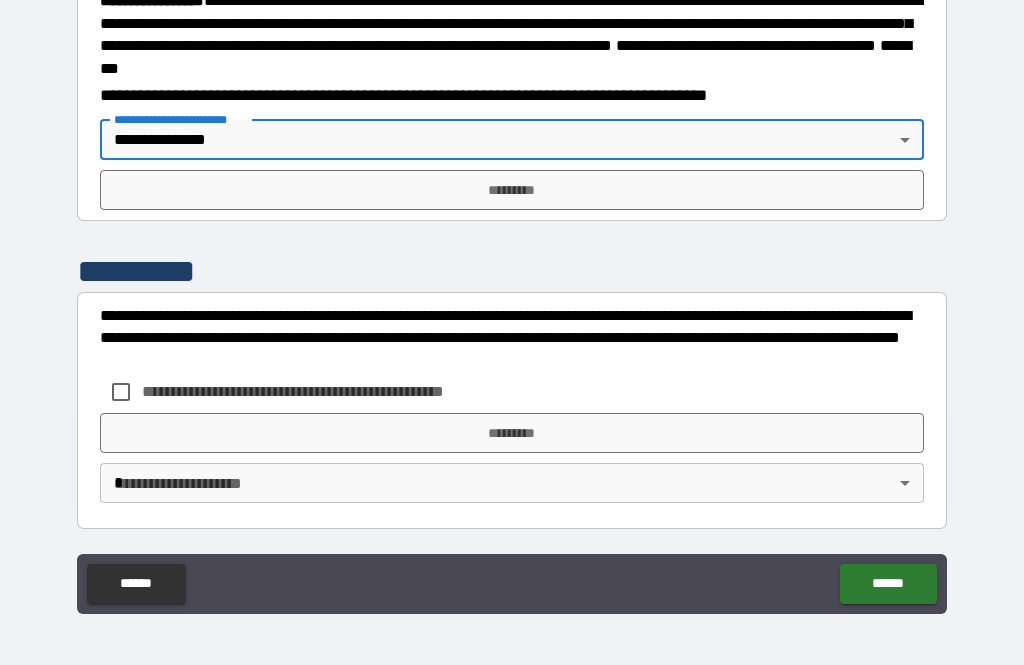 click on "*********" at bounding box center (512, 190) 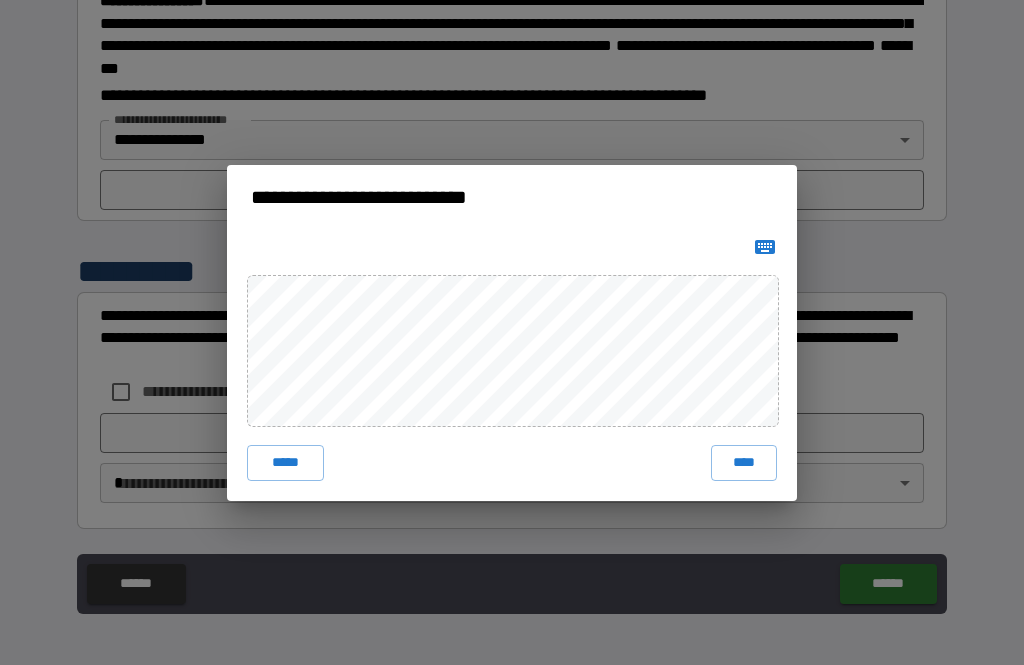click on "****" at bounding box center (744, 463) 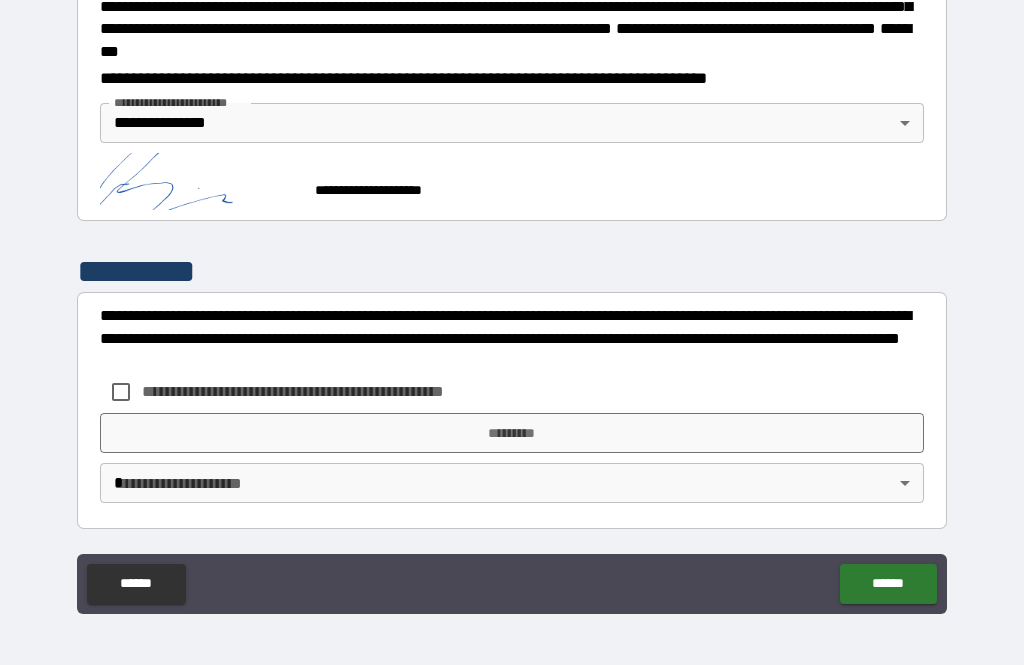 click on "*********" at bounding box center [512, 433] 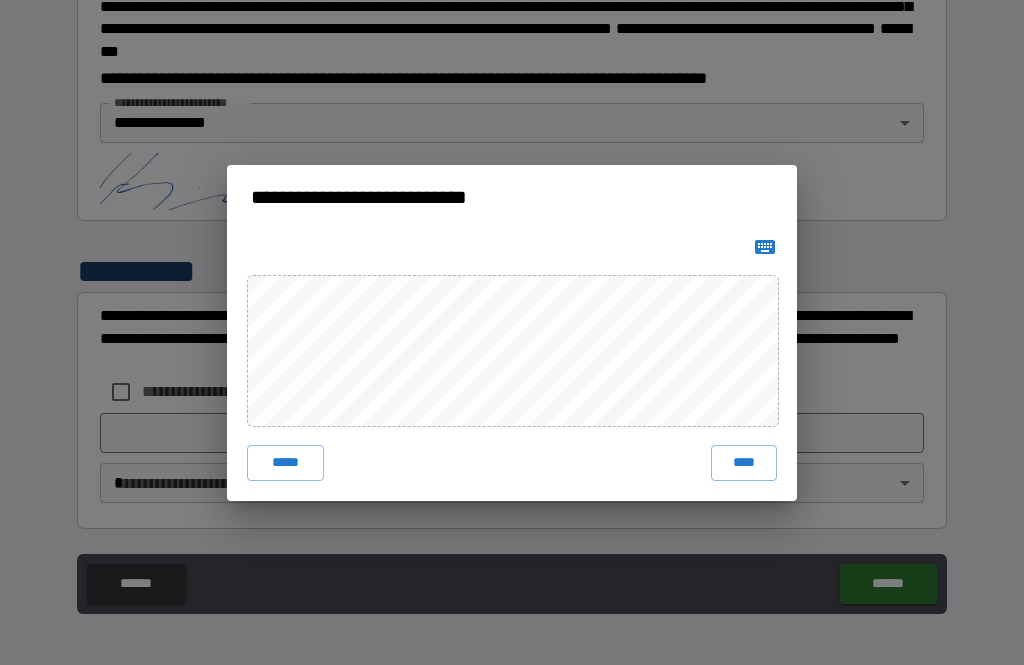 click on "**********" at bounding box center (512, 332) 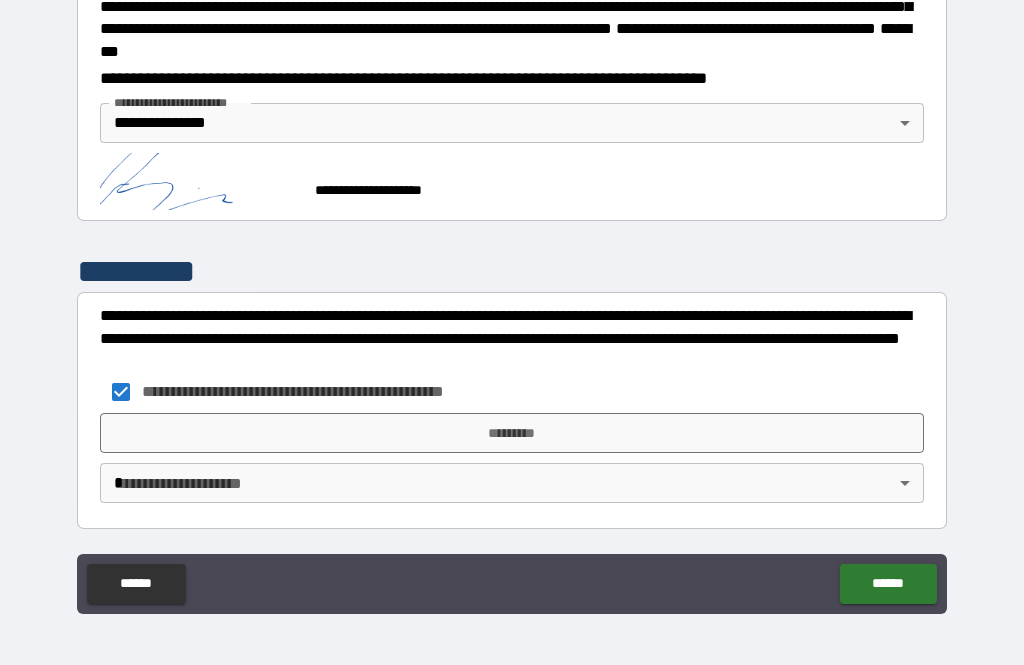 click on "*********" at bounding box center [512, 433] 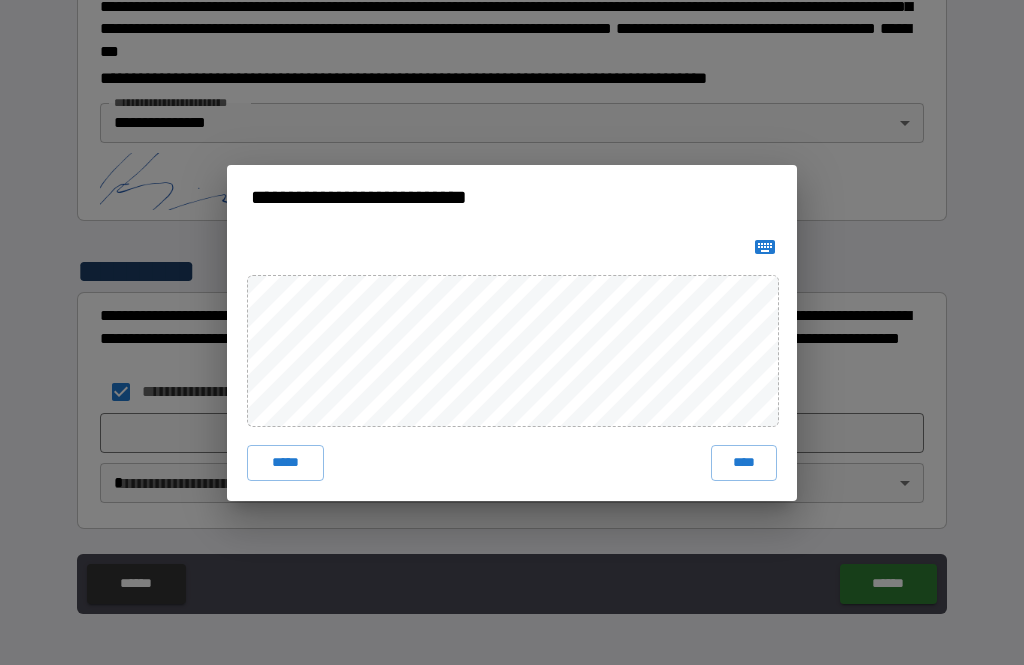 click on "****" at bounding box center [744, 463] 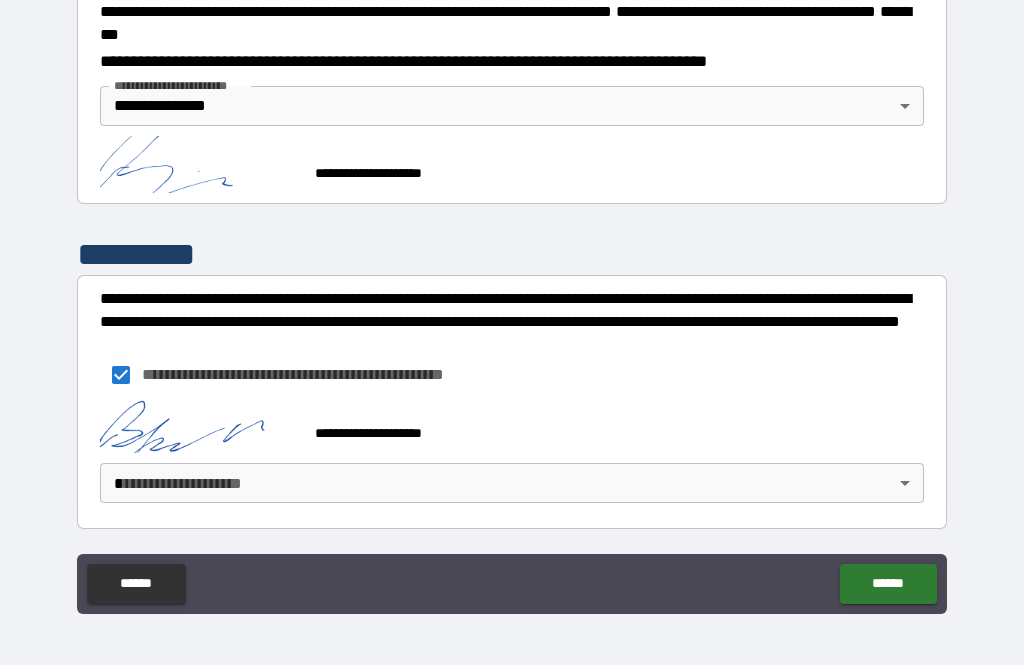 click on "******" at bounding box center (888, 584) 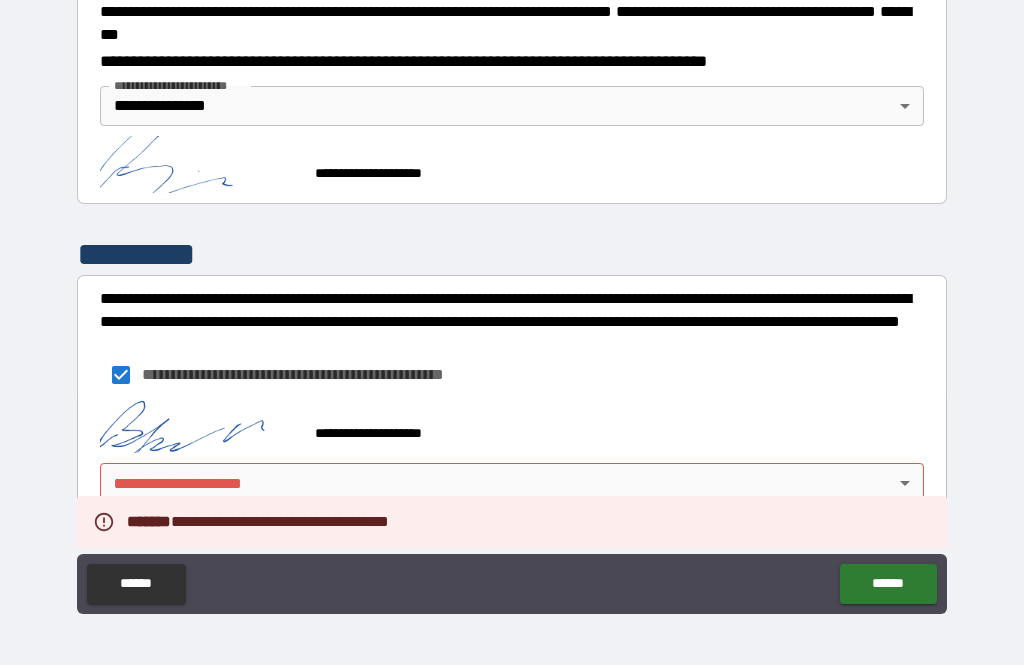 scroll, scrollTop: 2333, scrollLeft: 0, axis: vertical 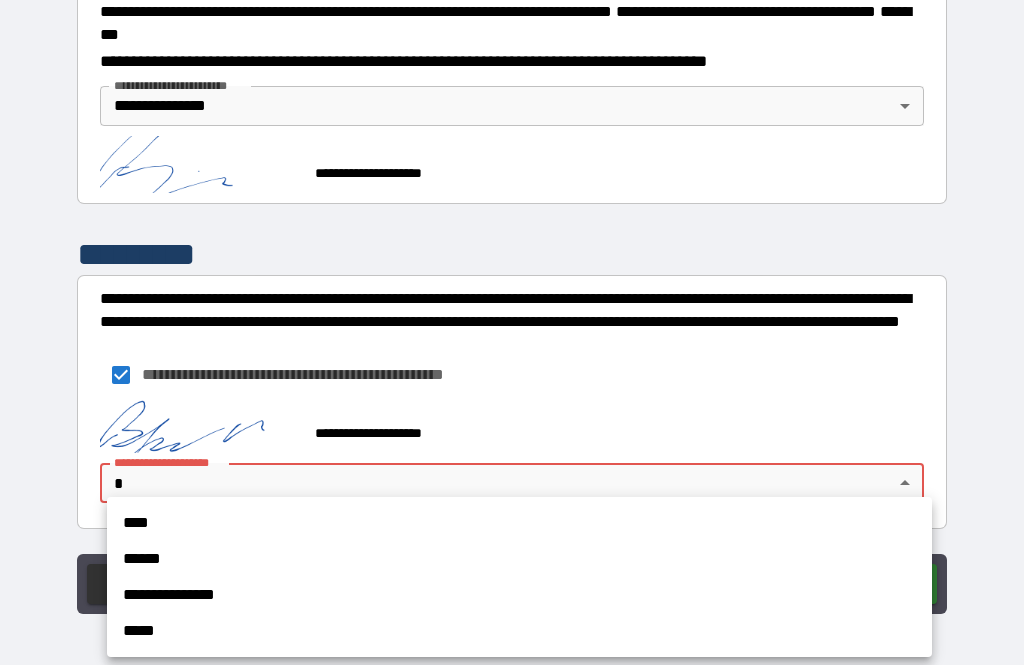 click on "**********" at bounding box center (519, 595) 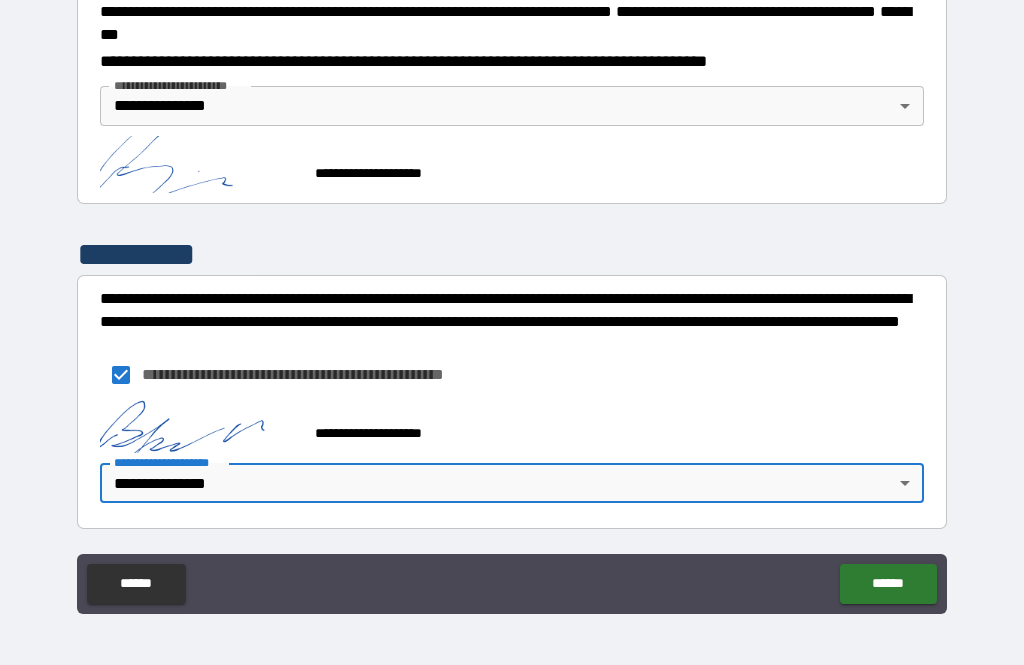 scroll, scrollTop: 2333, scrollLeft: 0, axis: vertical 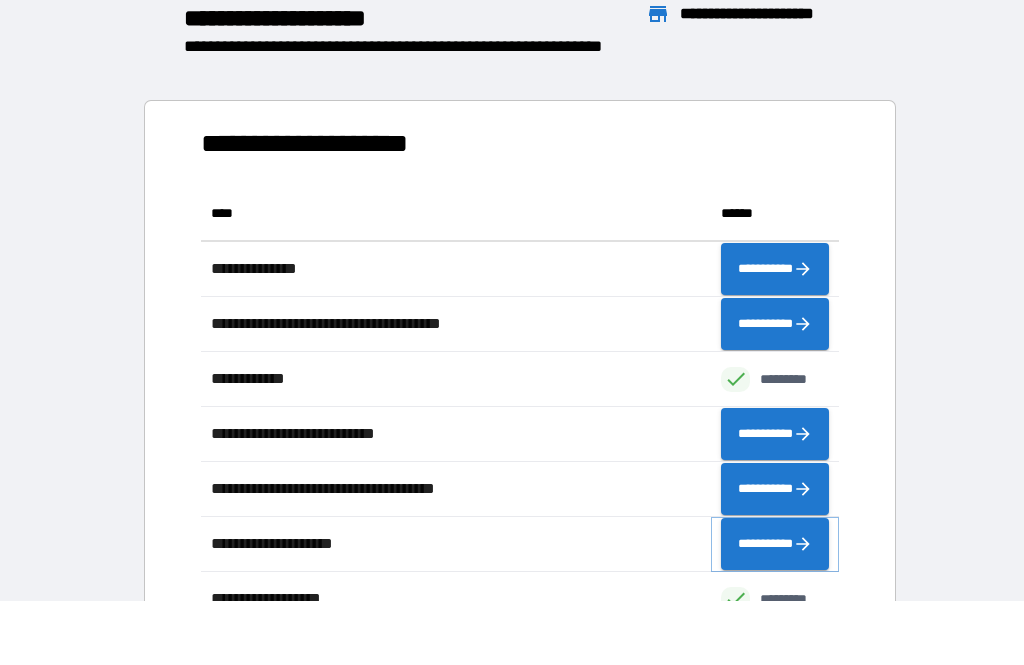 click on "**********" at bounding box center (775, 544) 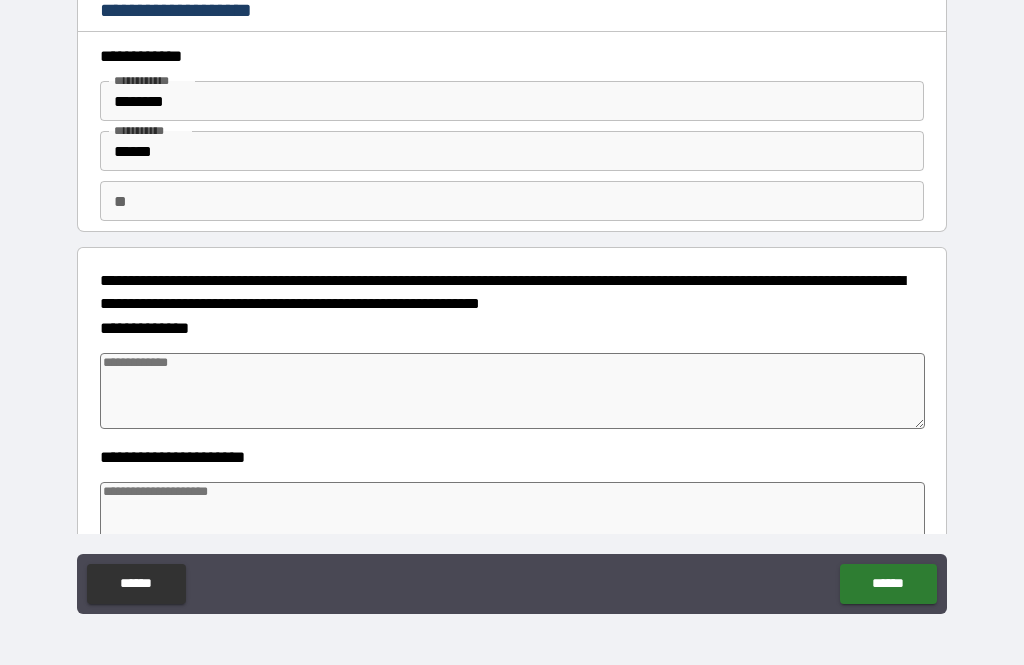 type on "*" 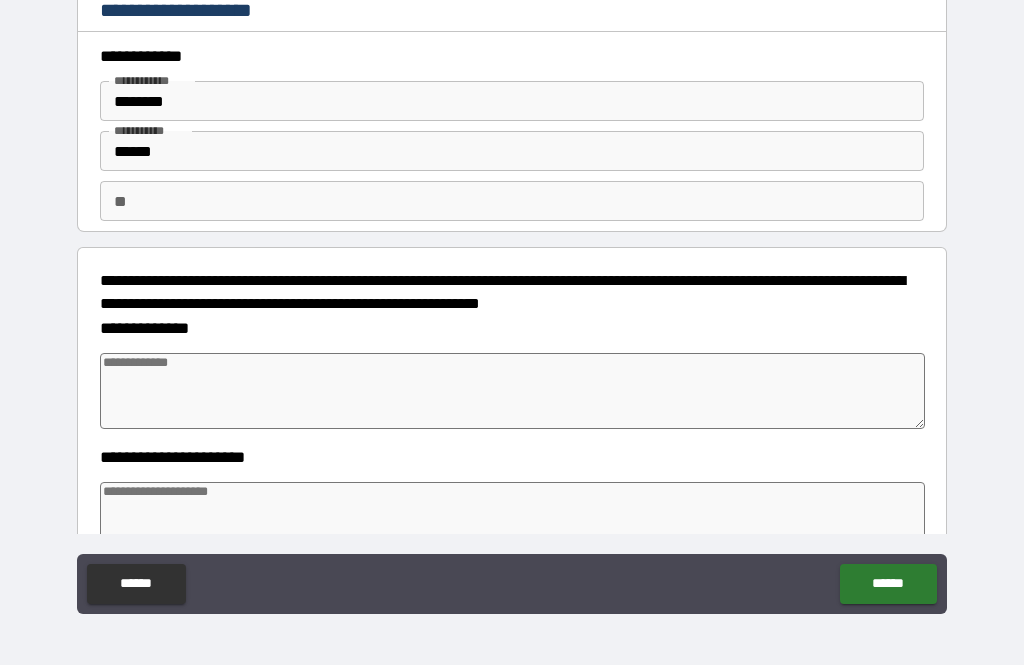 type on "*" 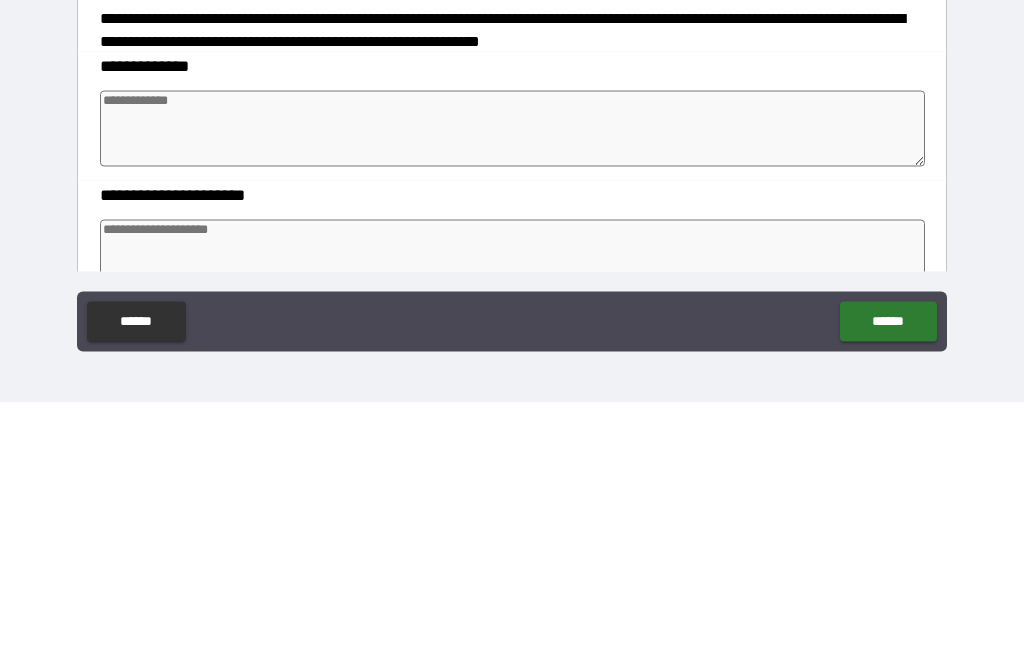 type on "*" 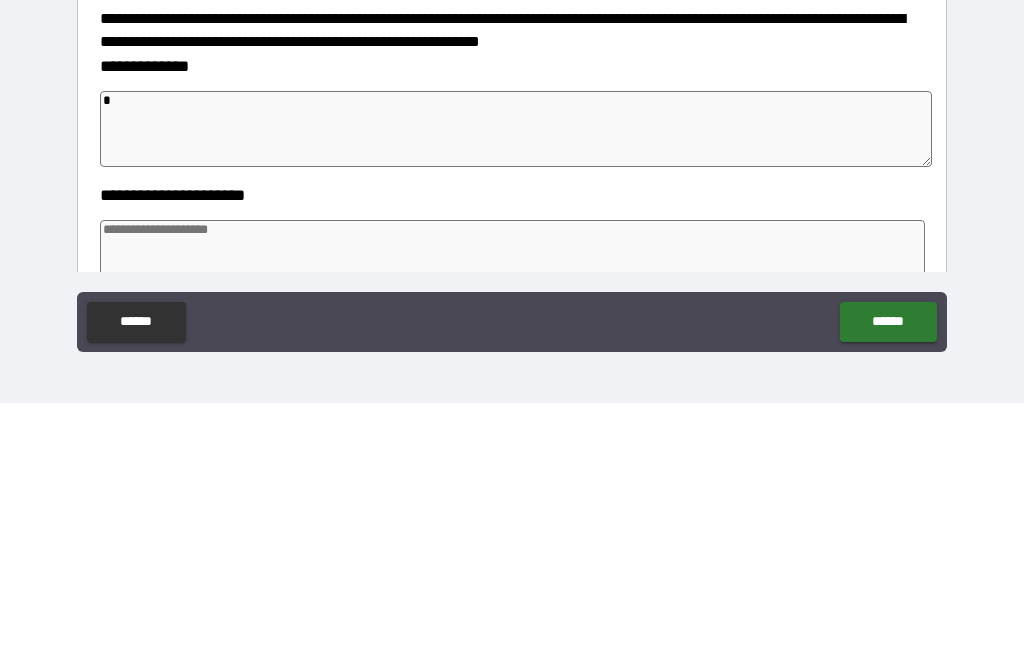 type on "**" 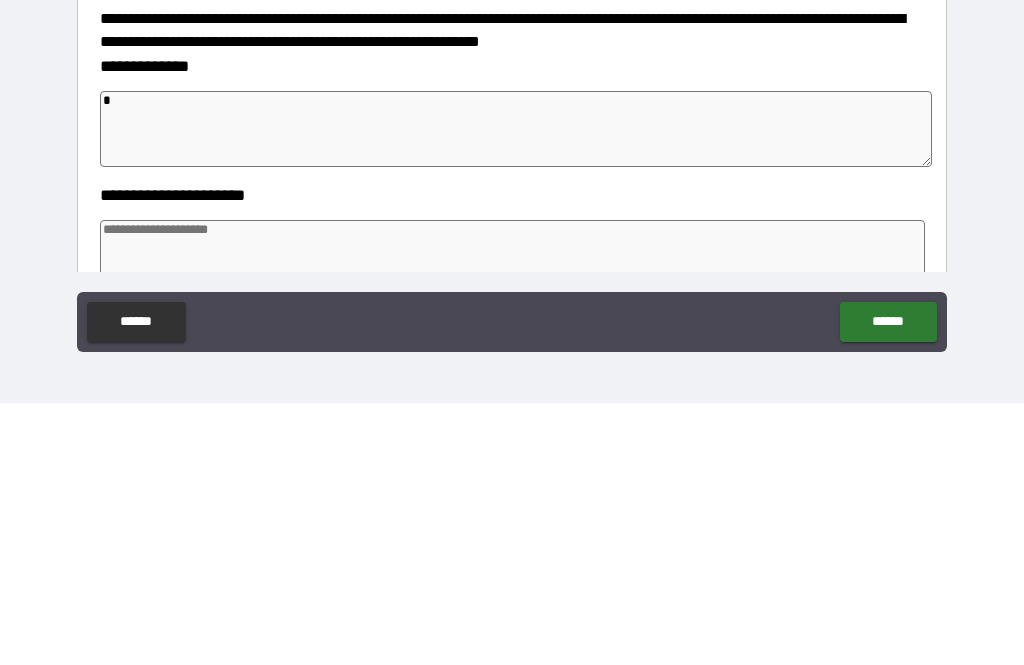 type on "*" 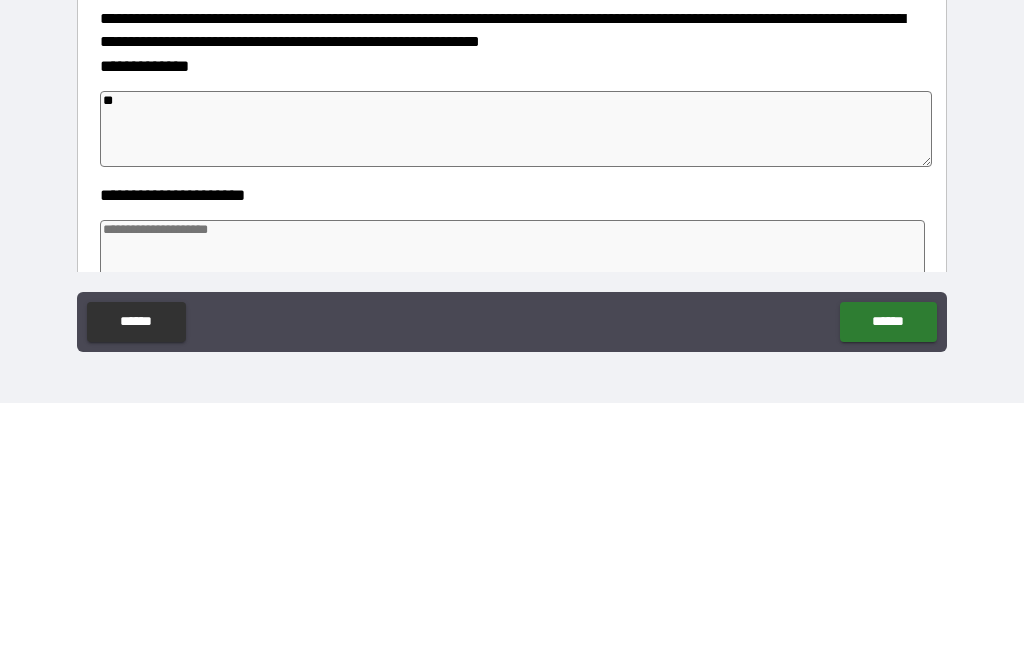 type on "*" 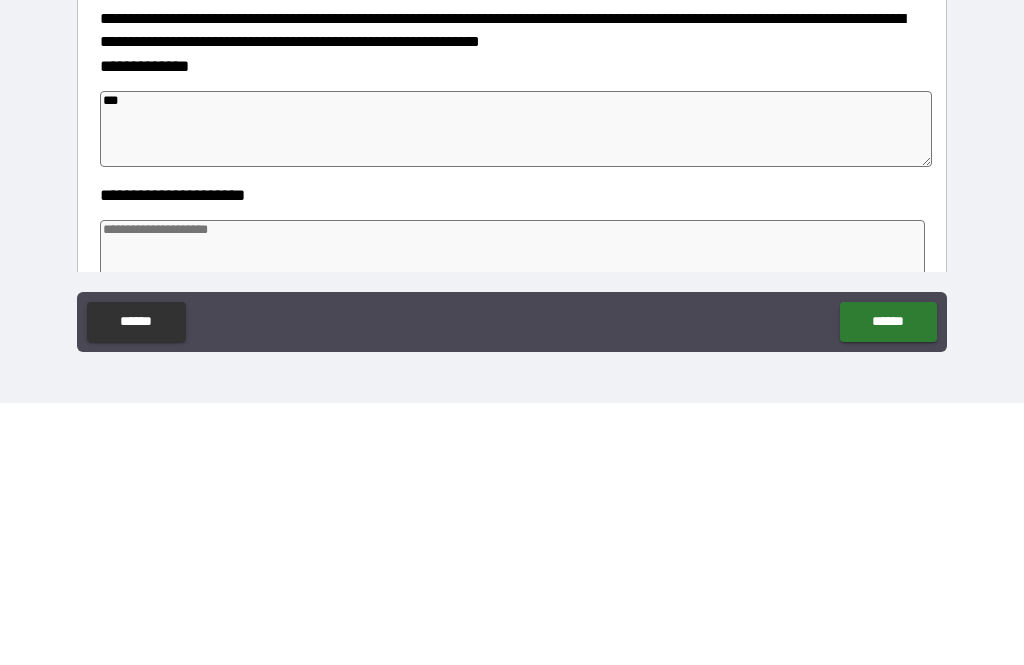 type on "*" 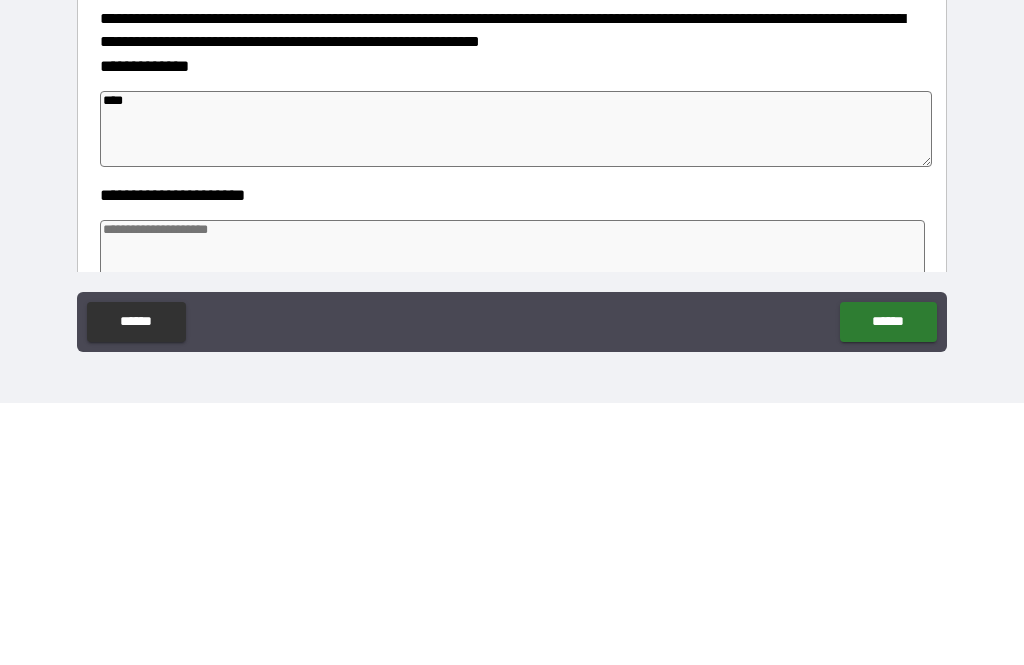 type on "*" 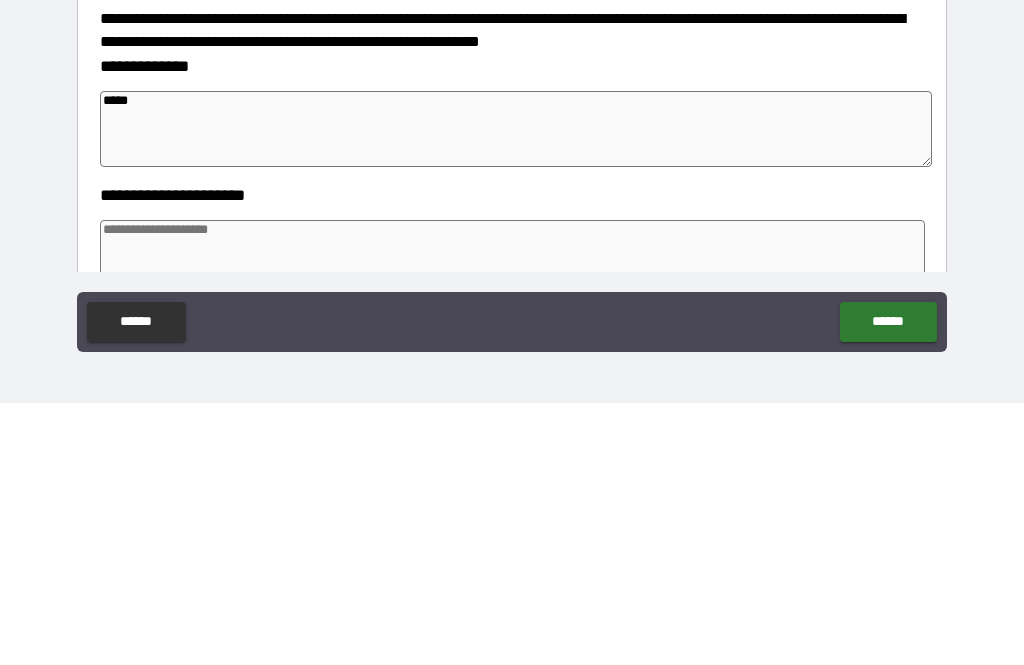 type on "*" 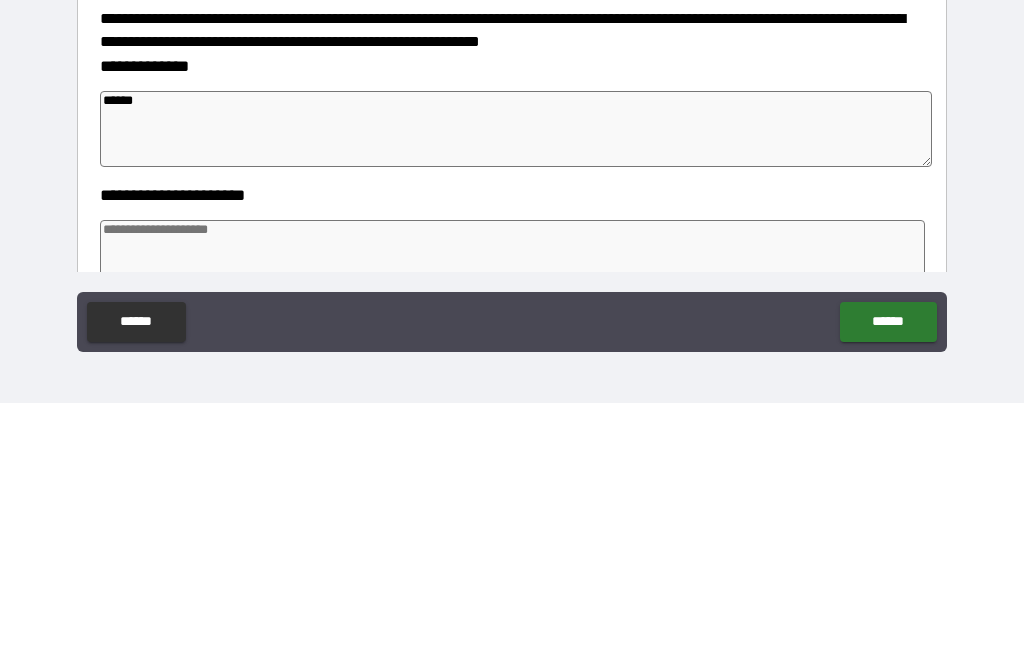type on "*" 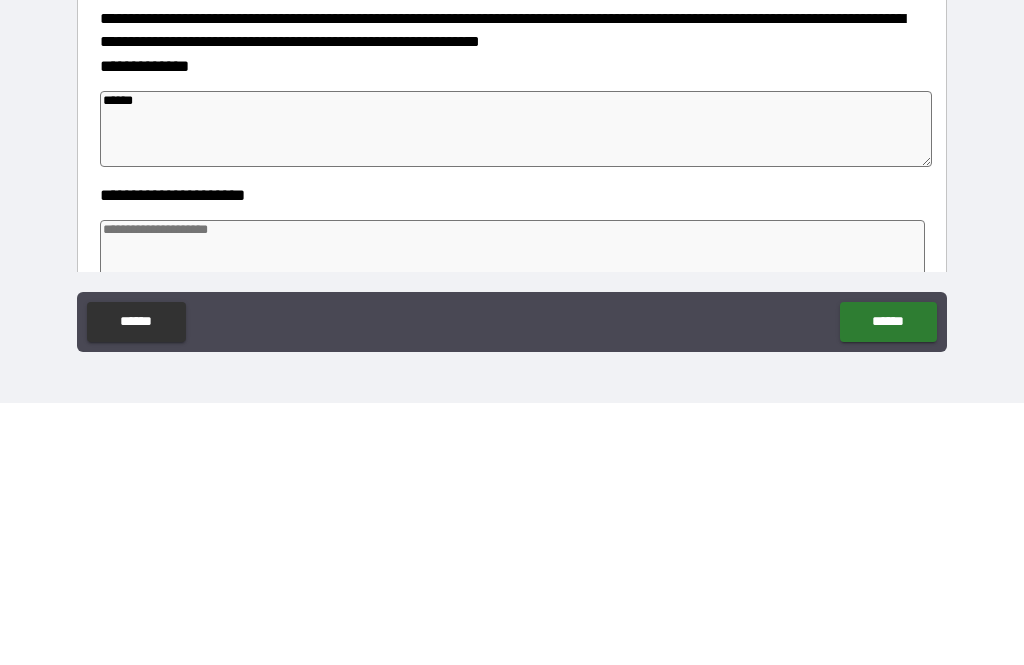 type on "*******" 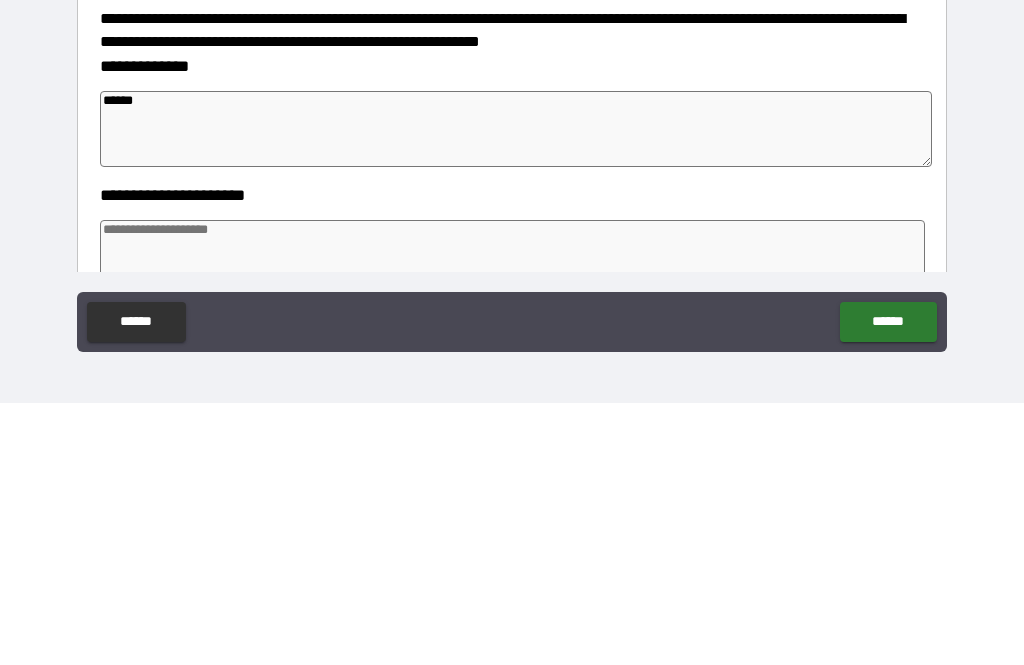 type on "*" 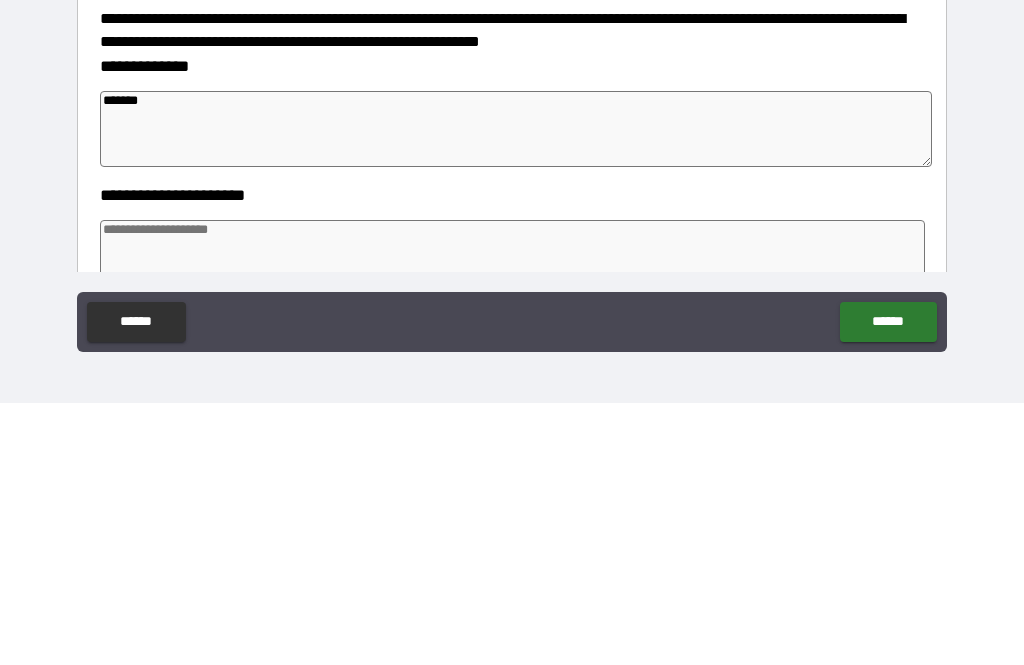 type on "*******" 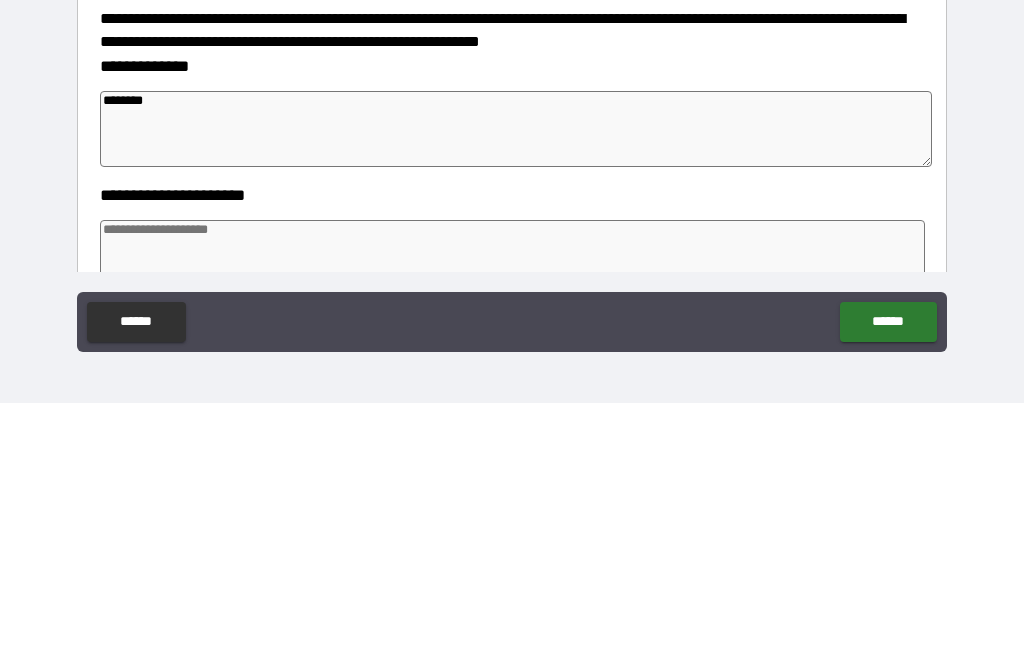 type on "*" 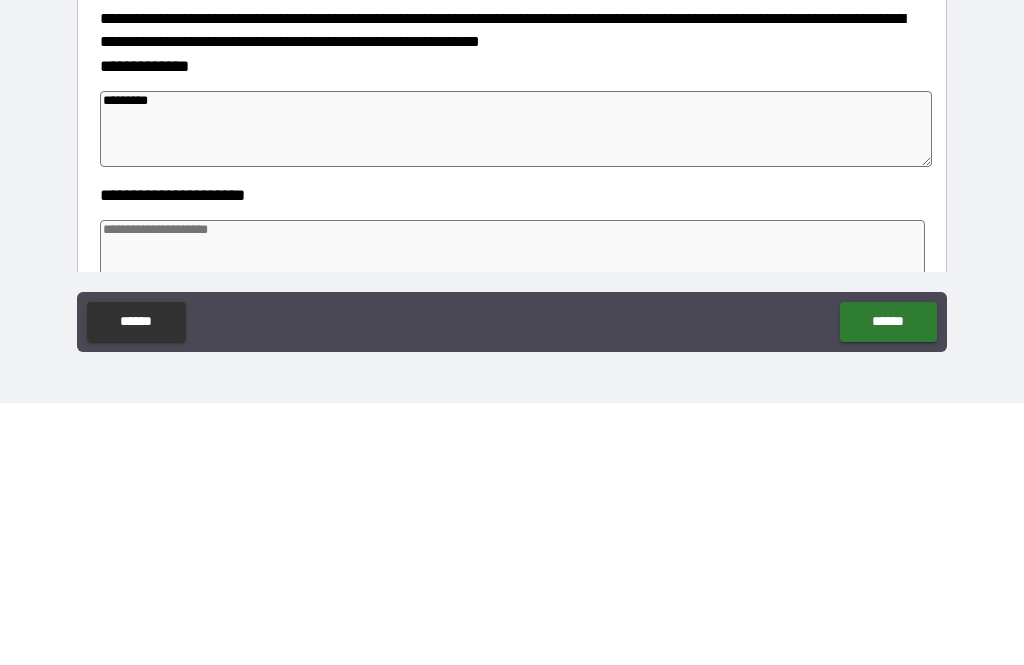 type on "*" 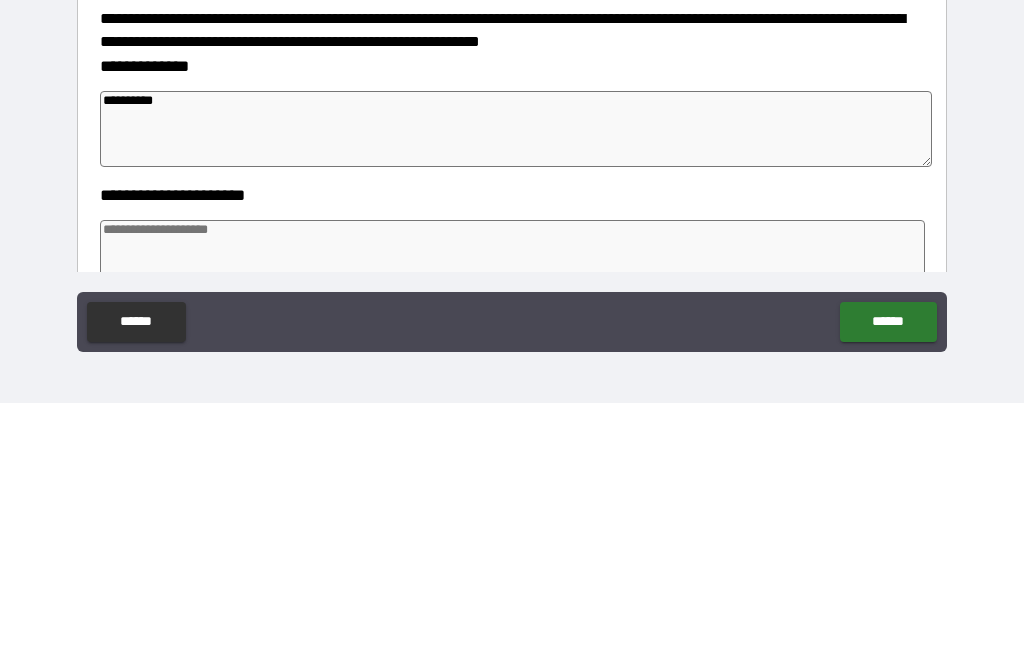type on "*" 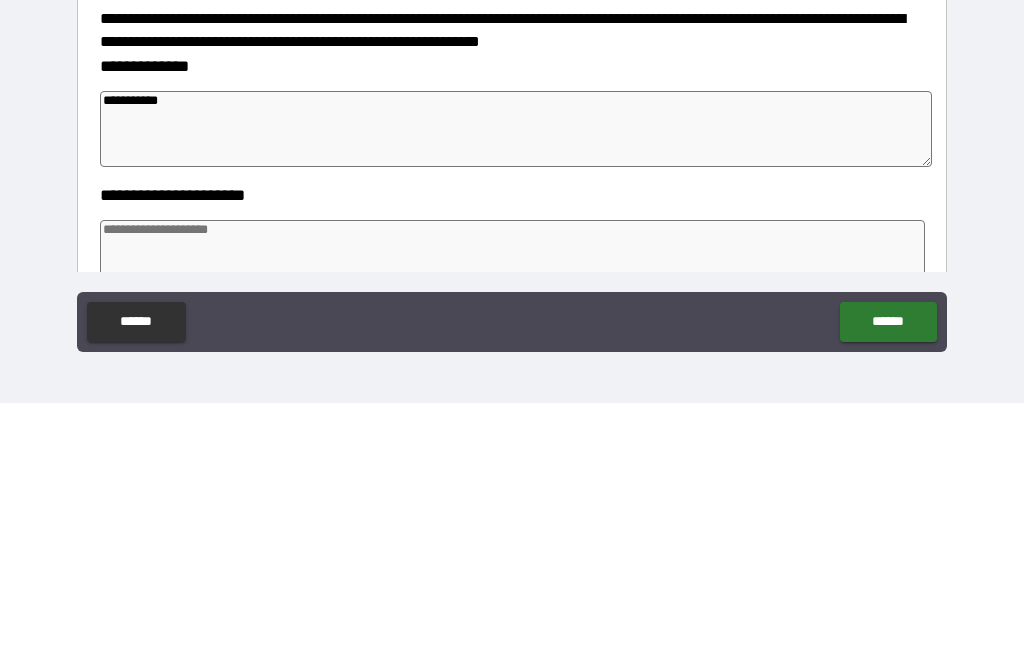 type on "*" 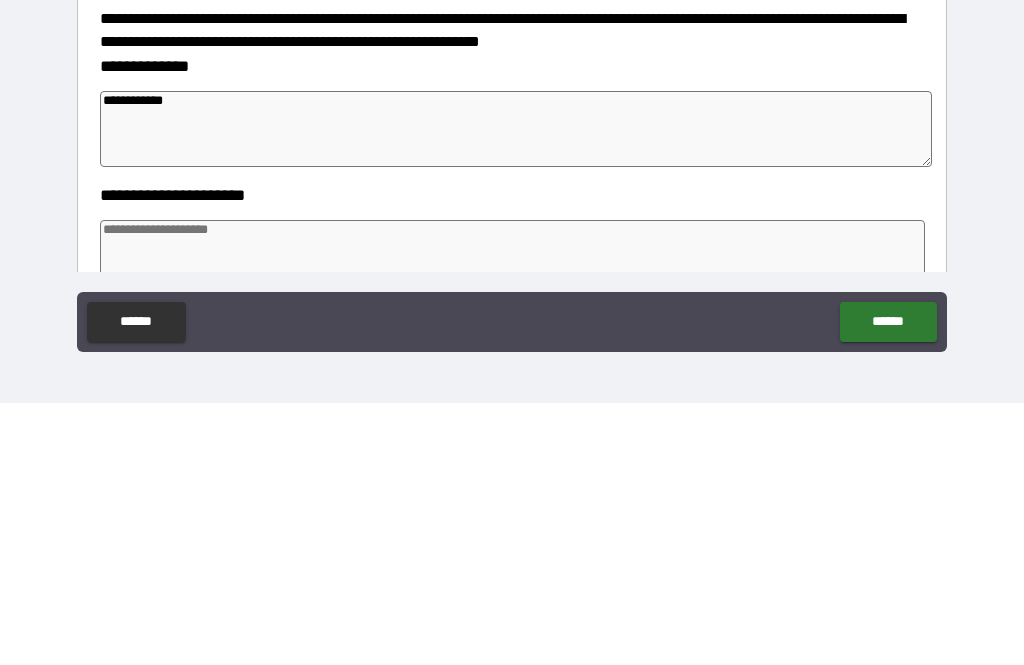 type on "**********" 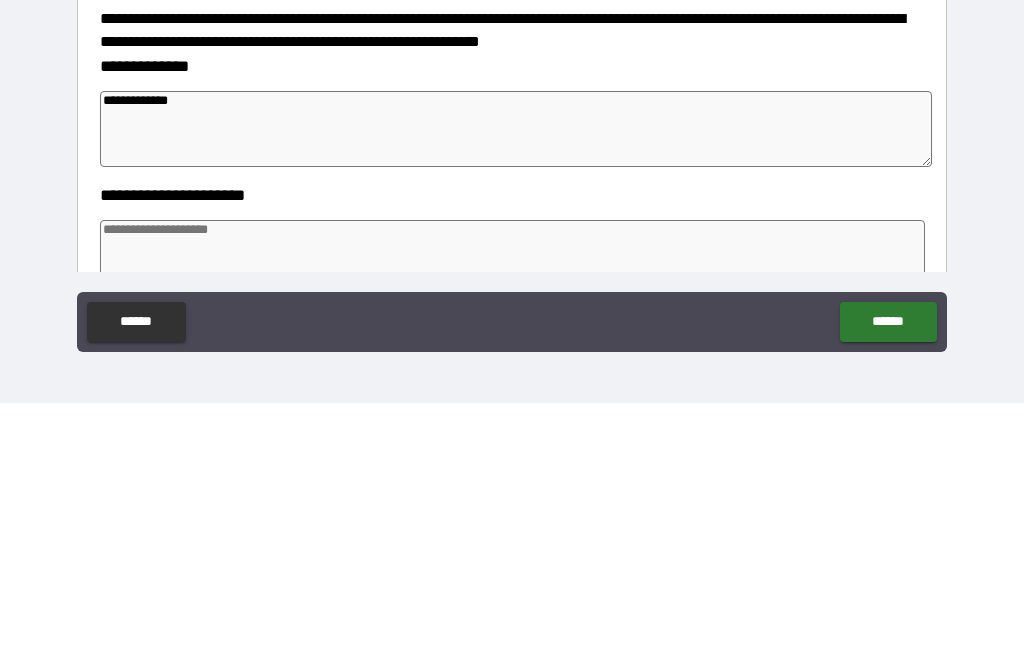 type on "*" 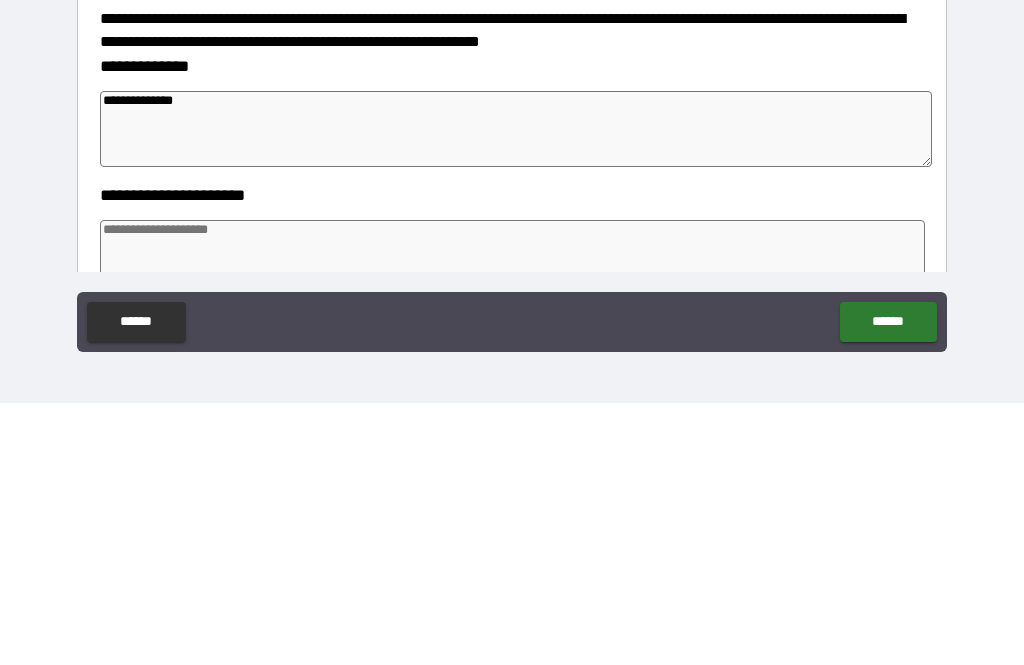 type on "*" 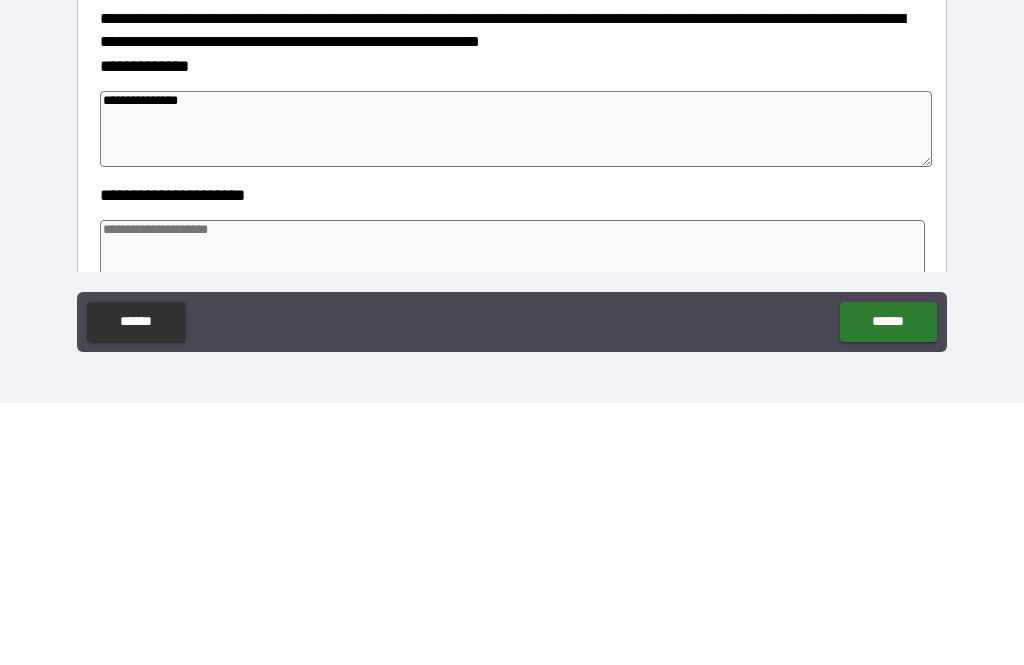 type on "*" 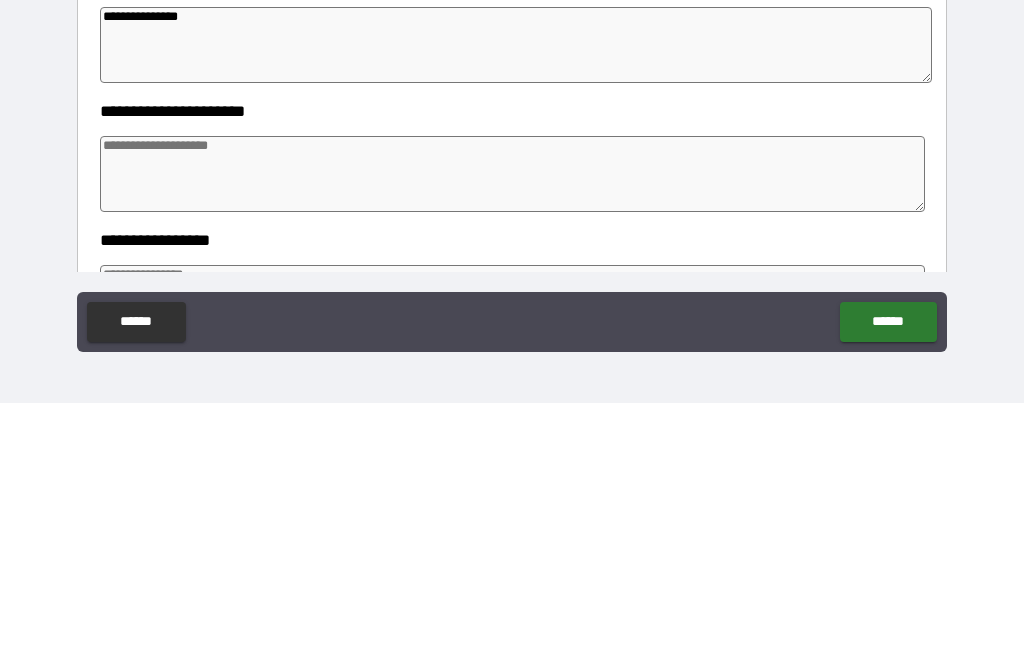 scroll, scrollTop: 88, scrollLeft: 0, axis: vertical 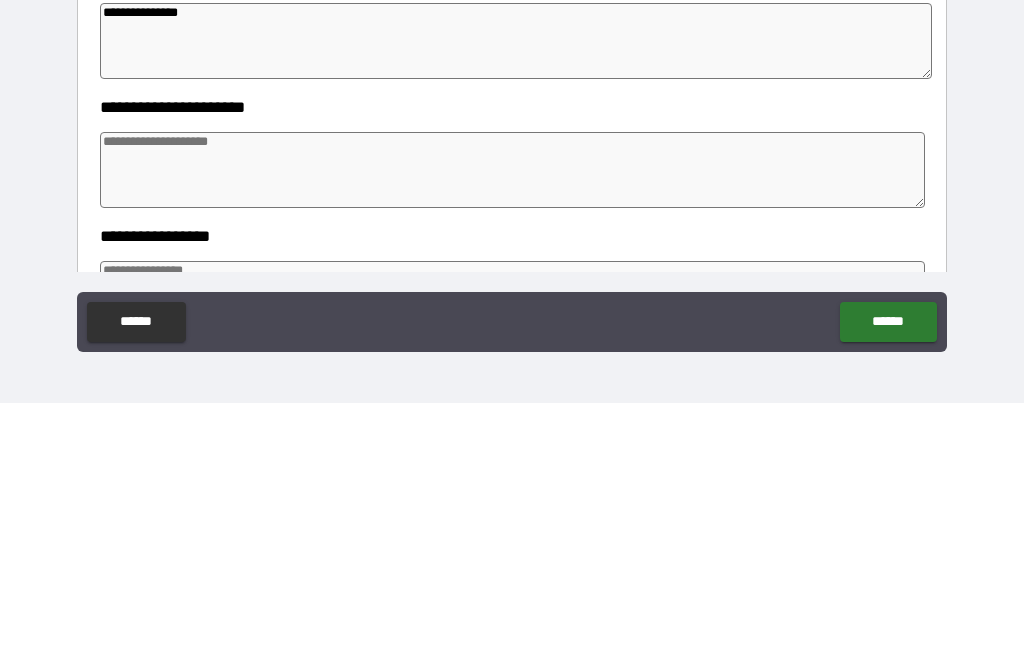 type on "**********" 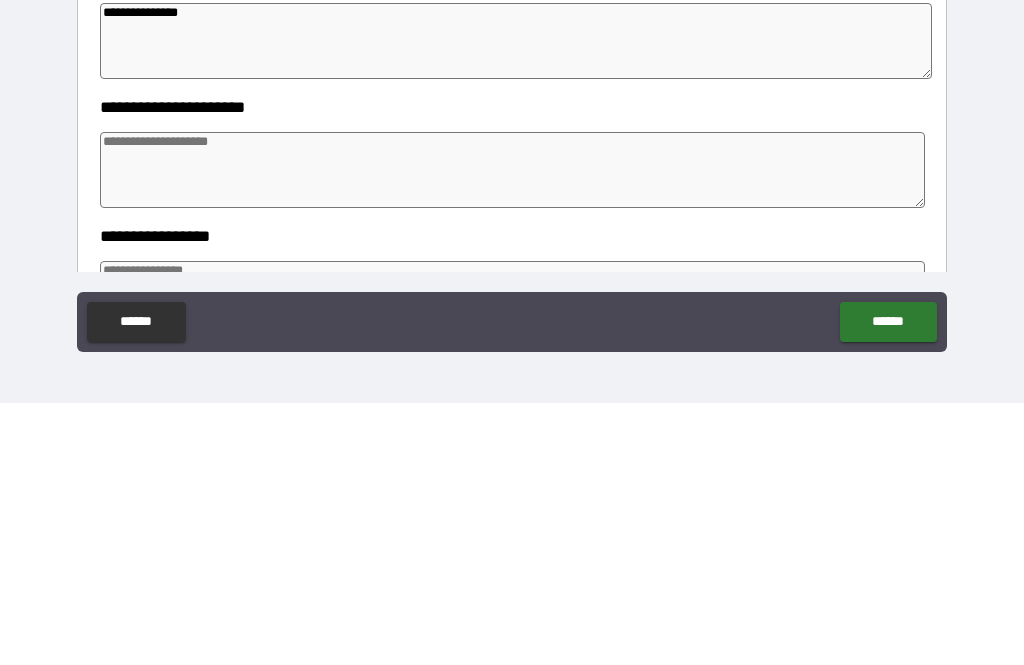click at bounding box center [513, 432] 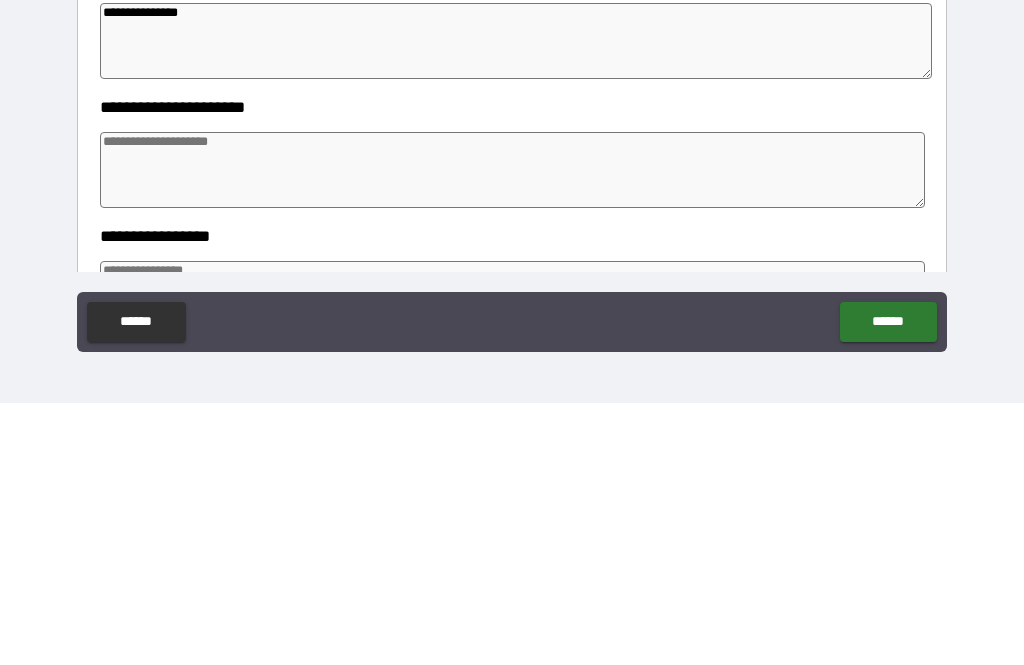 type on "*" 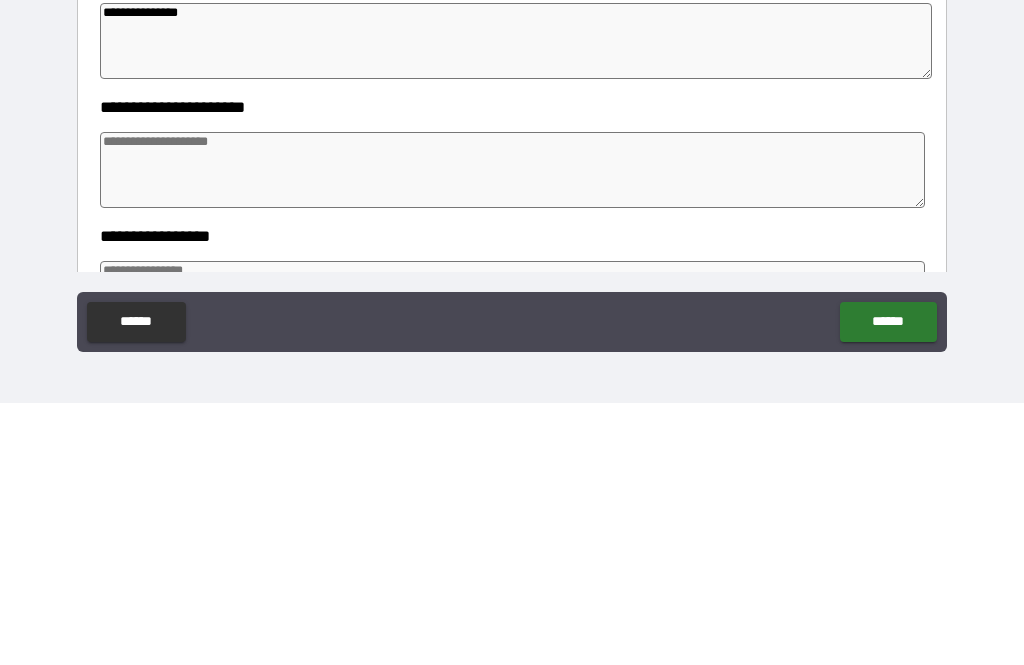 type on "*" 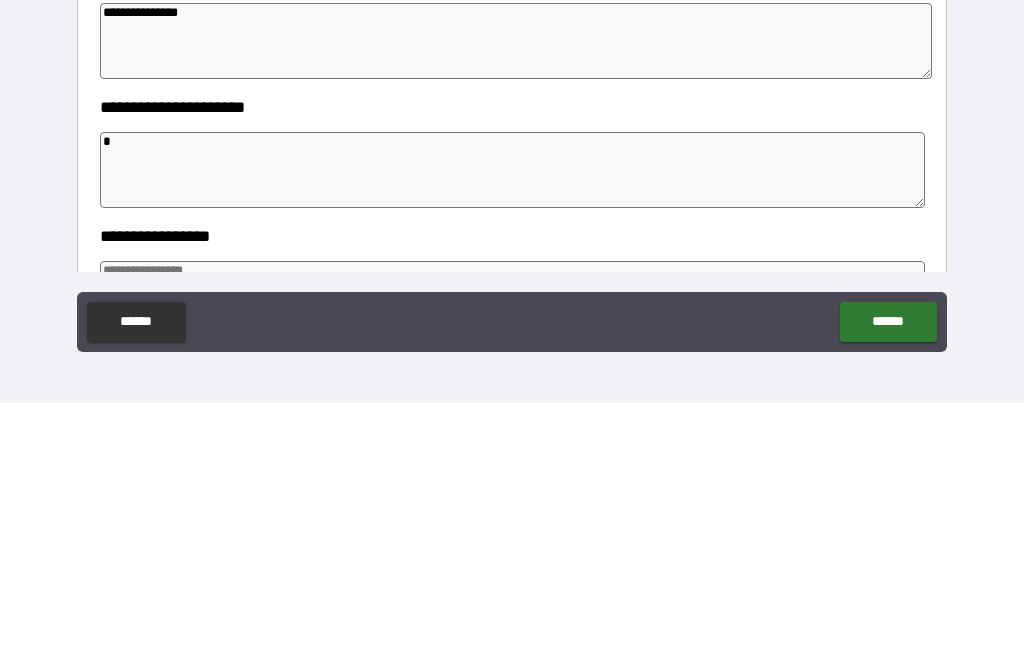 type on "*" 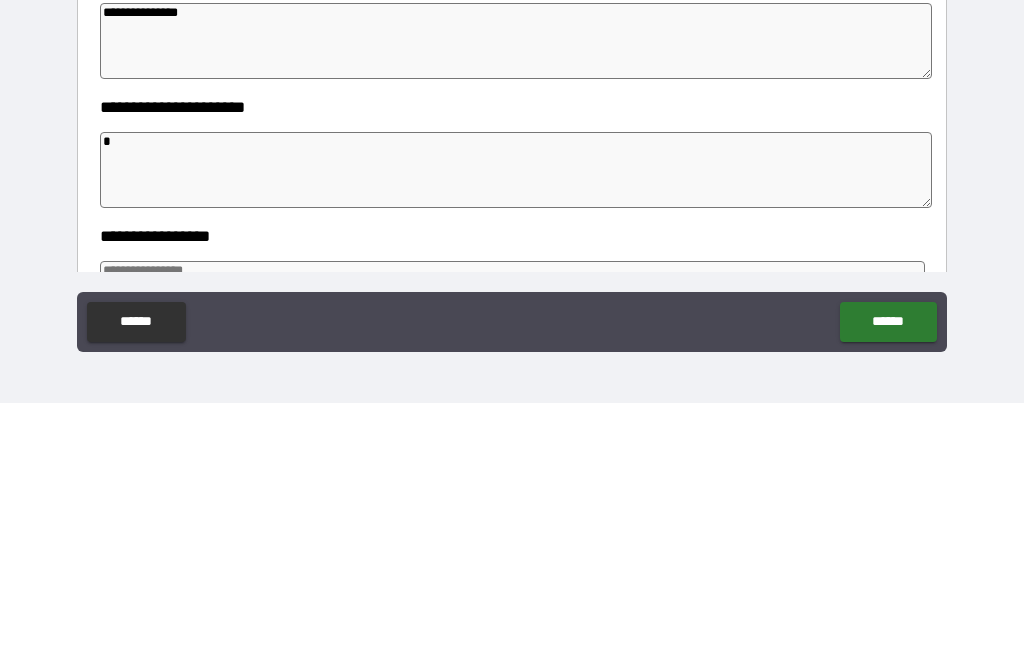 type on "**" 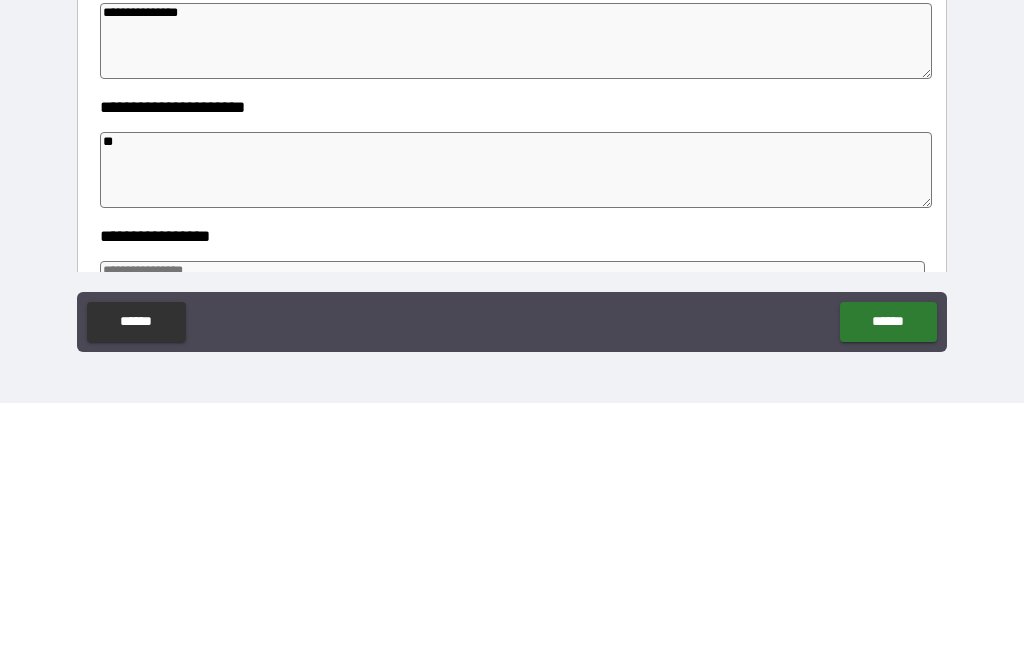 type on "*" 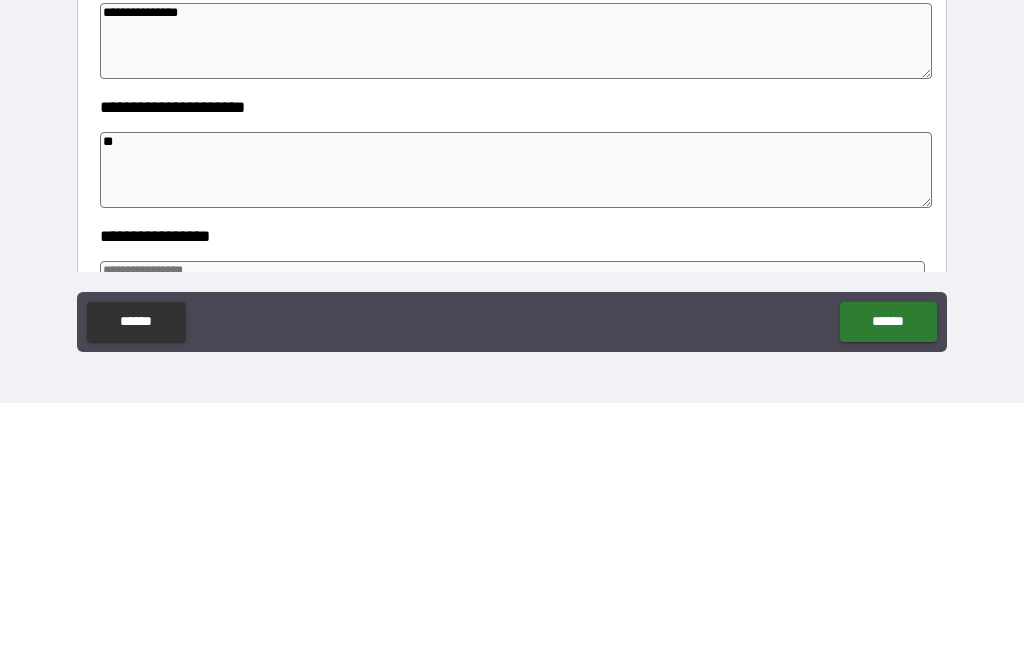 type on "*" 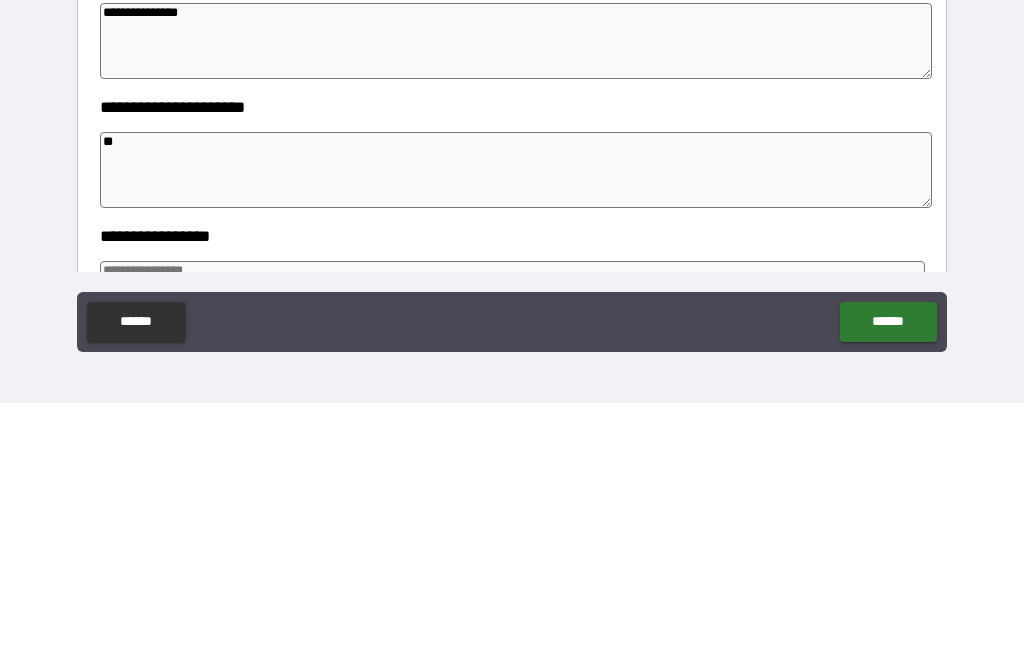 type on "*" 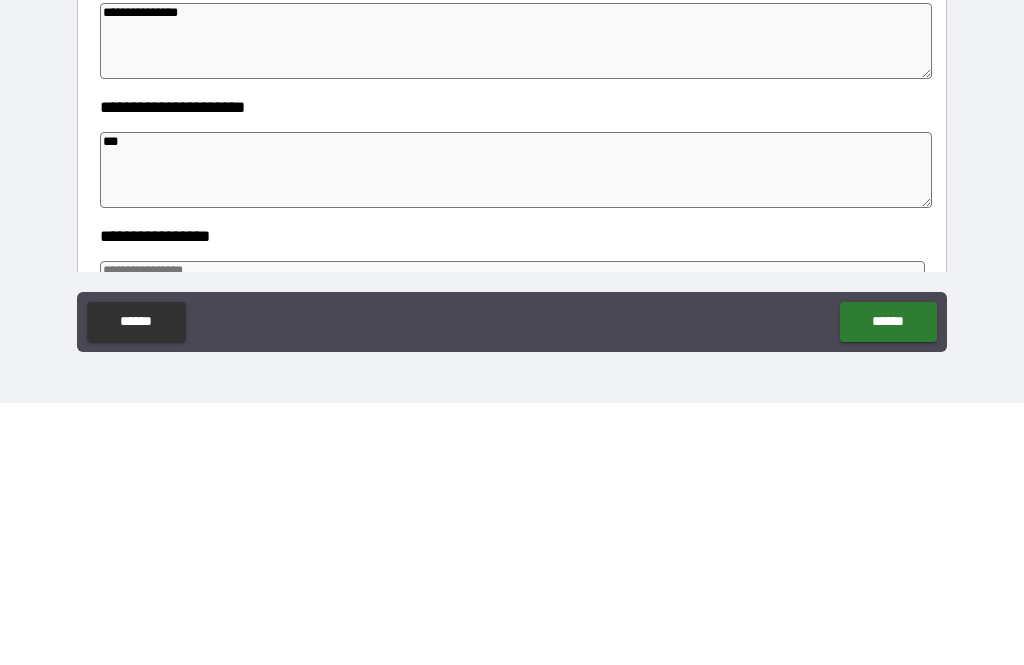 type on "*" 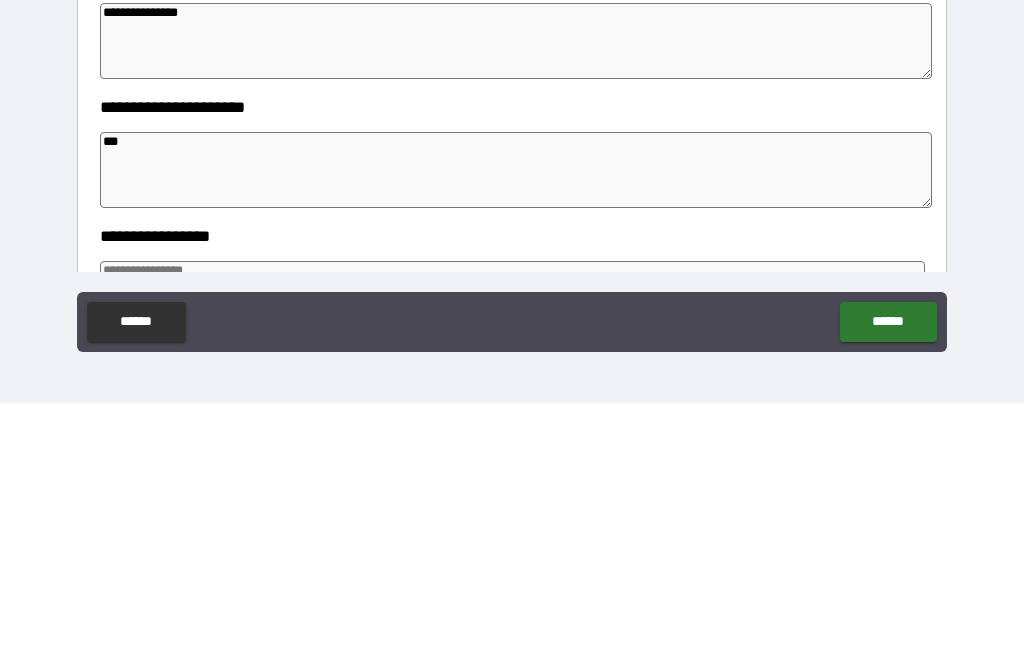 type on "*" 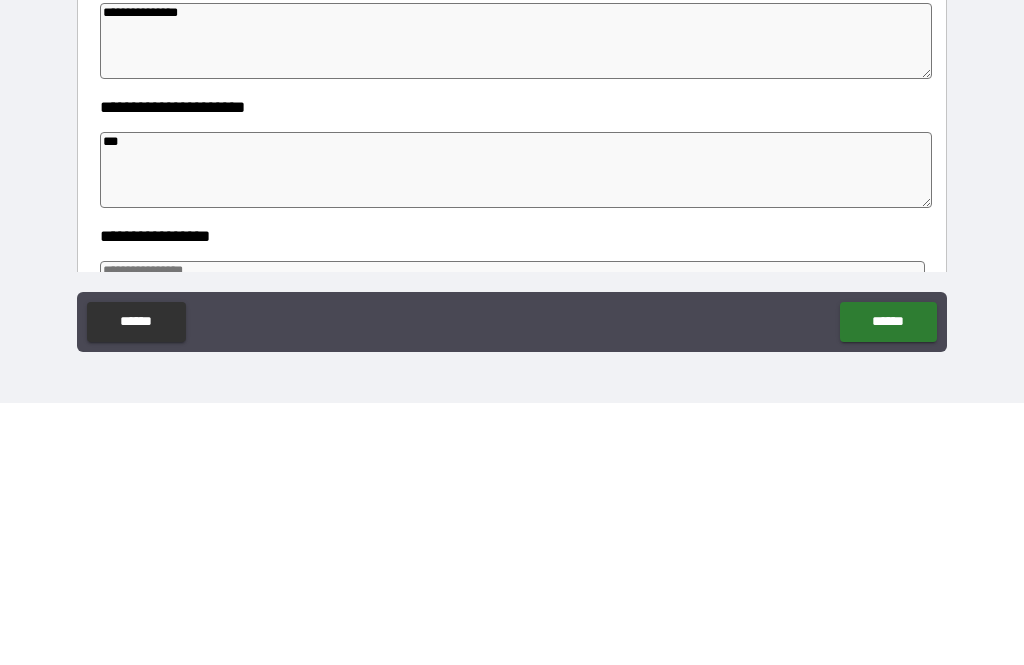 type on "*" 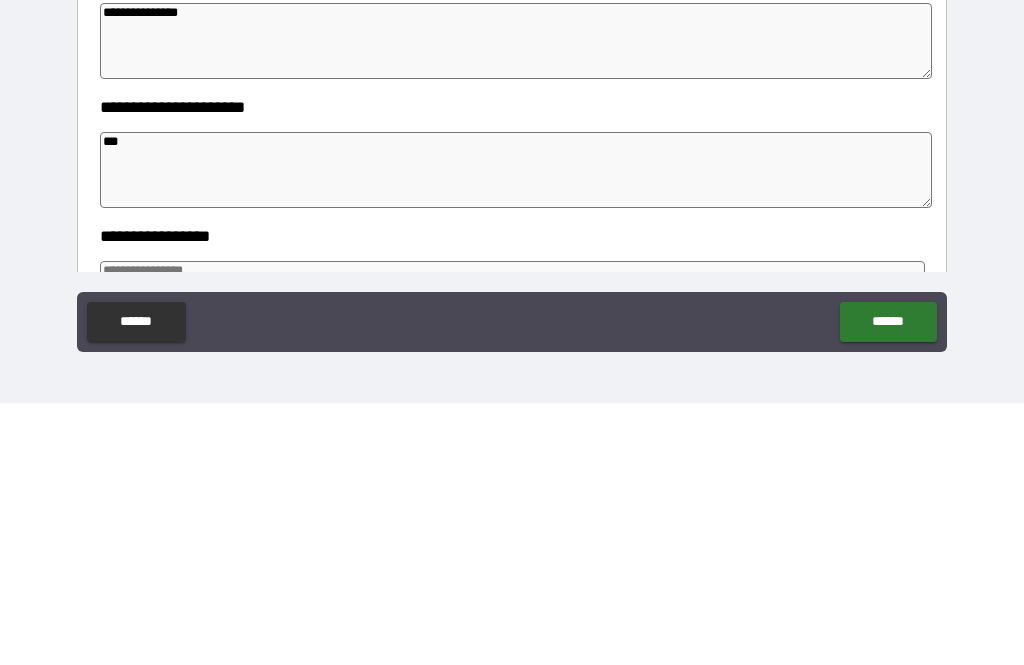 type on "****" 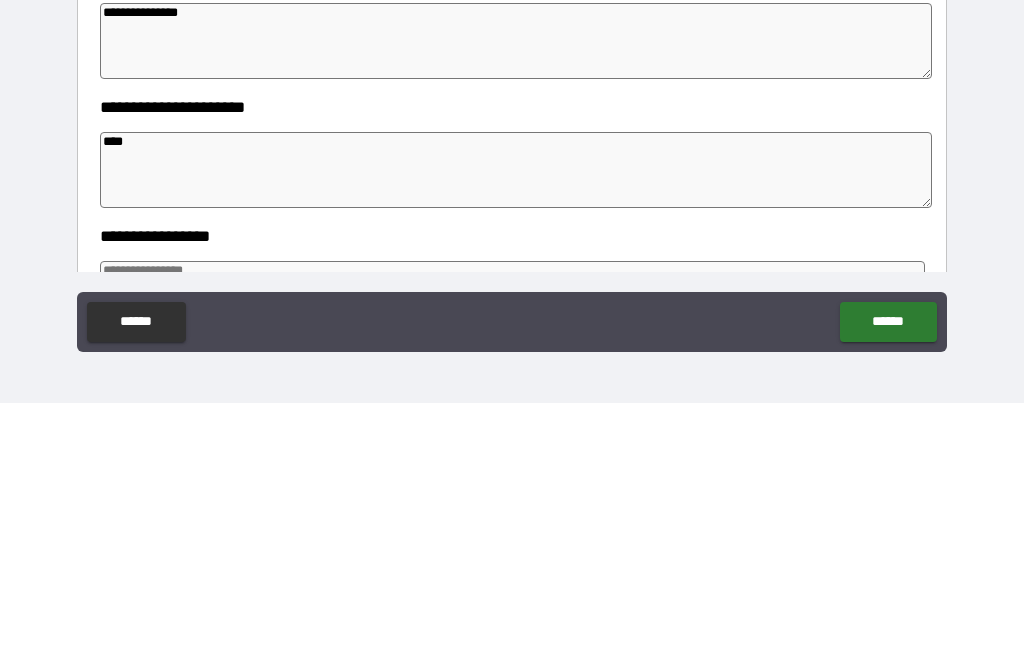 type on "*" 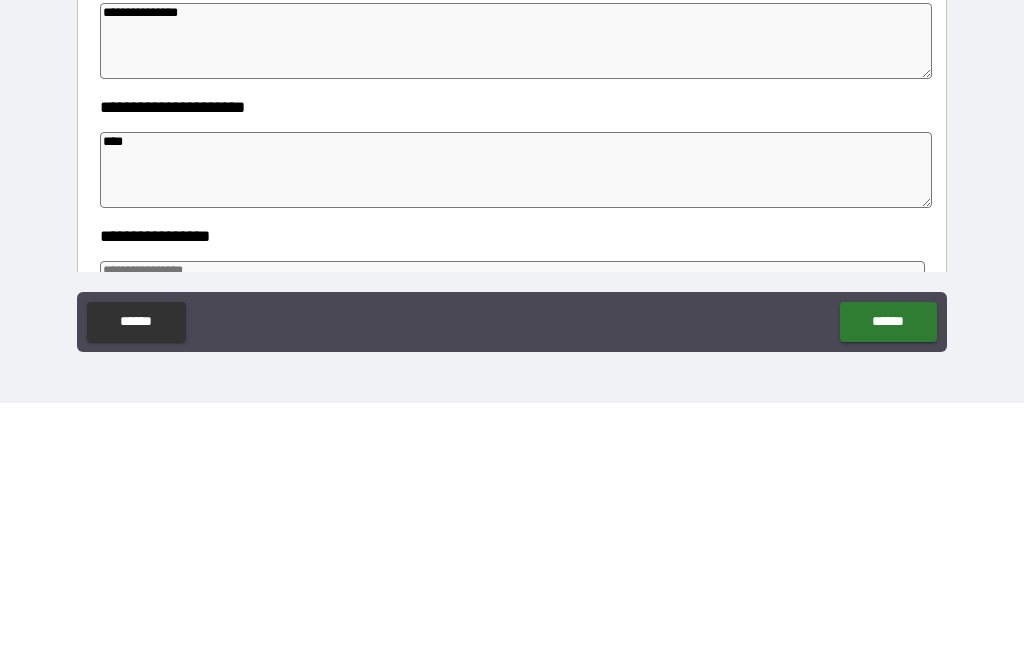 type on "*" 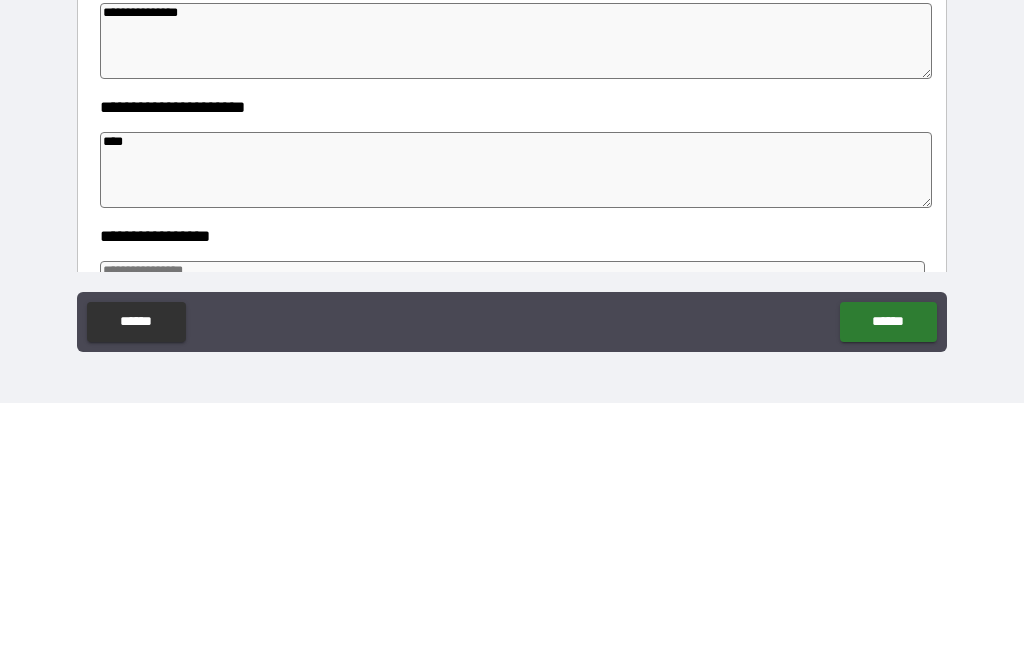 type on "*" 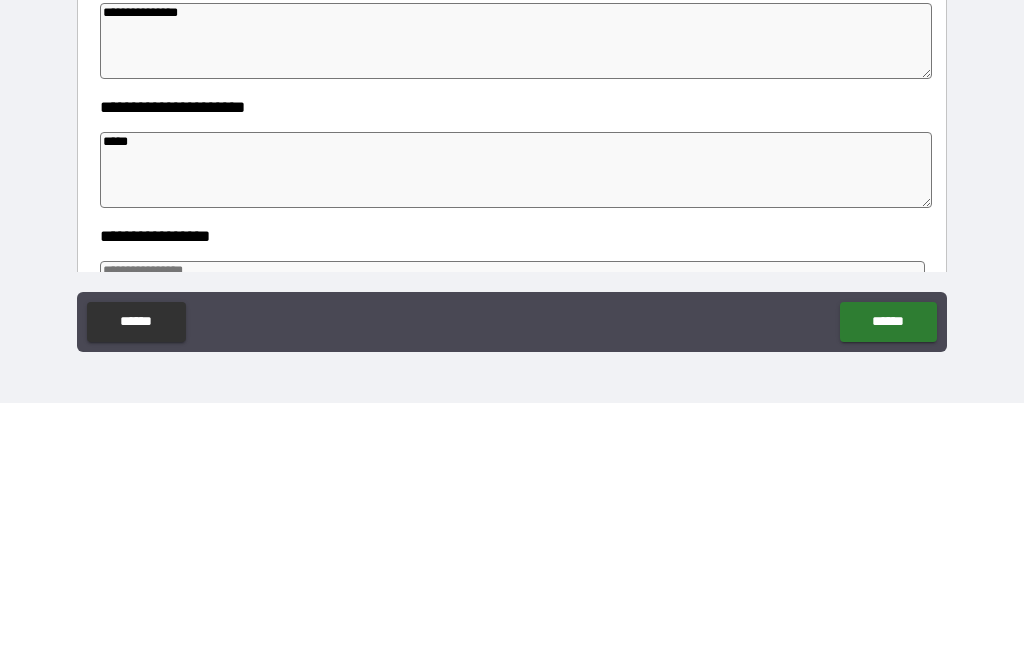 type on "*" 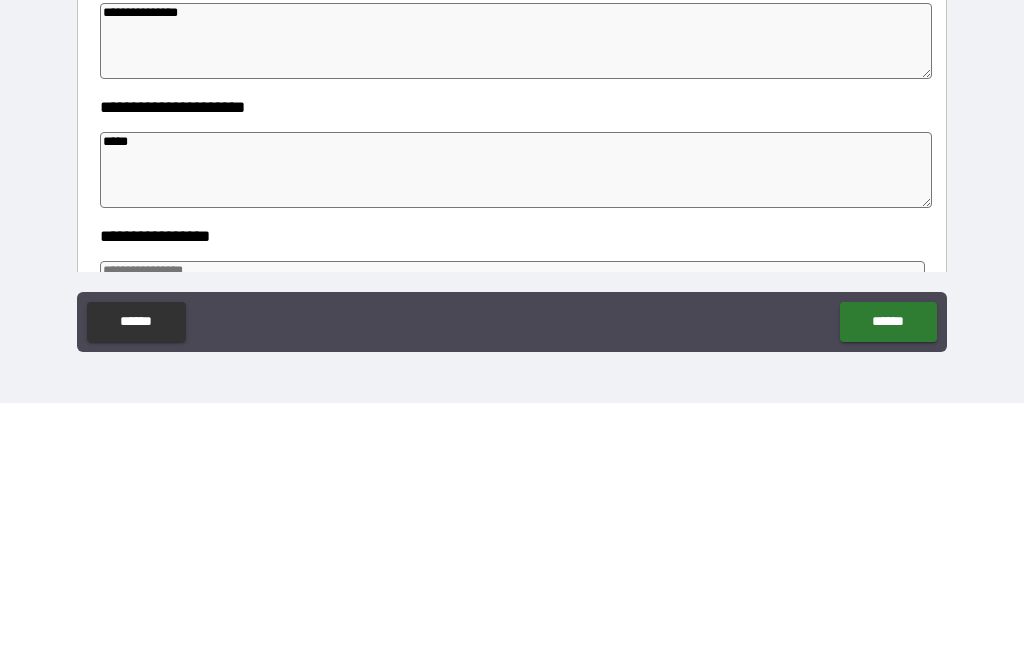 type on "******" 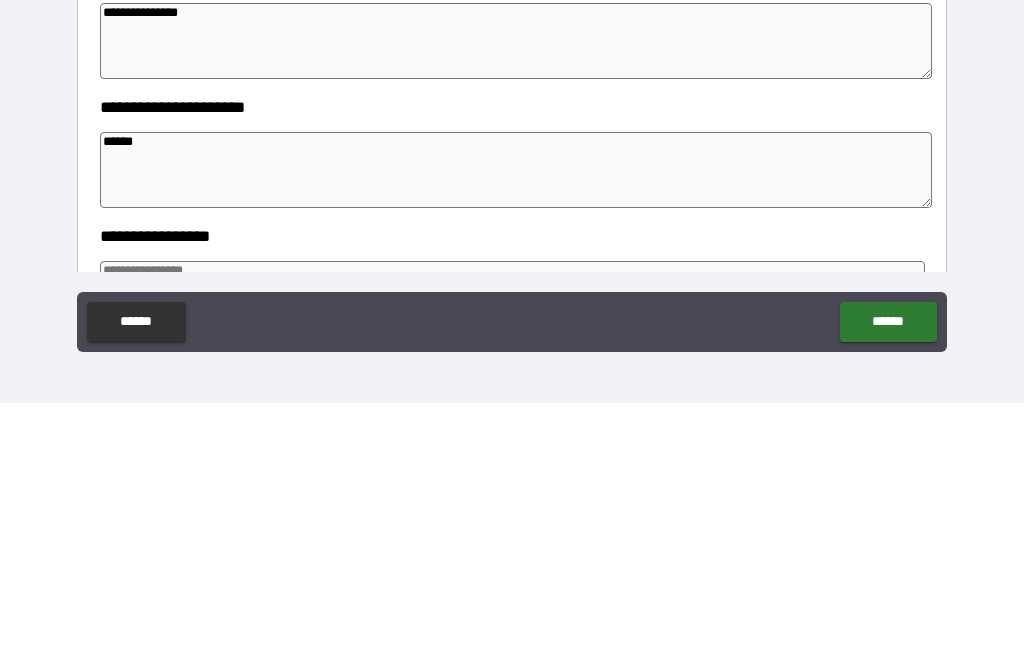 type on "*" 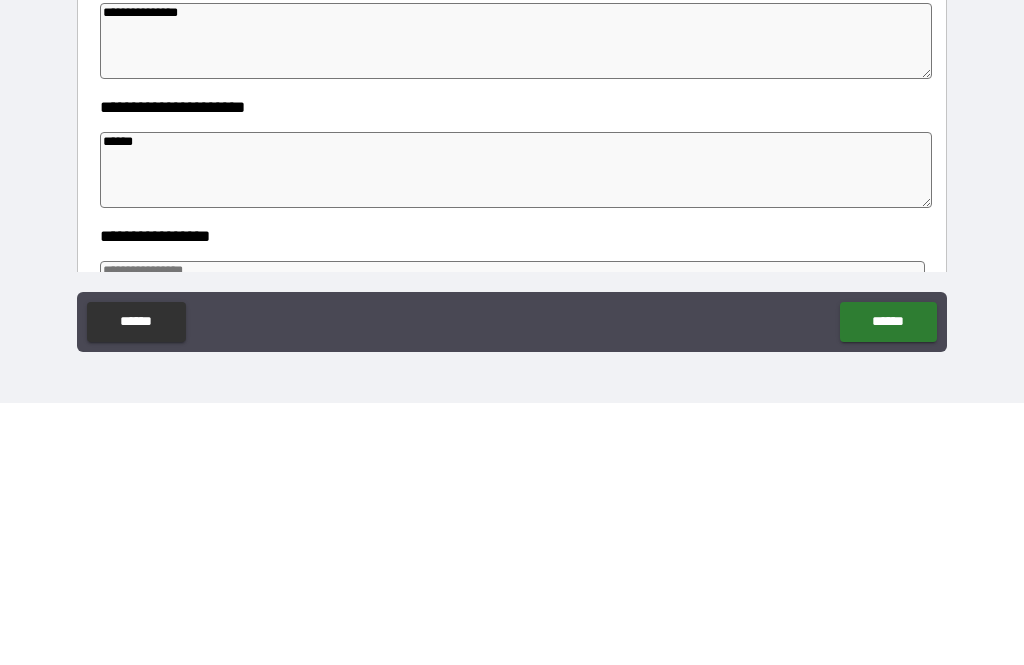 type on "*" 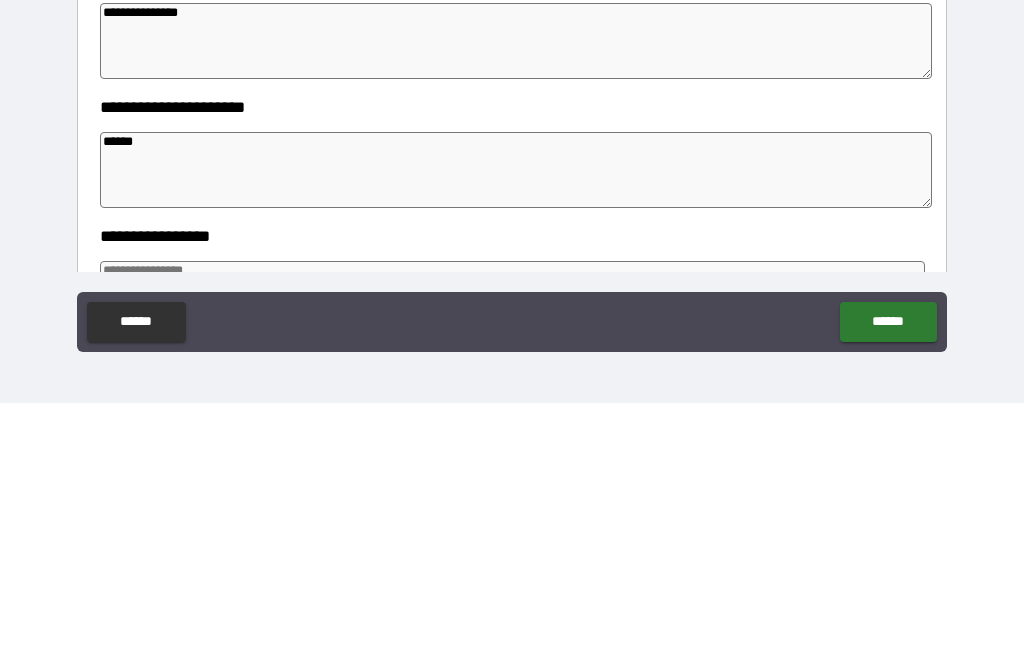type on "*" 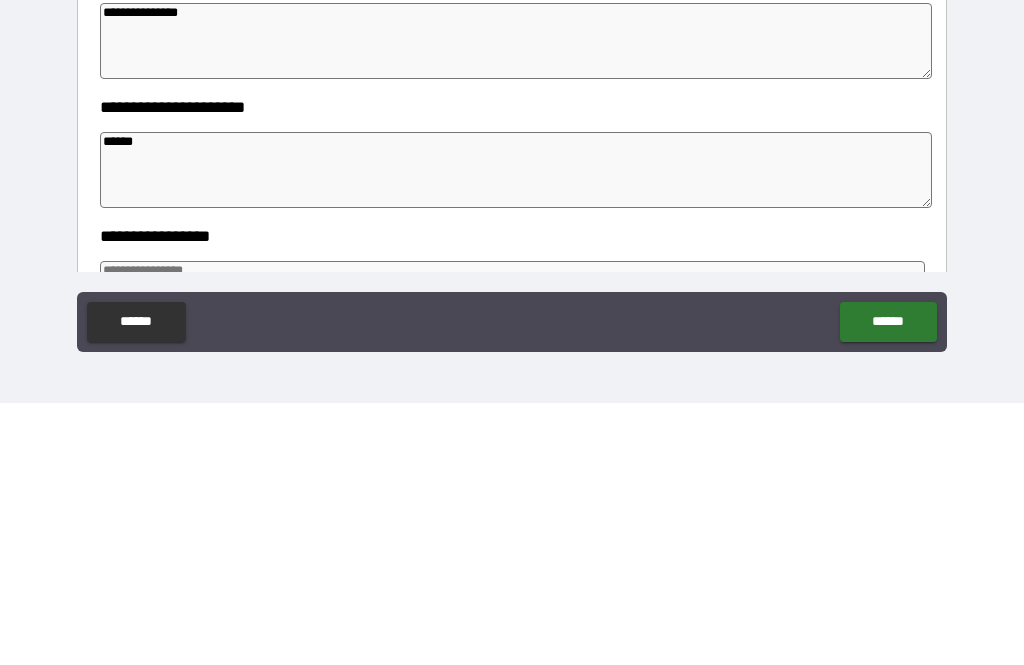 type on "*******" 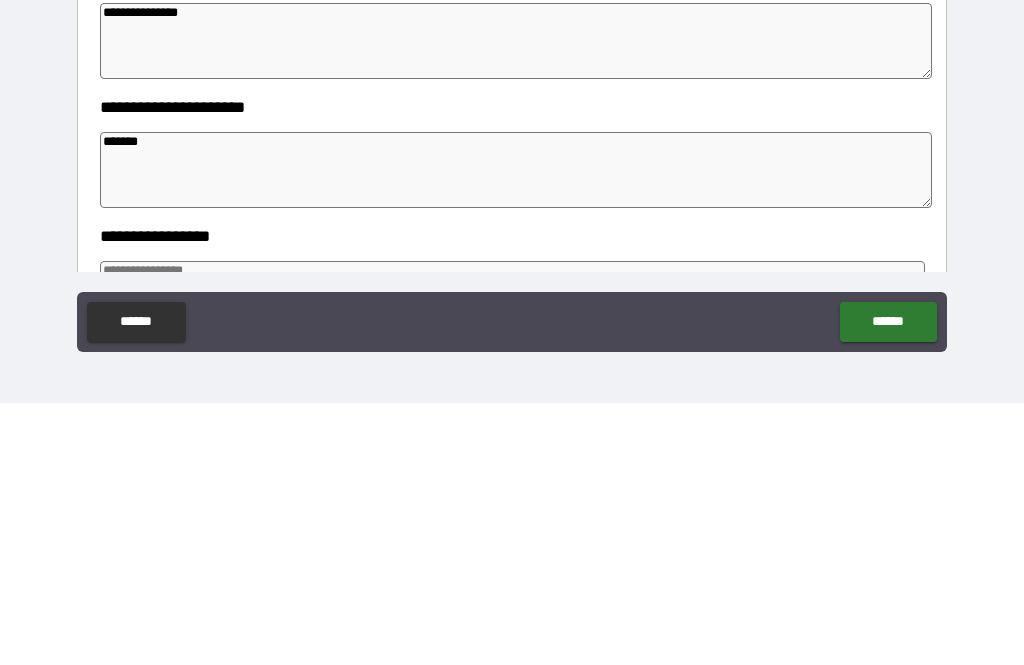 type on "*" 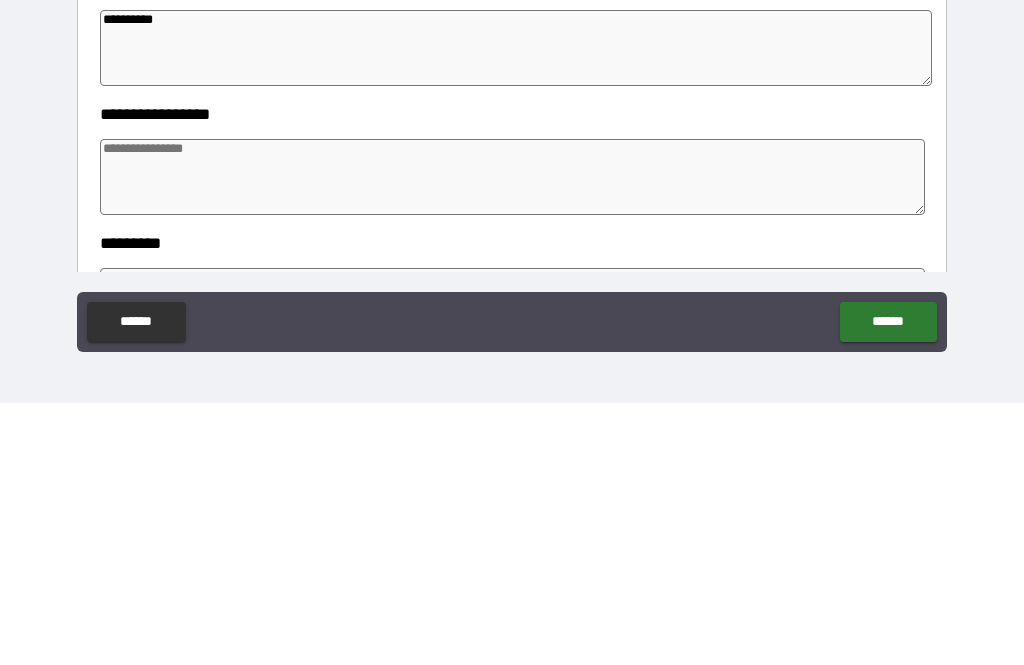 scroll, scrollTop: 214, scrollLeft: 0, axis: vertical 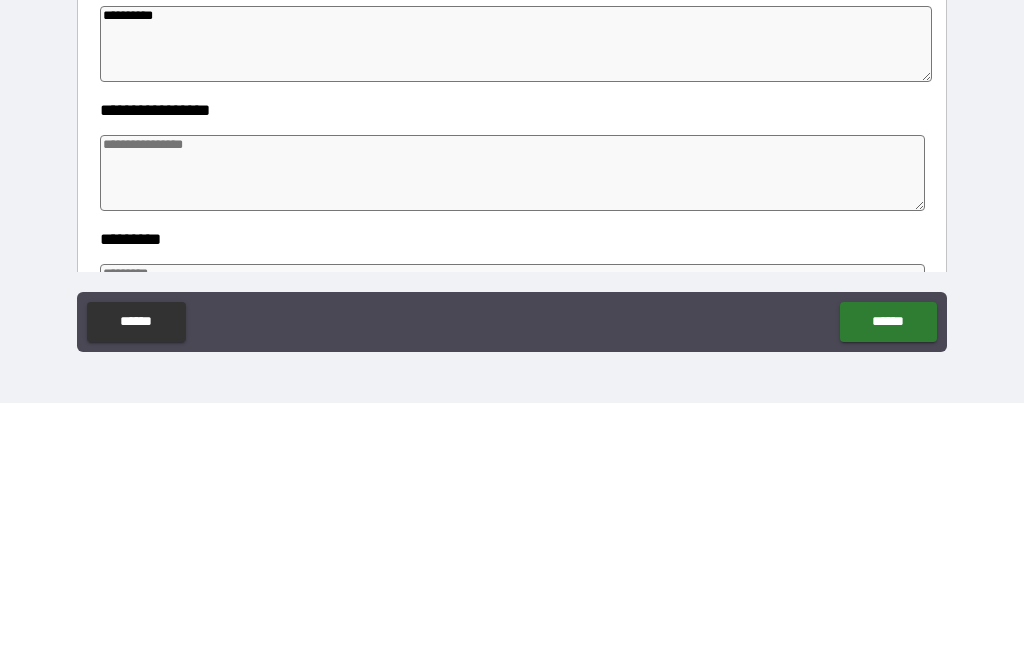 click at bounding box center (513, 435) 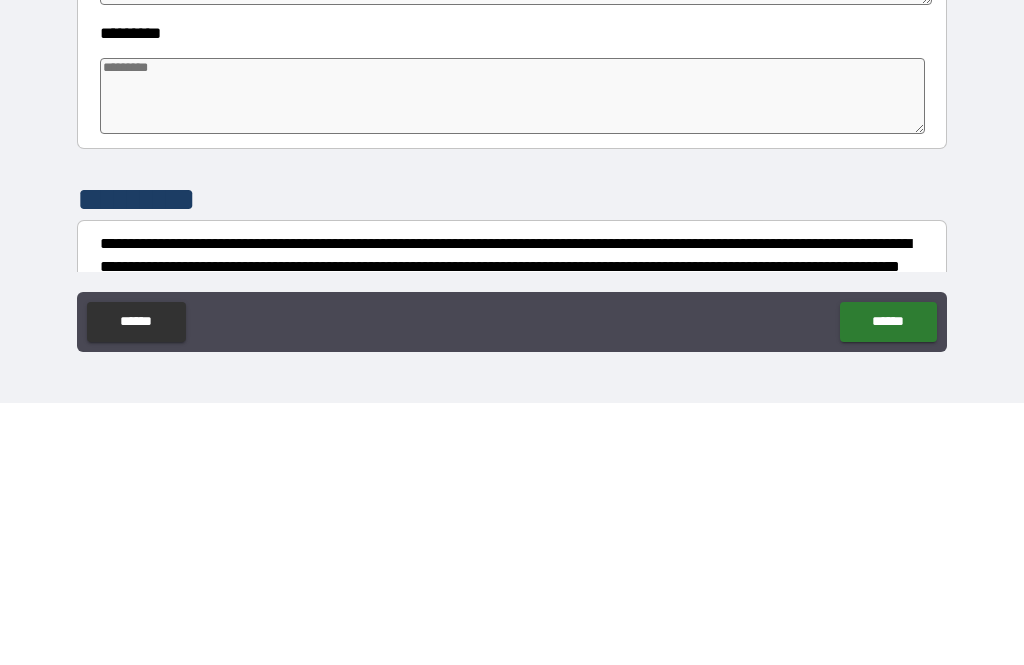 scroll, scrollTop: 435, scrollLeft: 0, axis: vertical 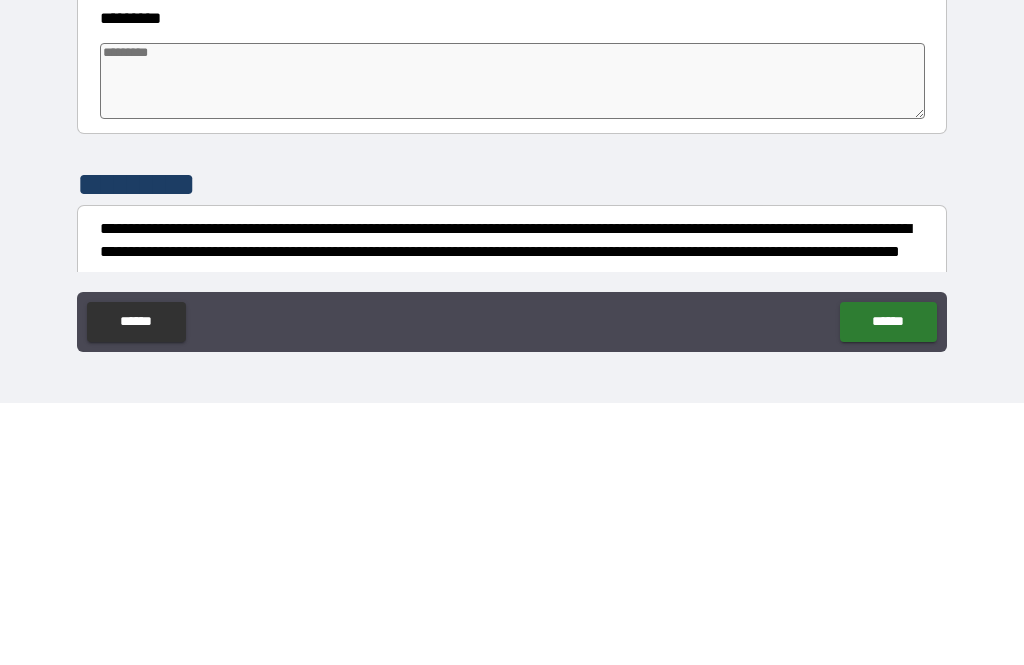 click at bounding box center [513, 343] 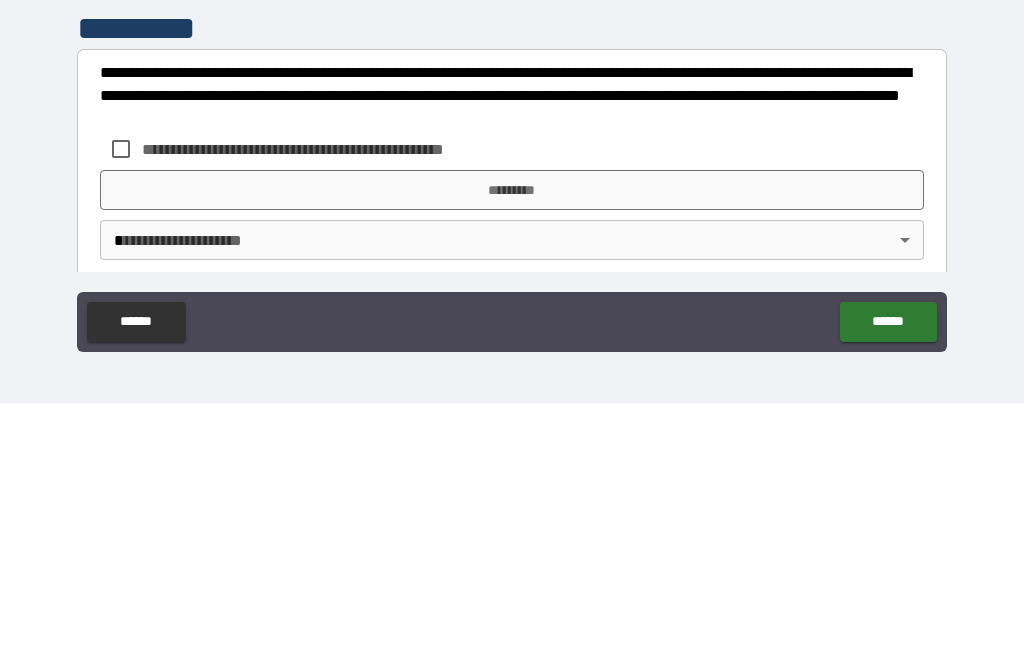 scroll, scrollTop: 592, scrollLeft: 0, axis: vertical 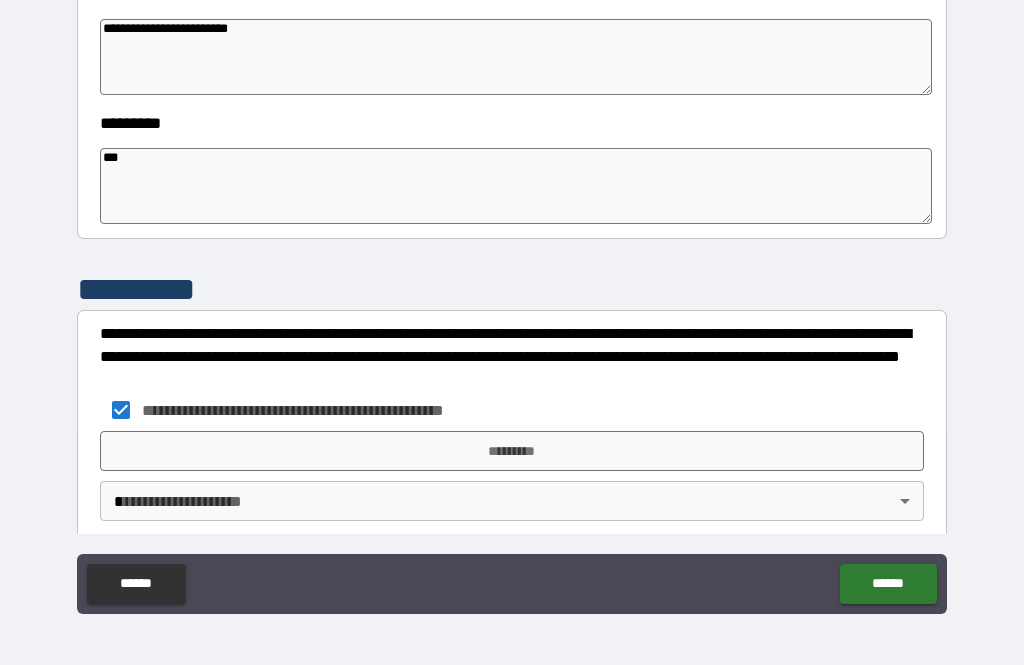 click on "*********" at bounding box center (512, 451) 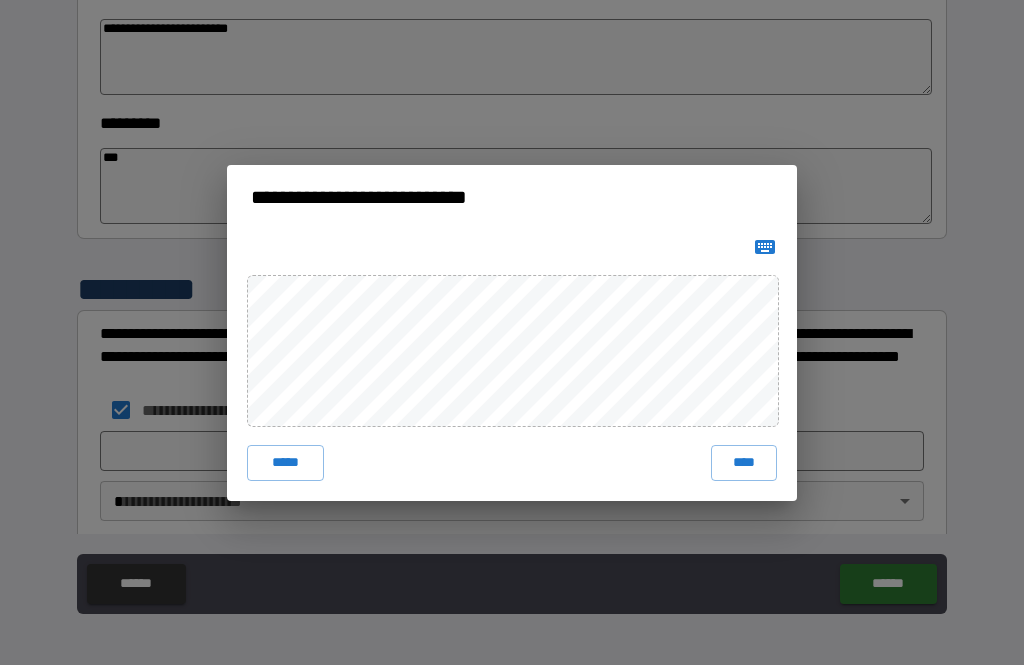 click on "****" at bounding box center (744, 463) 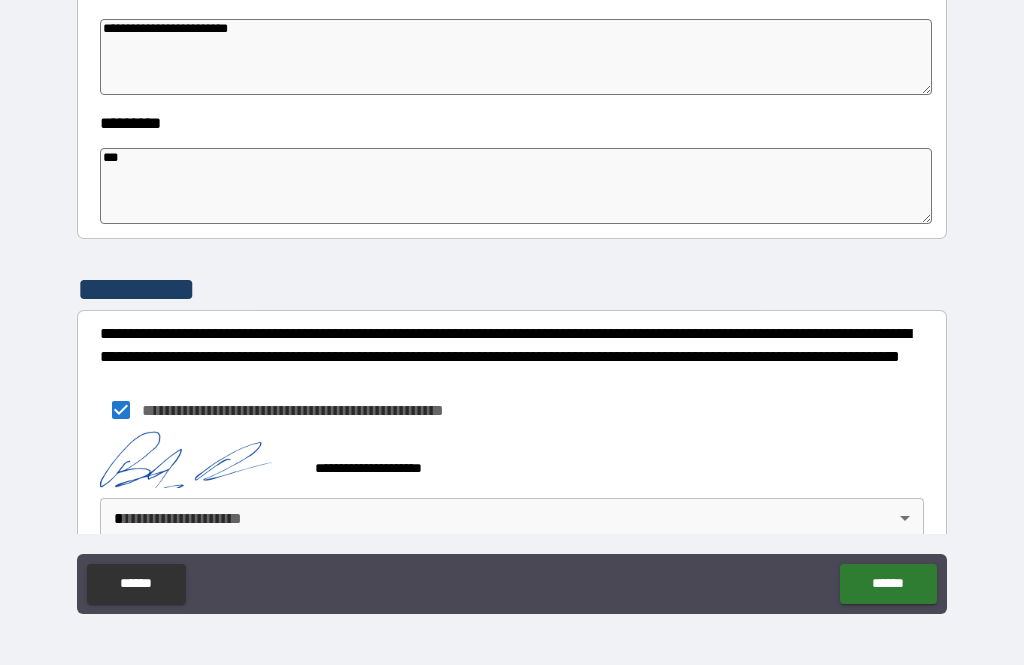click on "**********" at bounding box center (512, 300) 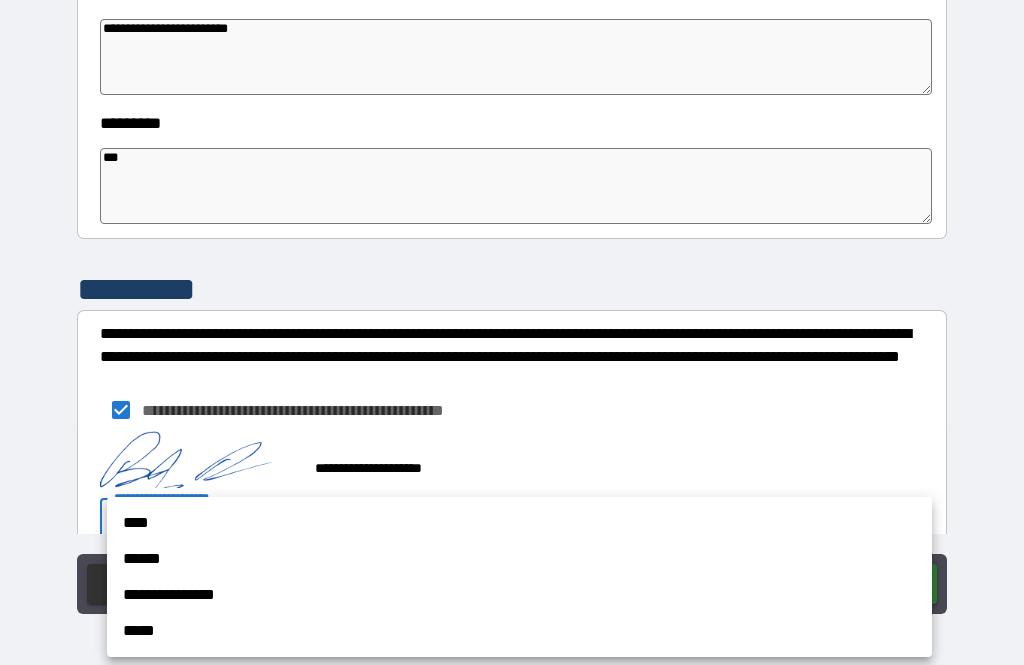 click on "**********" at bounding box center (519, 595) 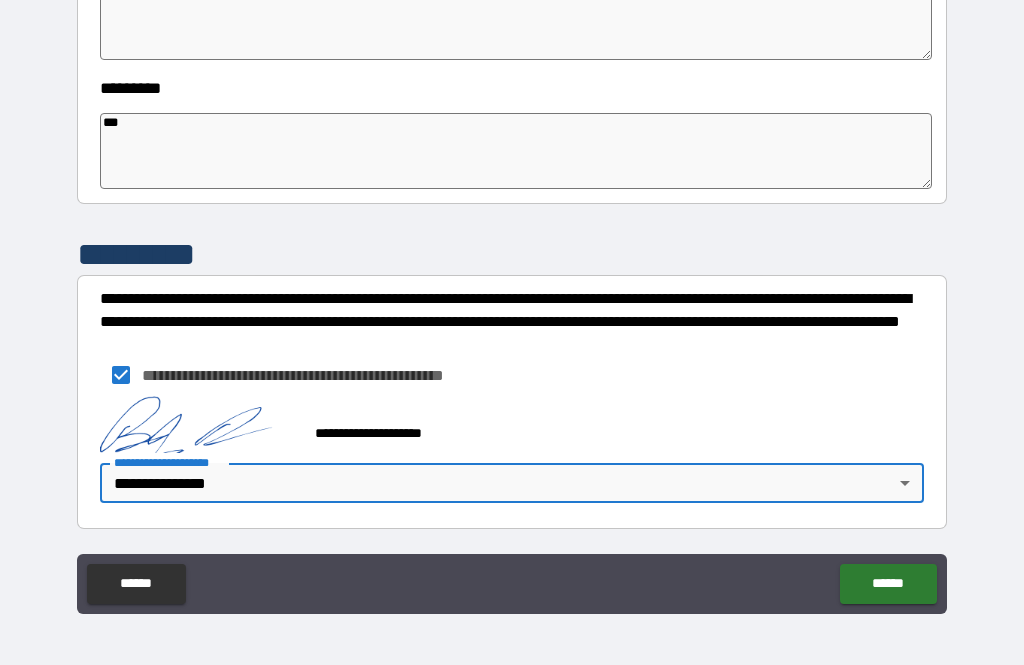scroll, scrollTop: 629, scrollLeft: 0, axis: vertical 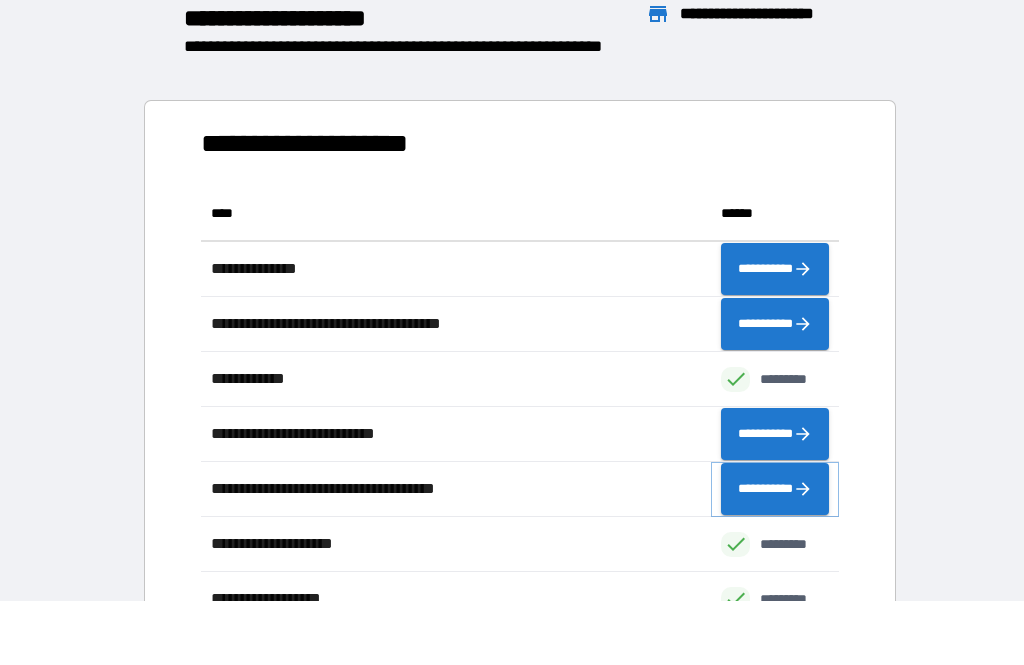 click on "**********" at bounding box center (775, 489) 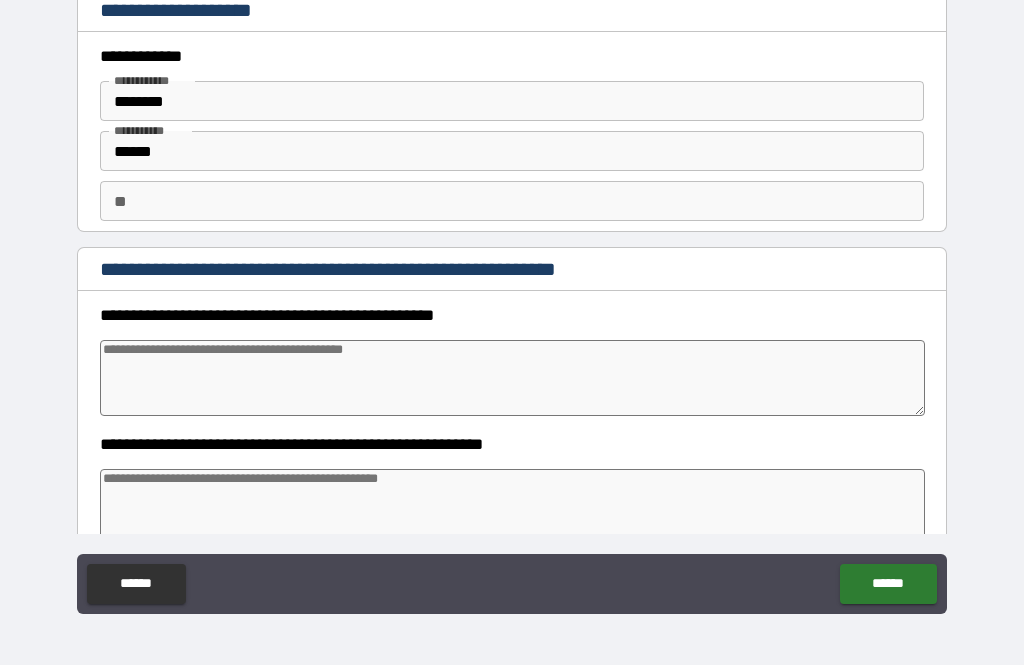 click at bounding box center [513, 378] 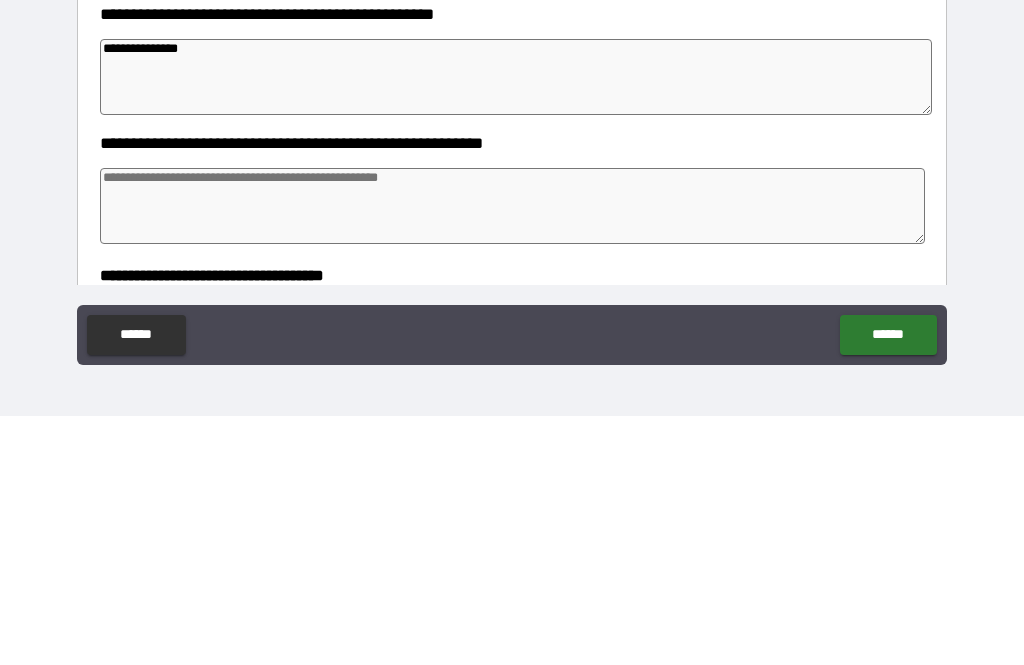scroll, scrollTop: 50, scrollLeft: 0, axis: vertical 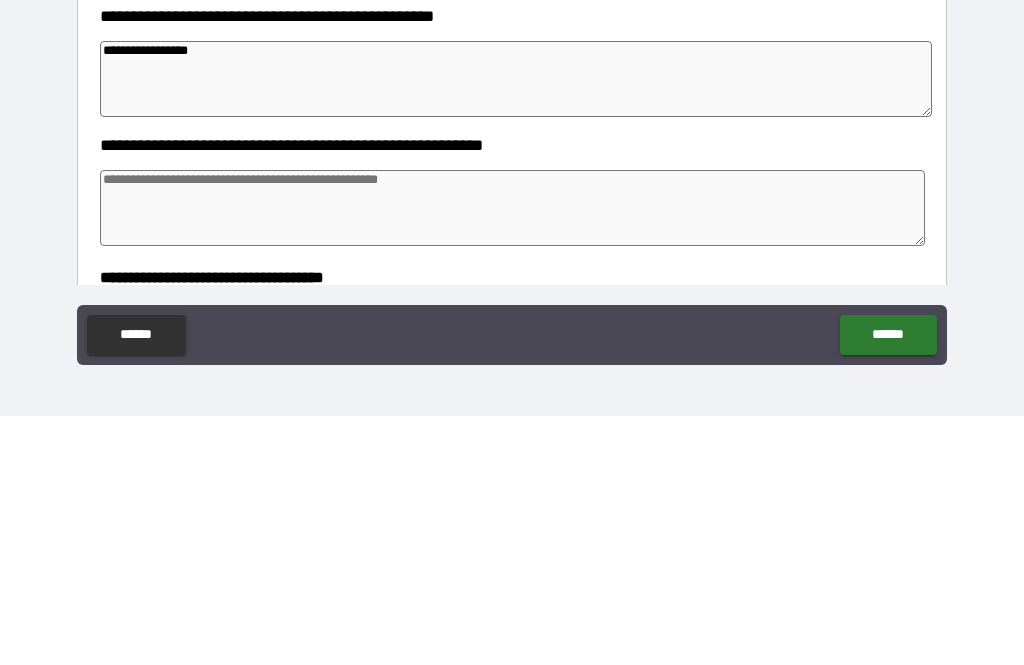 click on "**********" at bounding box center (516, 328) 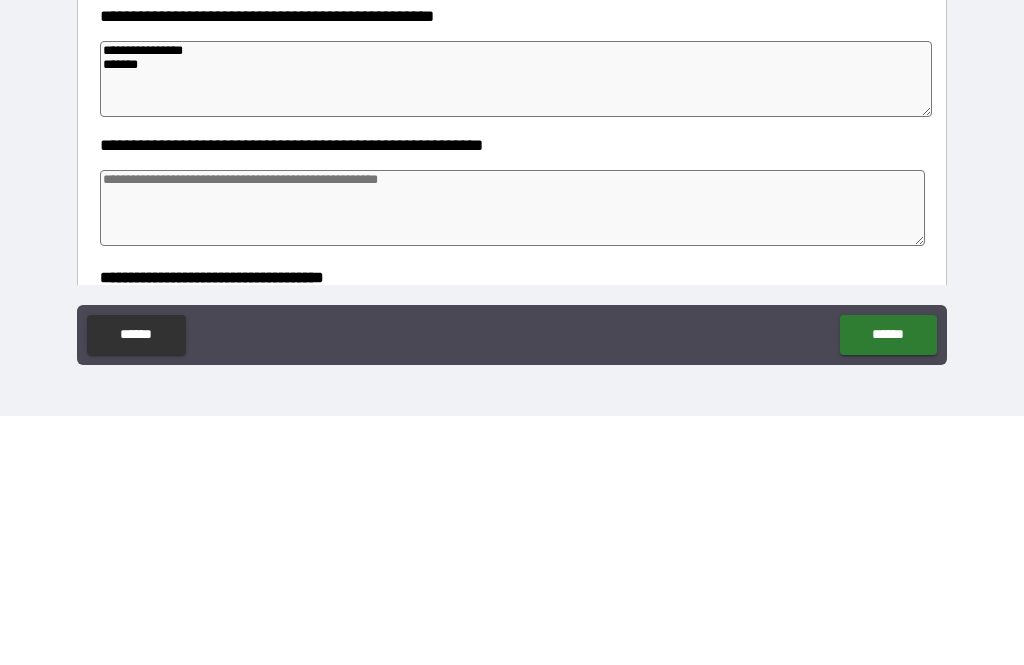 click at bounding box center [513, 457] 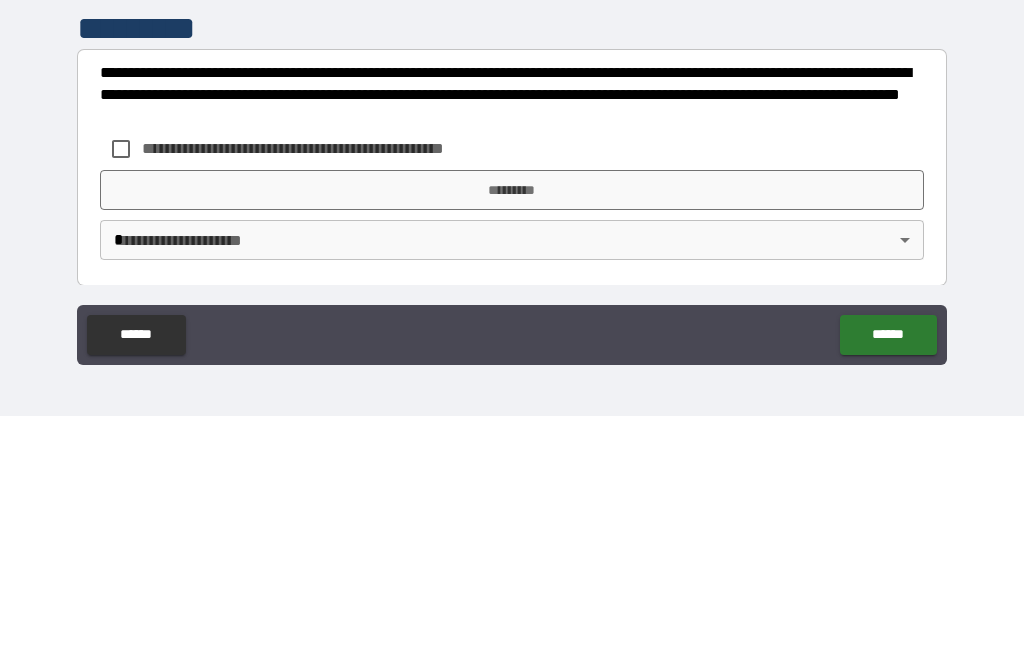 scroll, scrollTop: 532, scrollLeft: 0, axis: vertical 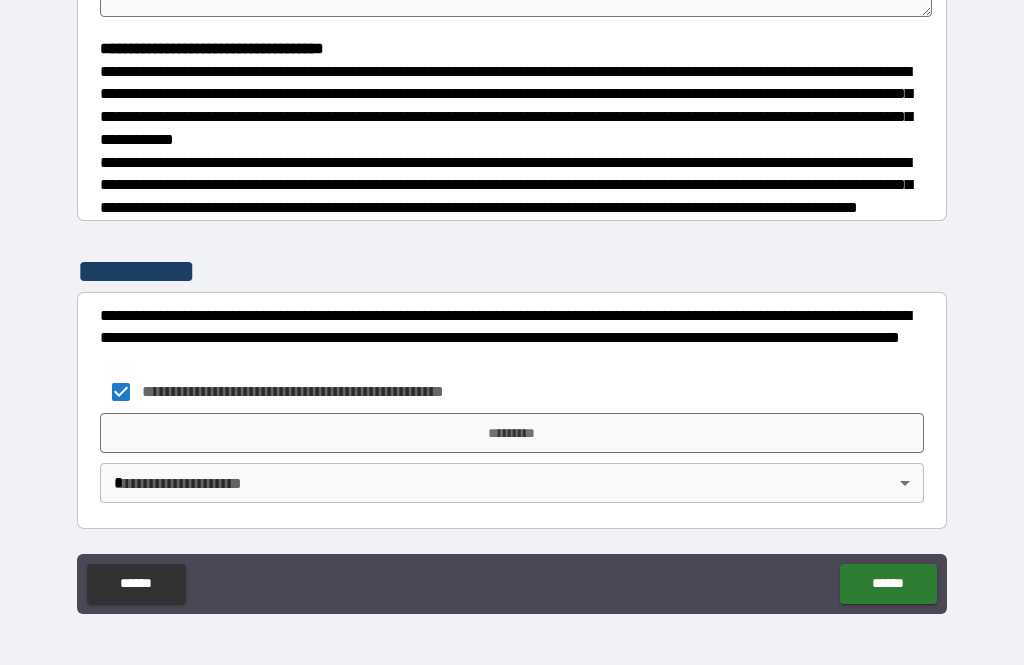 click on "**********" at bounding box center (512, 300) 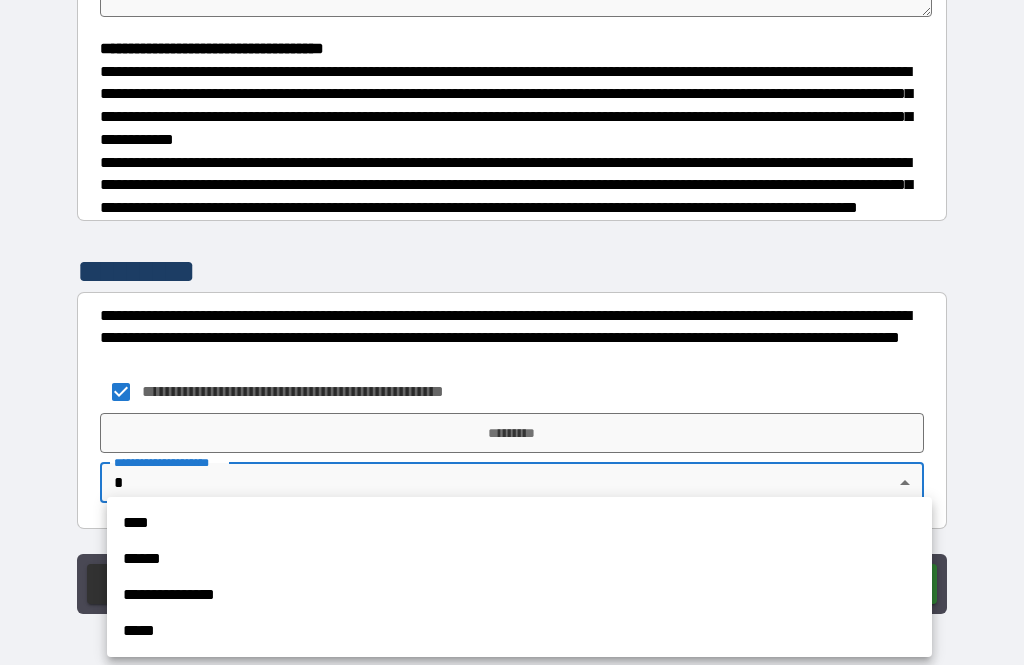 click on "**********" at bounding box center (519, 595) 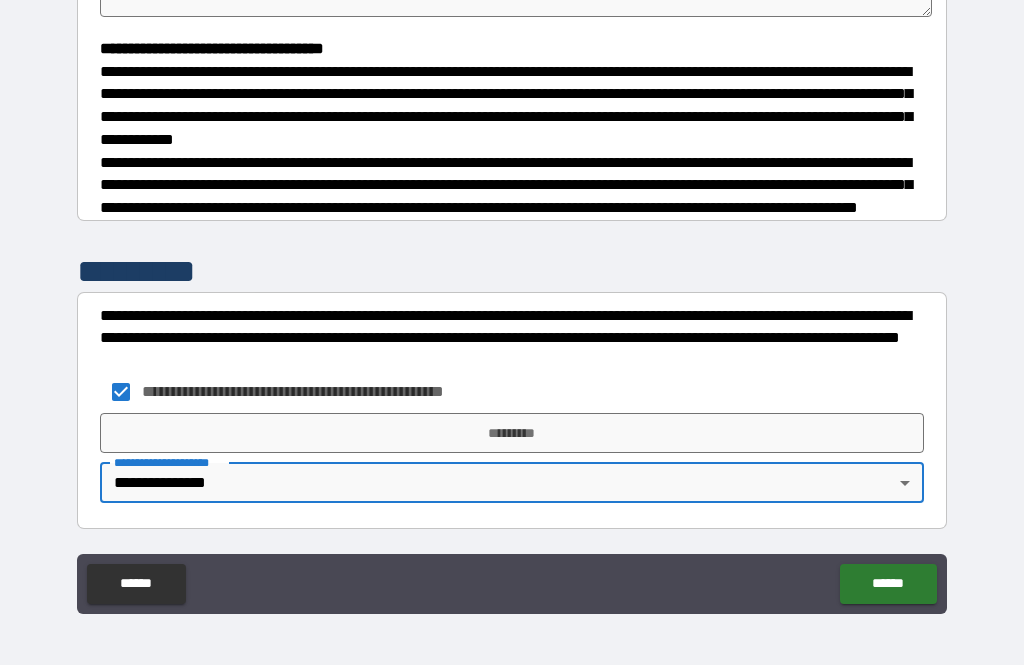 click on "*********" at bounding box center (512, 433) 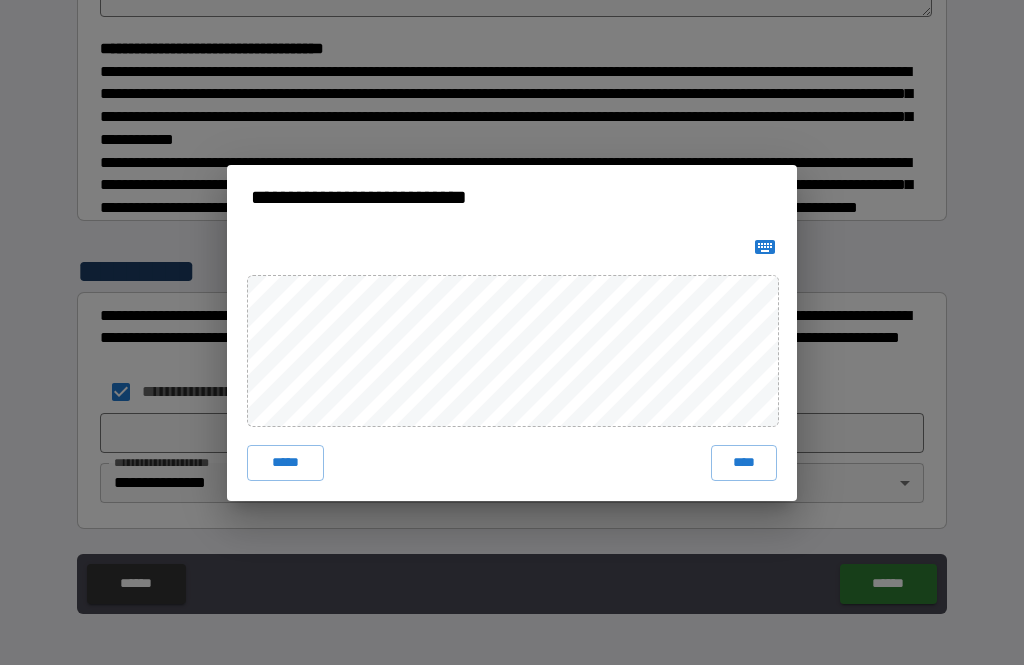 click on "****" at bounding box center (744, 463) 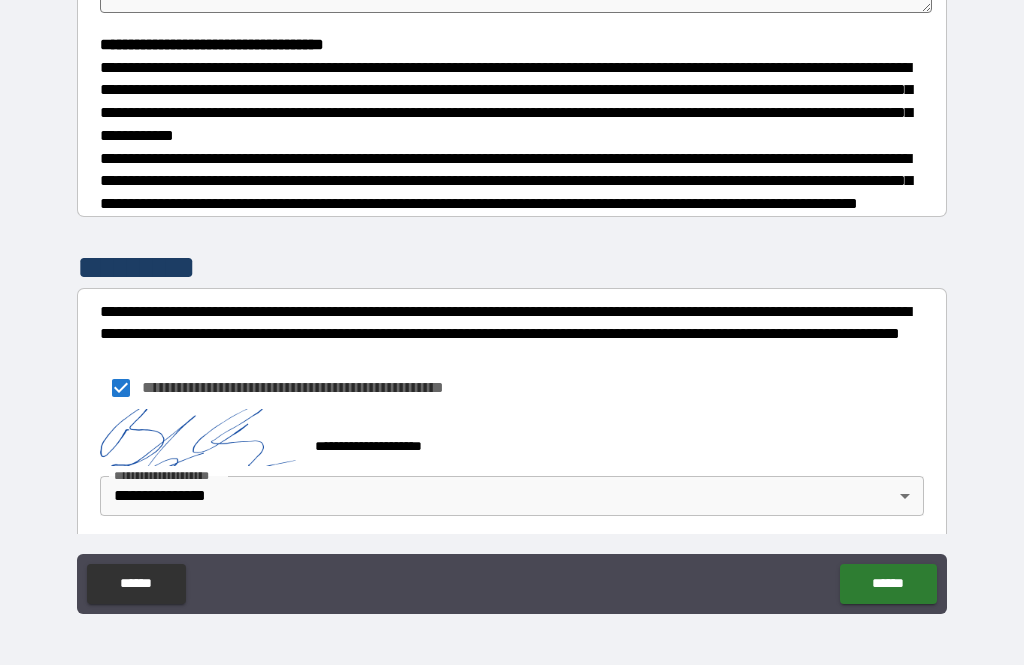 click on "******" at bounding box center [888, 584] 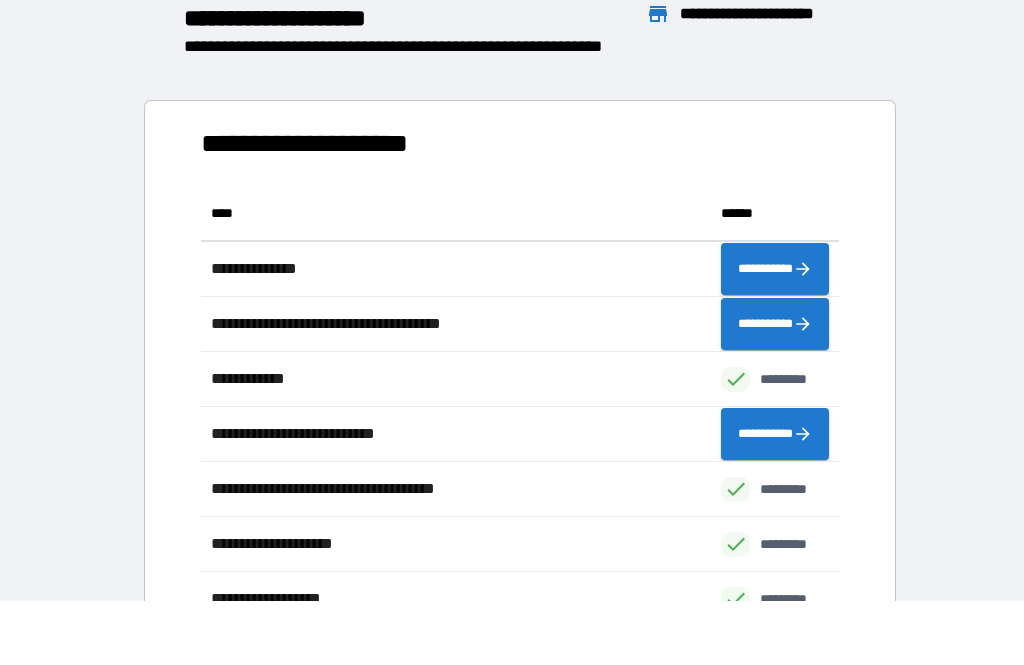 scroll, scrollTop: 441, scrollLeft: 638, axis: both 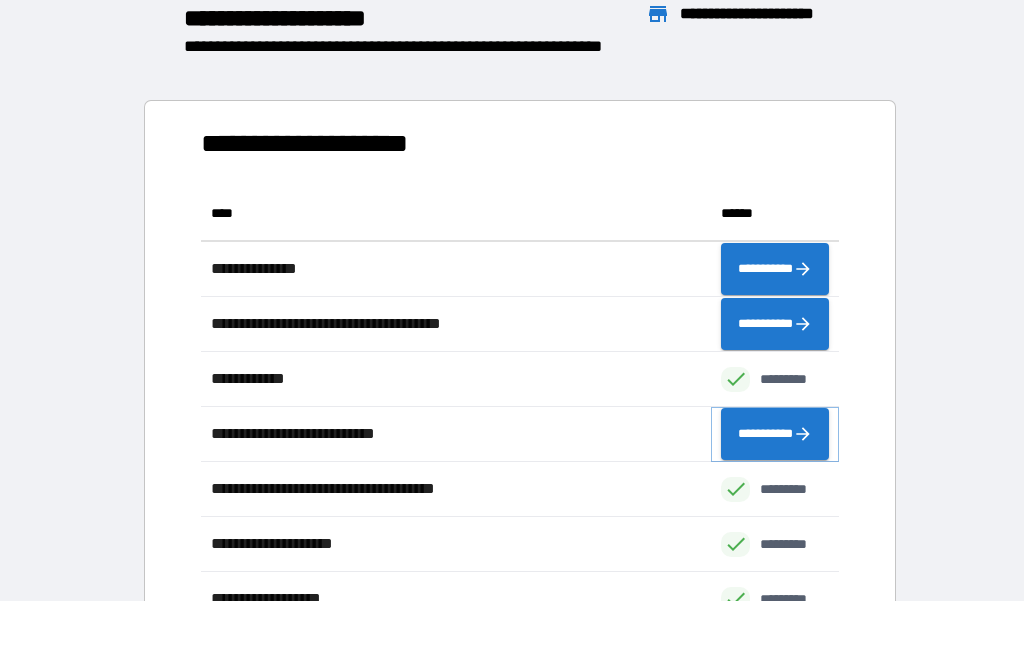 click on "**********" at bounding box center [775, 434] 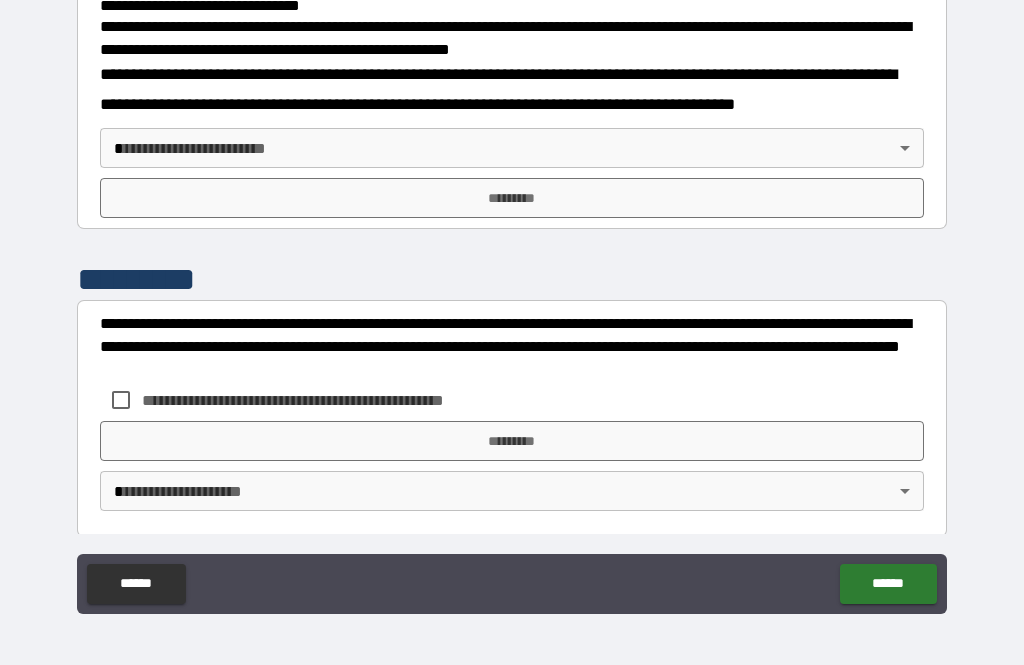 scroll, scrollTop: 717, scrollLeft: 0, axis: vertical 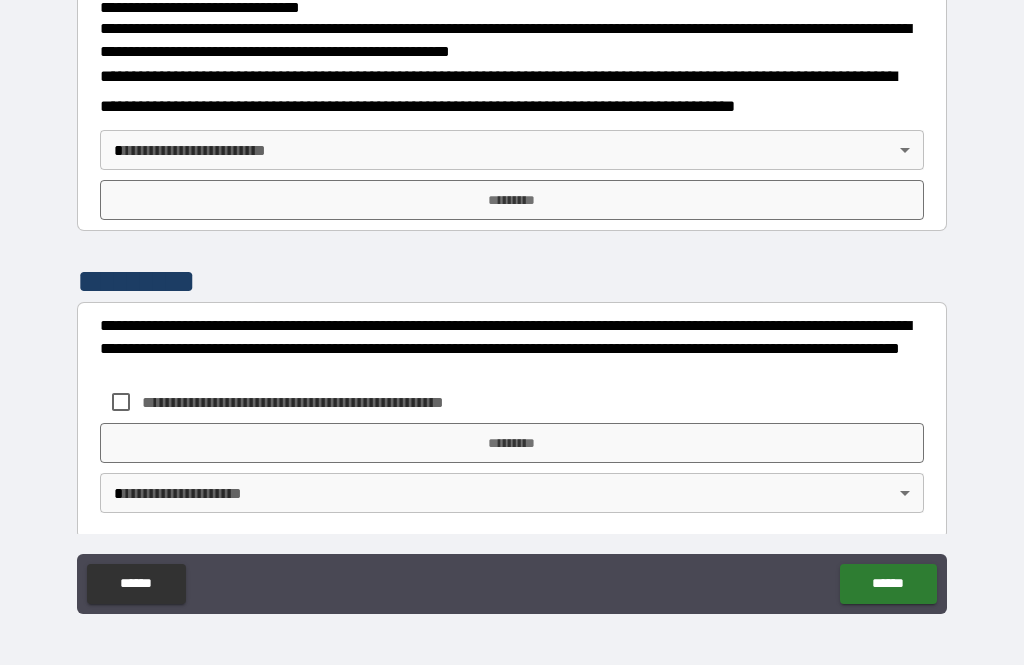 click on "**********" at bounding box center (512, 300) 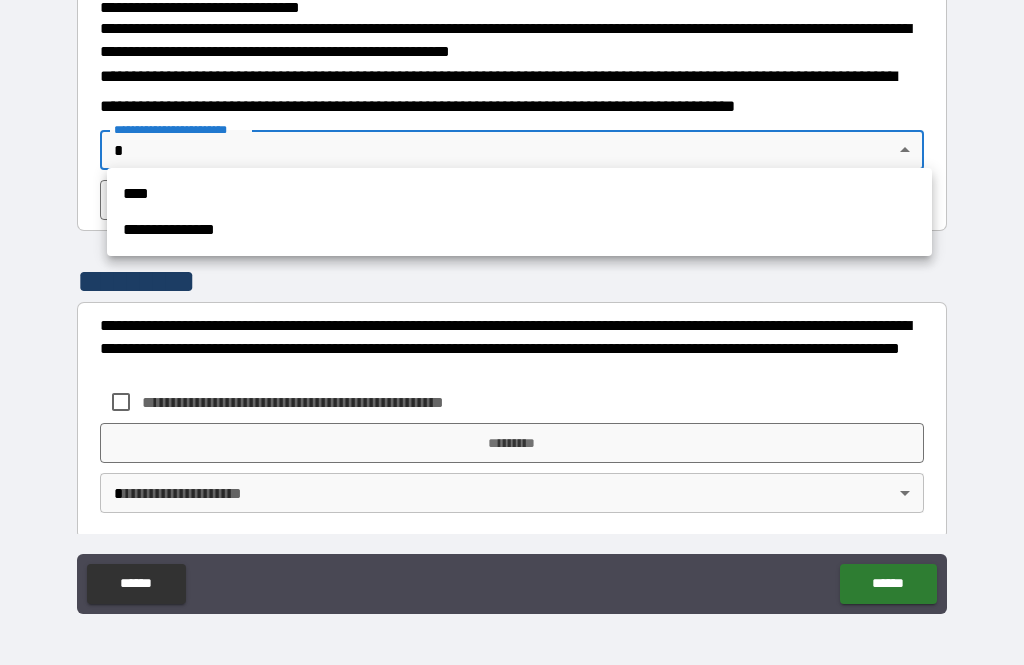 click on "**********" at bounding box center (519, 230) 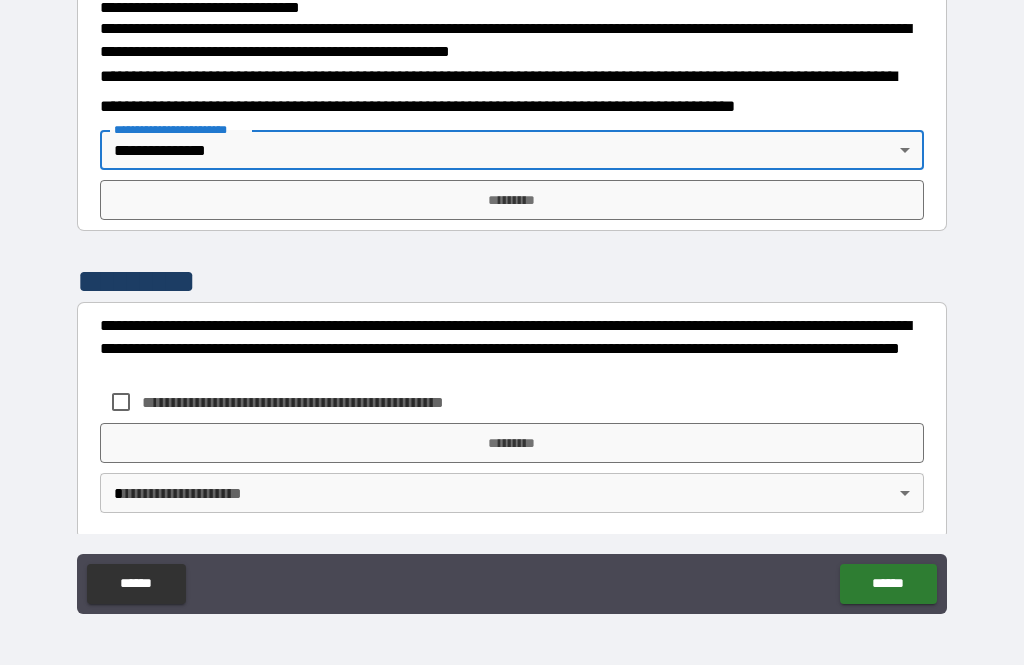 click on "*********" at bounding box center (512, 200) 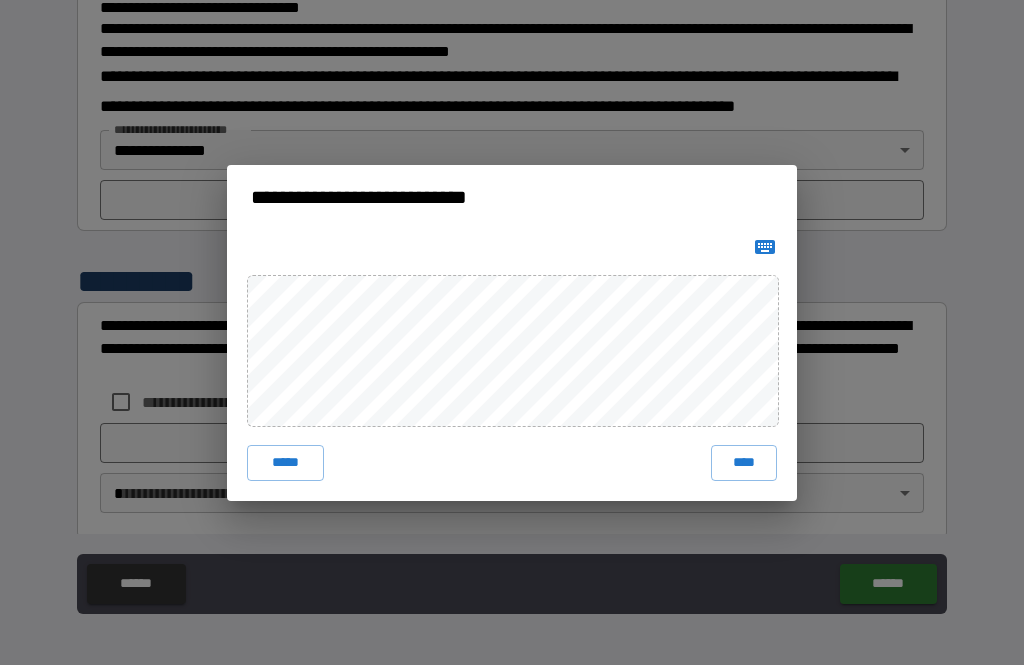 click on "****" at bounding box center (744, 463) 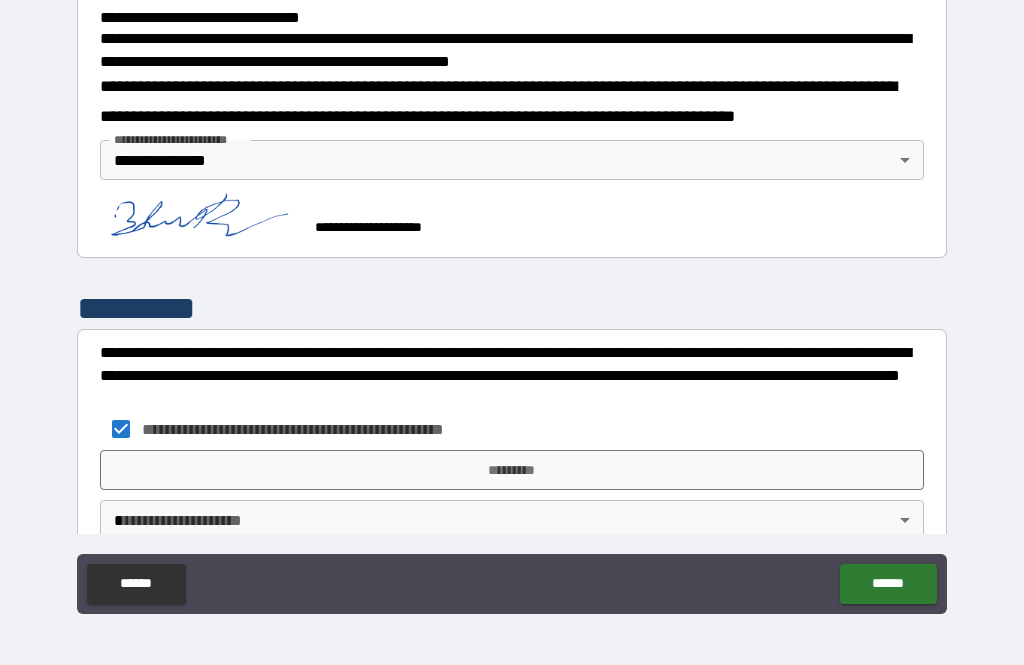 click on "*********" at bounding box center [512, 470] 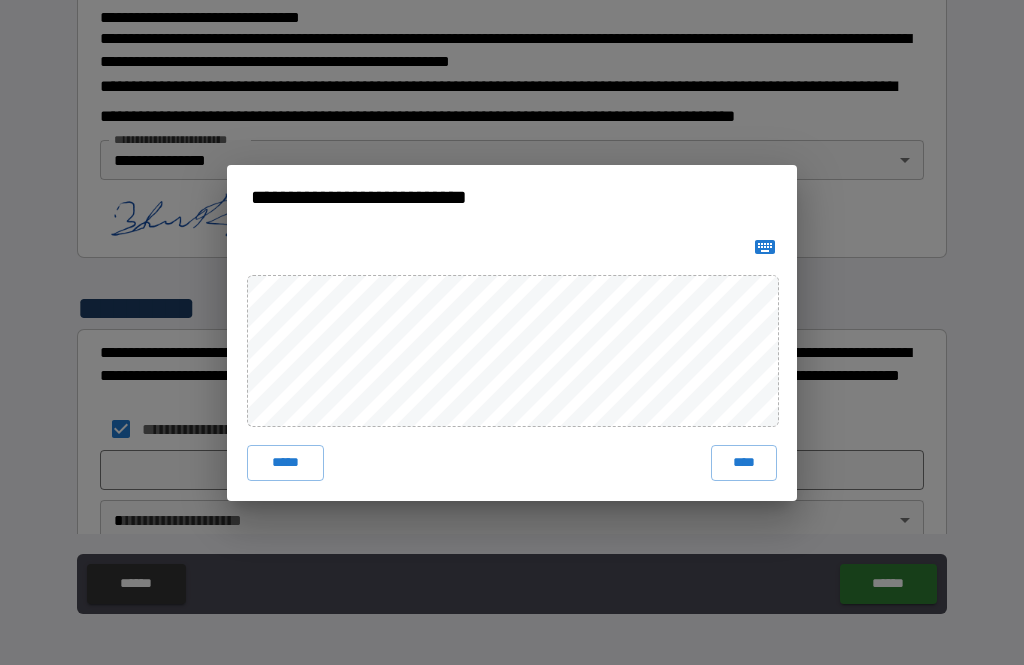 click on "*****" at bounding box center (285, 463) 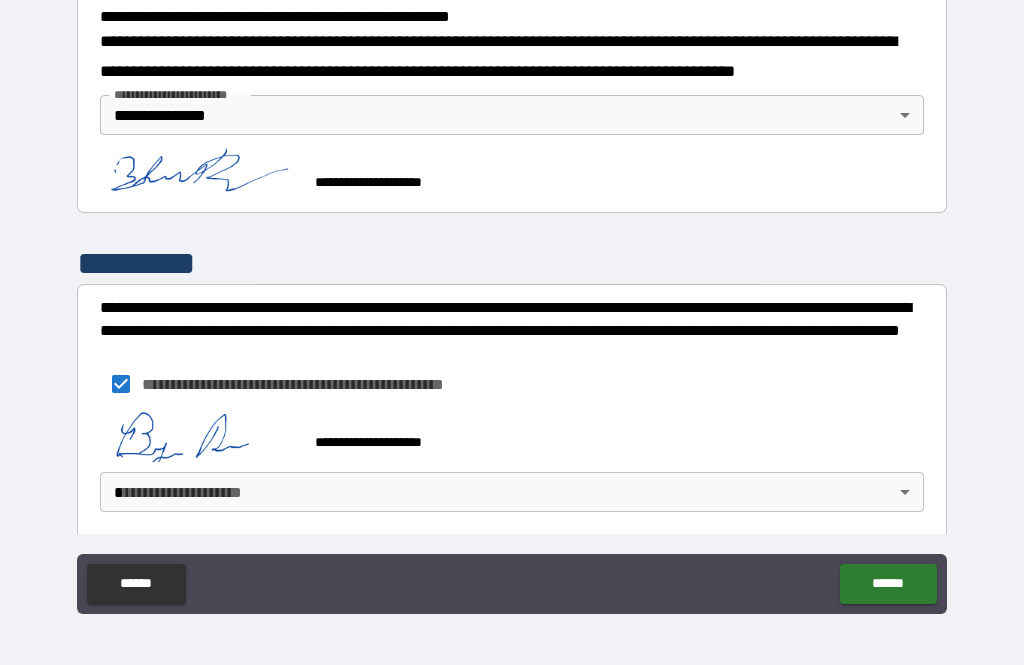 scroll, scrollTop: 751, scrollLeft: 0, axis: vertical 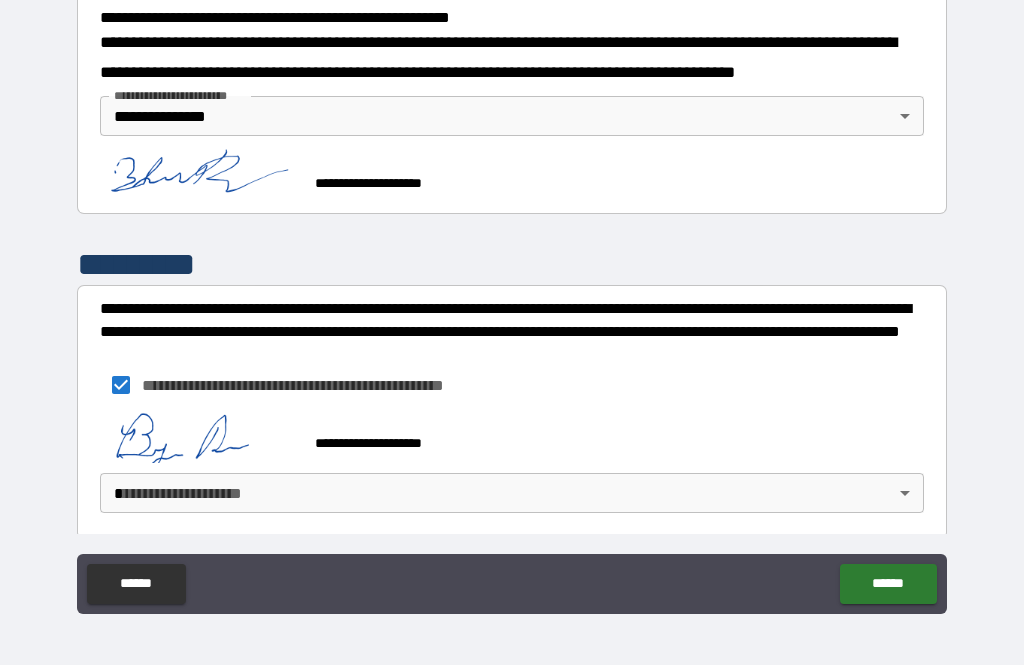 click on "**********" at bounding box center [512, 300] 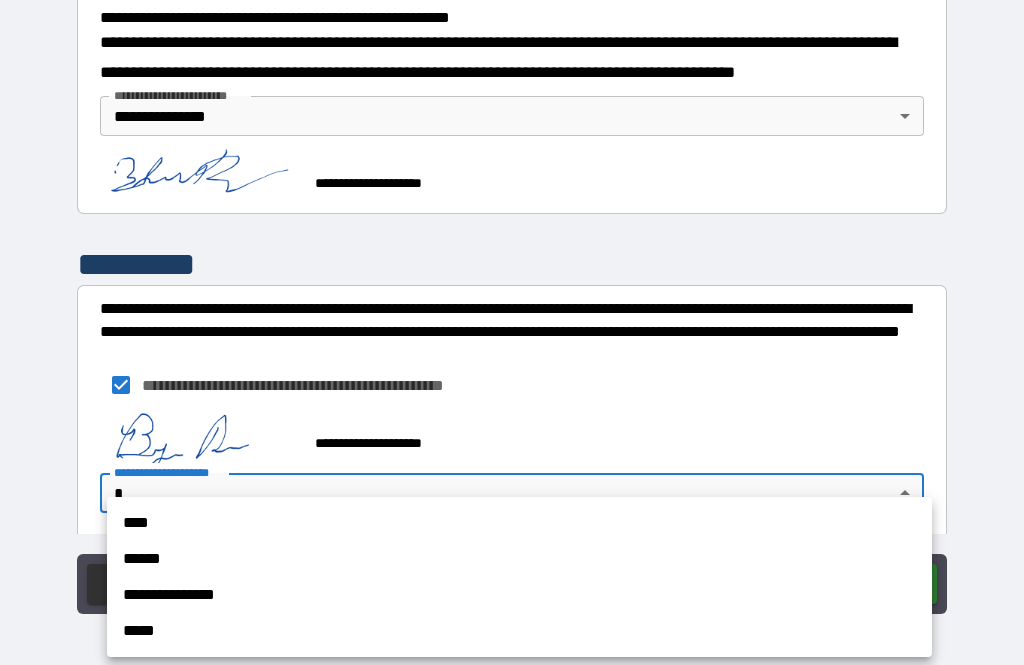 click on "**********" at bounding box center [519, 595] 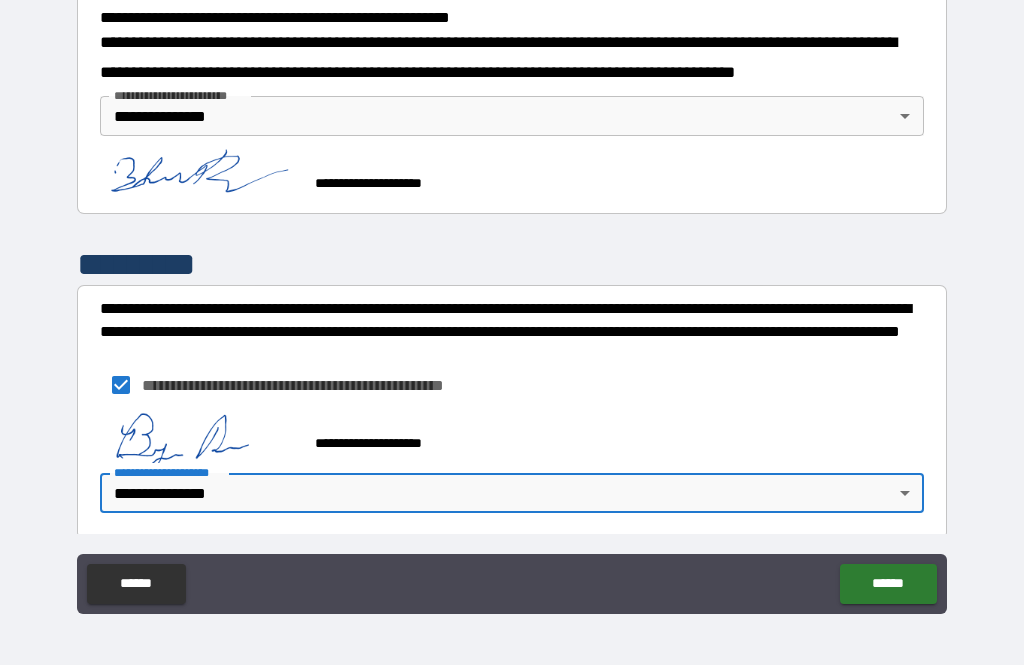 click on "******" at bounding box center (888, 584) 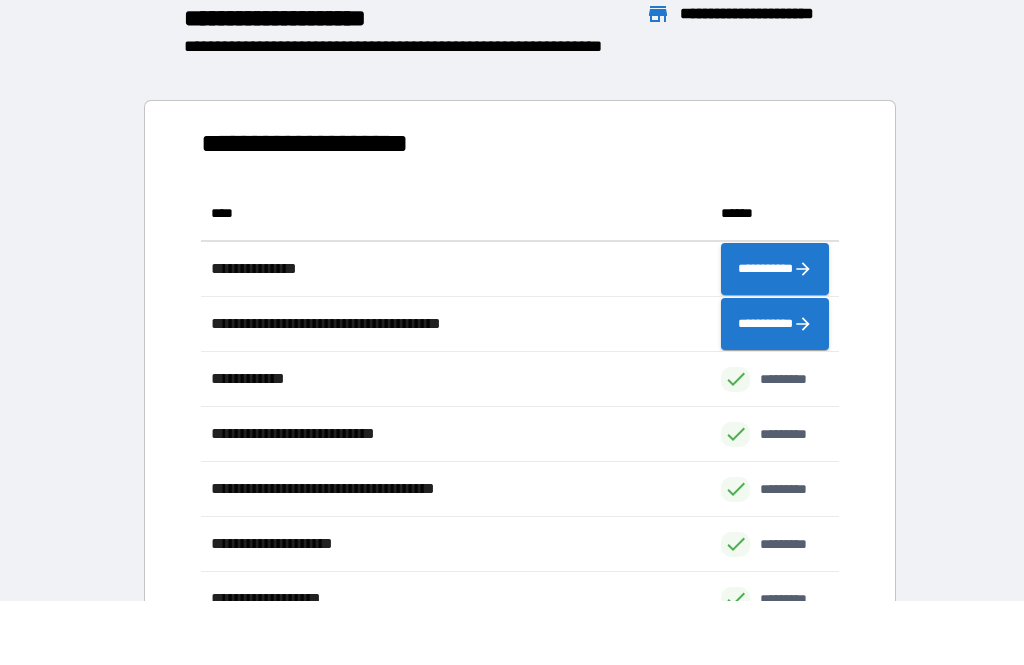 scroll, scrollTop: 1, scrollLeft: 1, axis: both 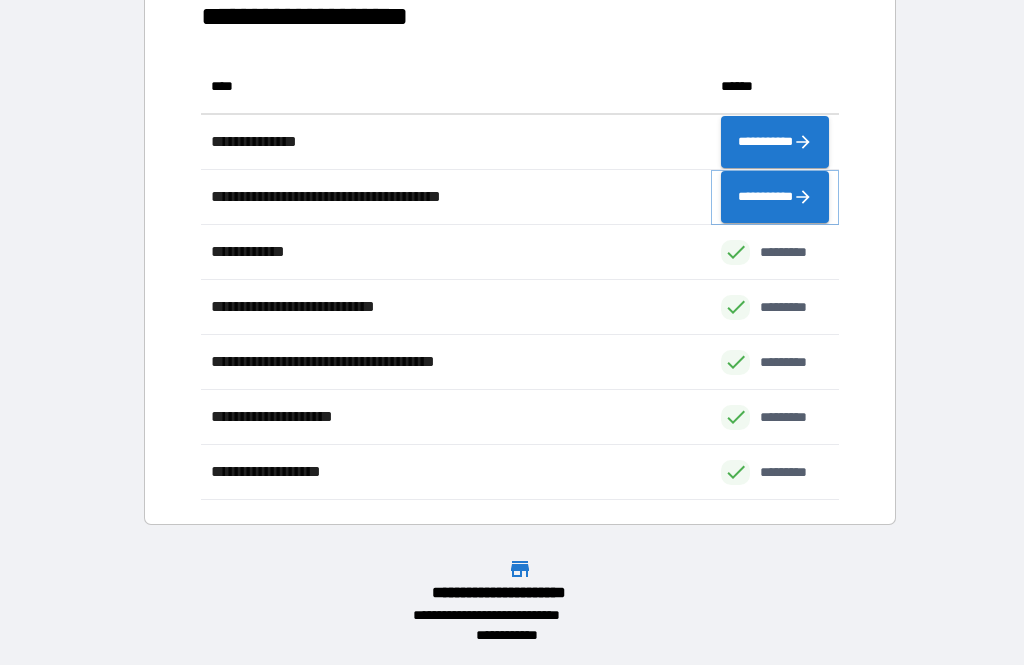 click on "**********" at bounding box center [775, 197] 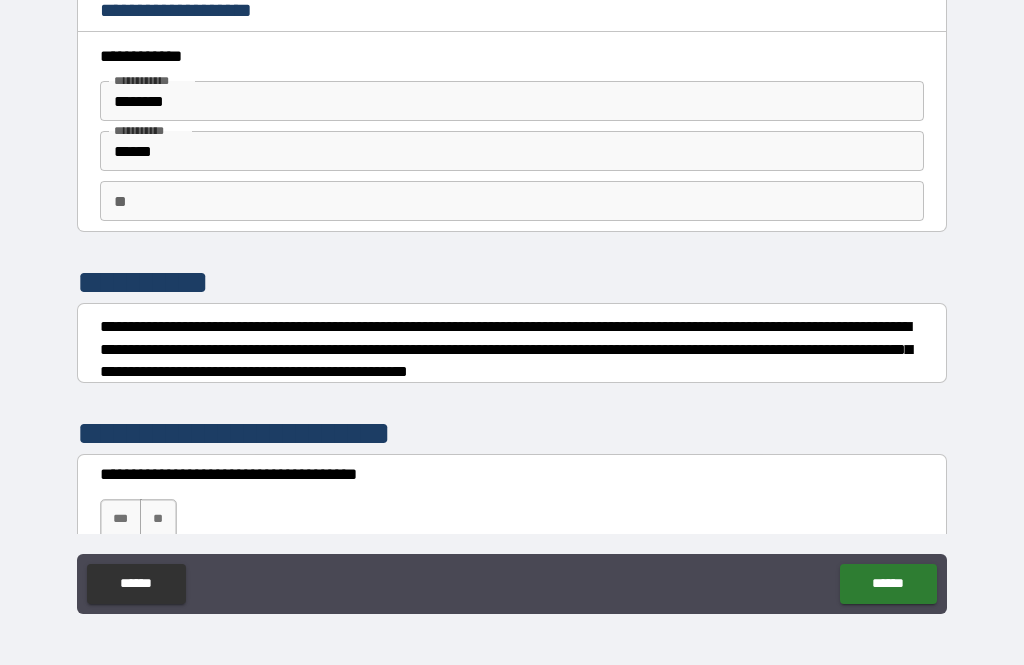 scroll, scrollTop: 0, scrollLeft: 0, axis: both 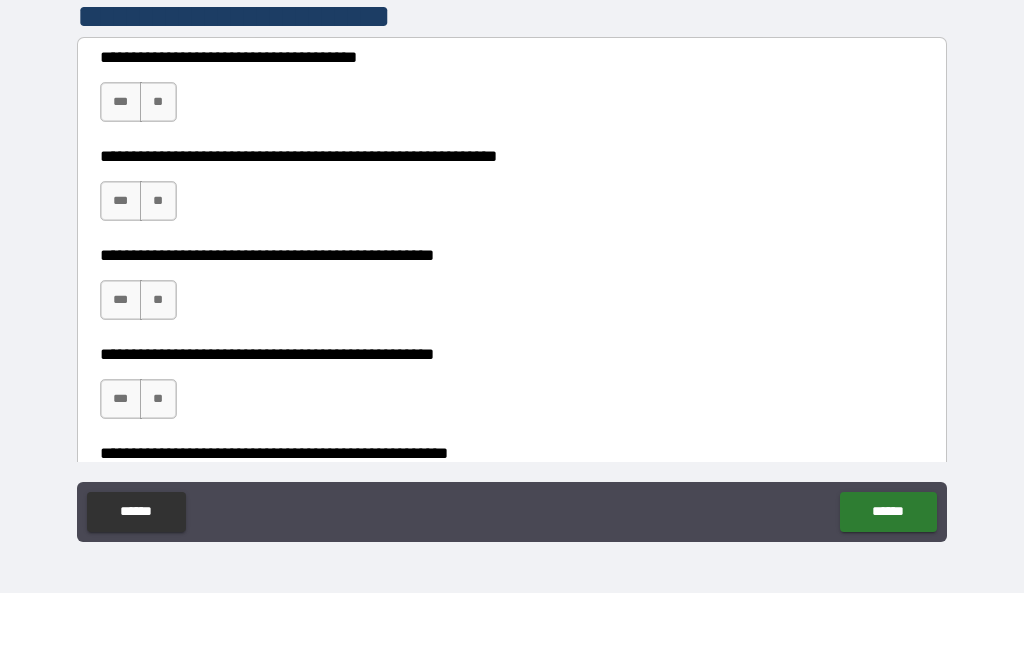 click on "**" at bounding box center (158, 174) 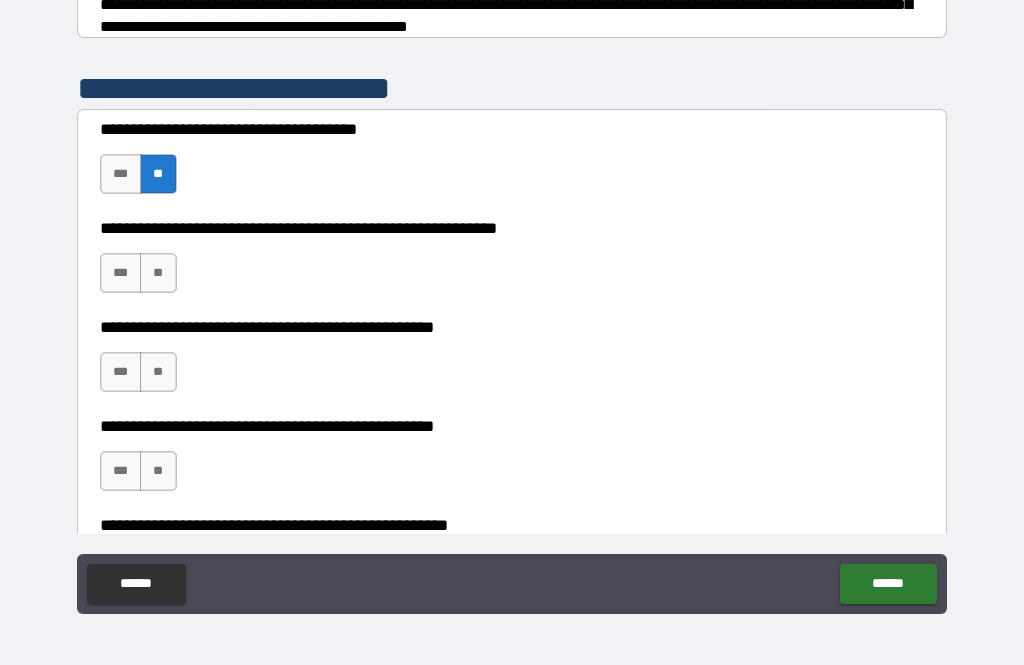 click on "**" at bounding box center [158, 273] 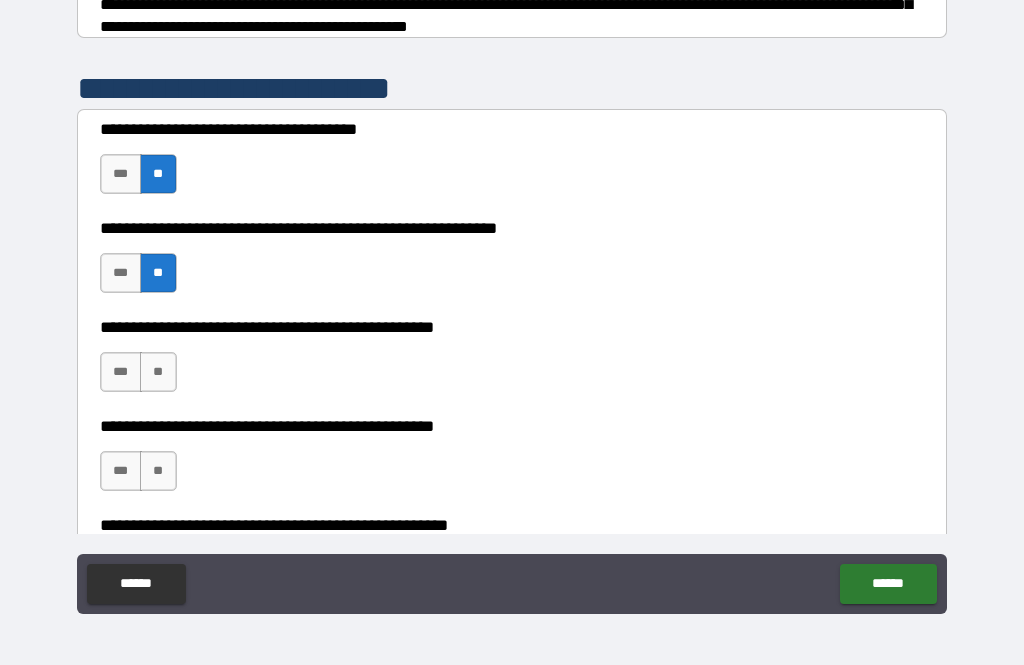 click on "**" at bounding box center [158, 372] 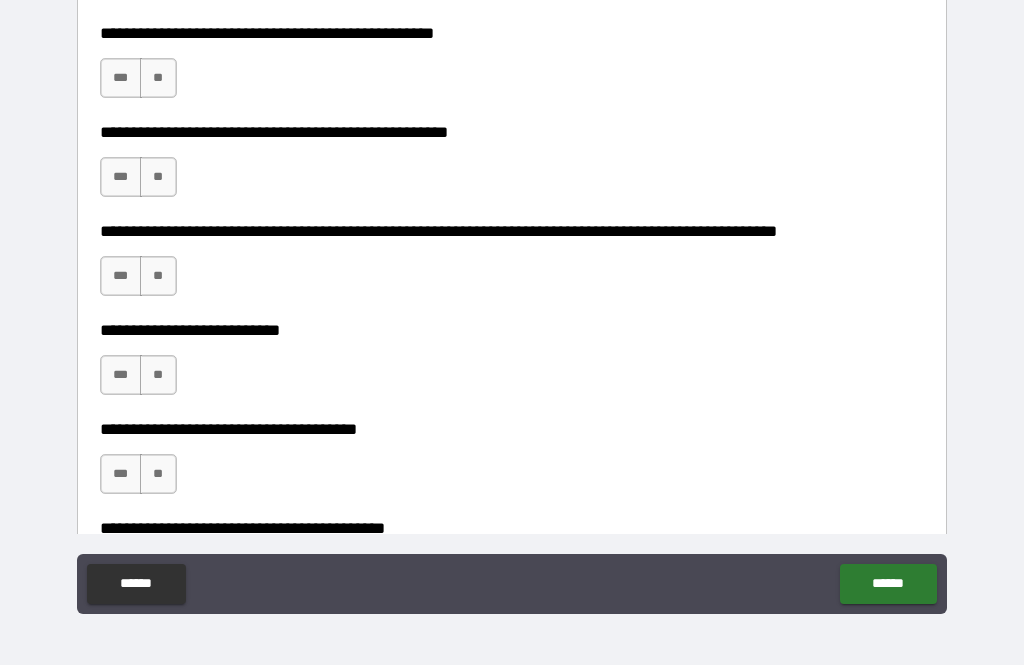 scroll, scrollTop: 740, scrollLeft: 0, axis: vertical 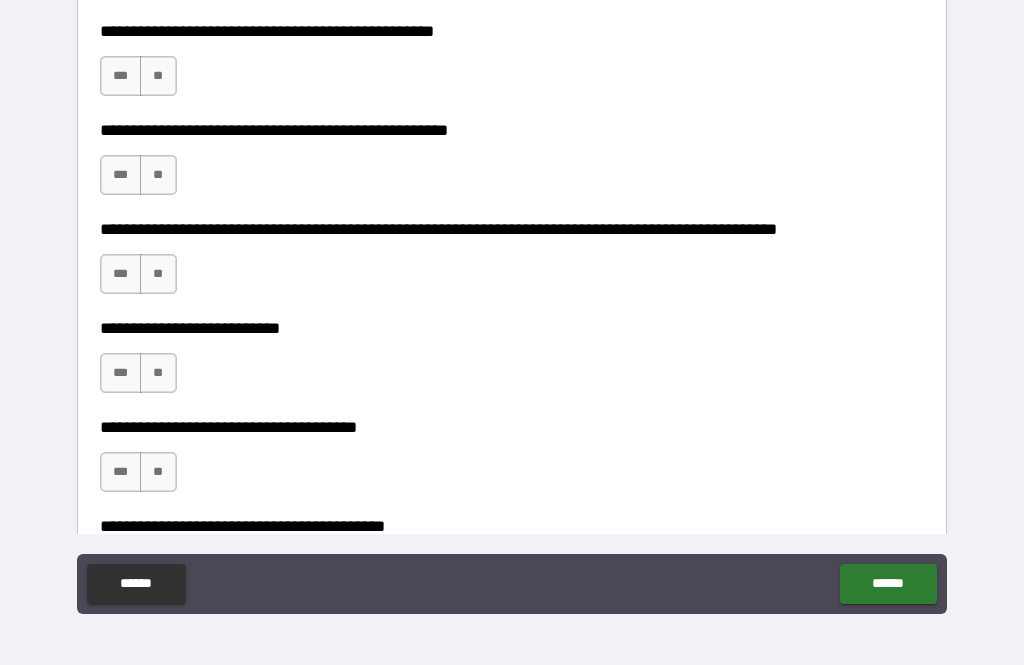 click on "**" at bounding box center [158, 76] 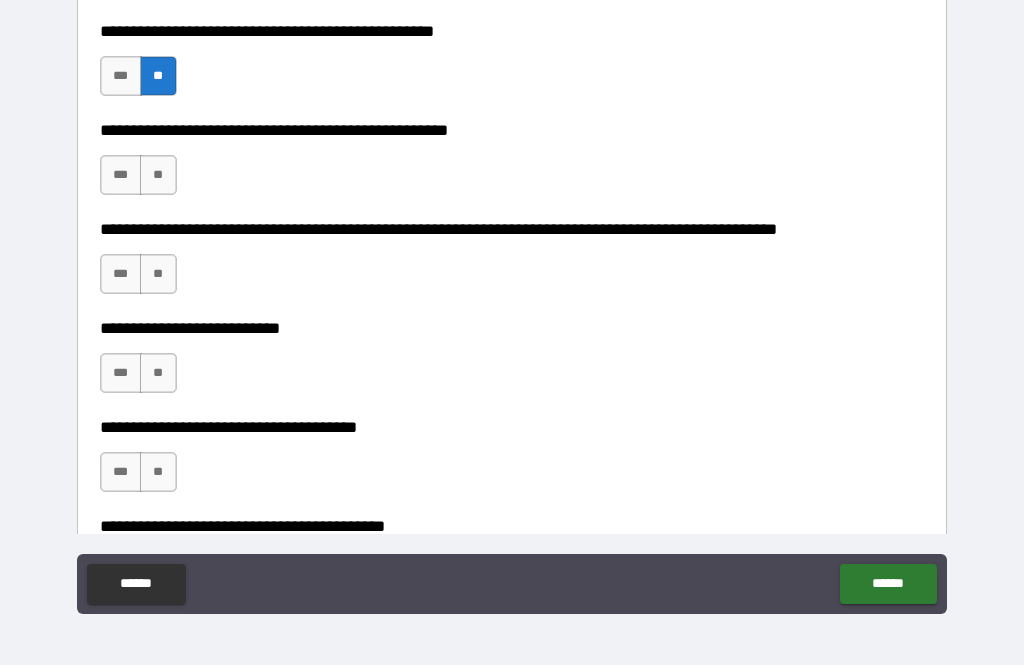 click on "**" at bounding box center [158, 175] 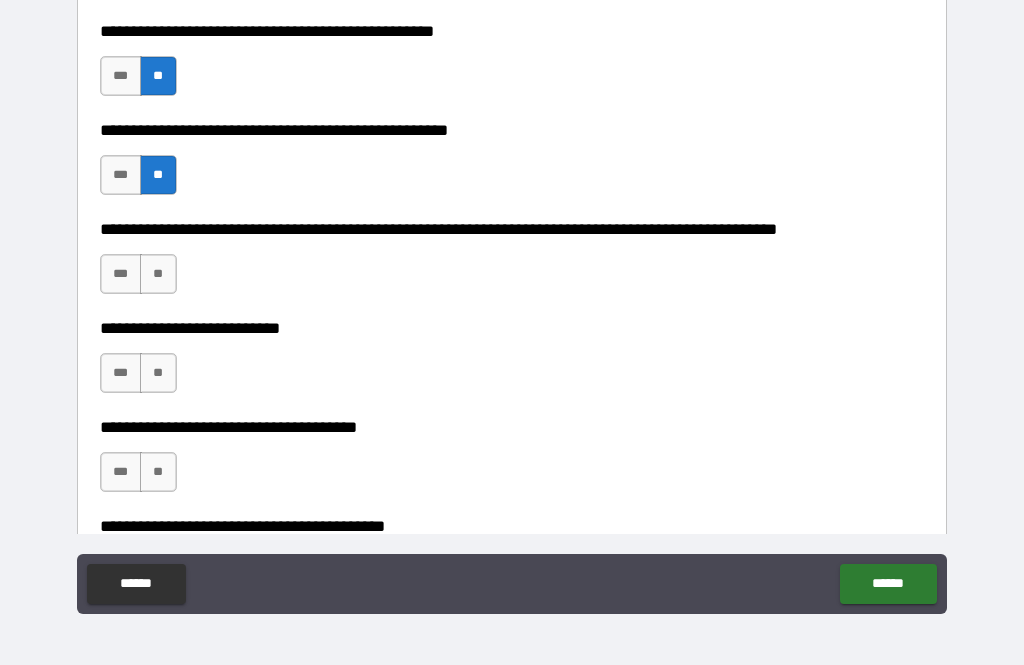 click on "**" at bounding box center [158, 274] 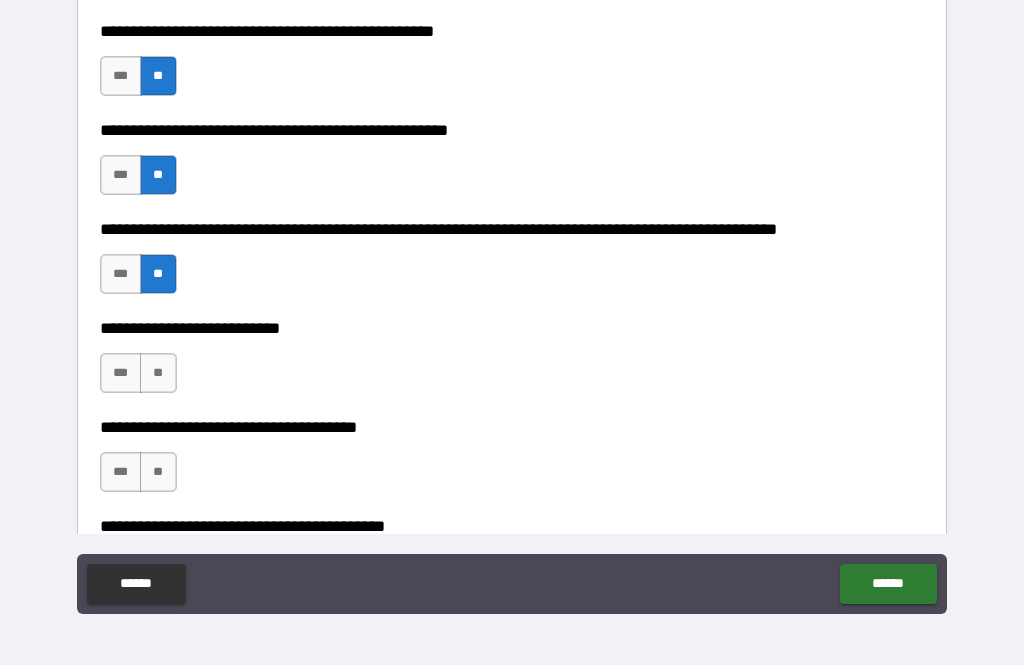 click on "**" at bounding box center [158, 373] 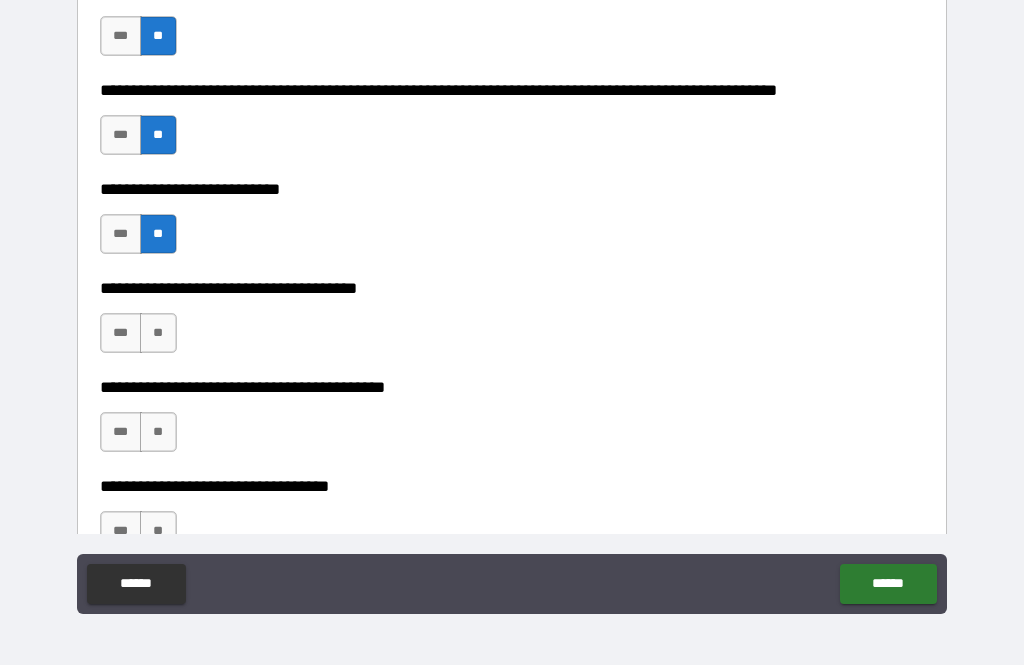 scroll, scrollTop: 897, scrollLeft: 0, axis: vertical 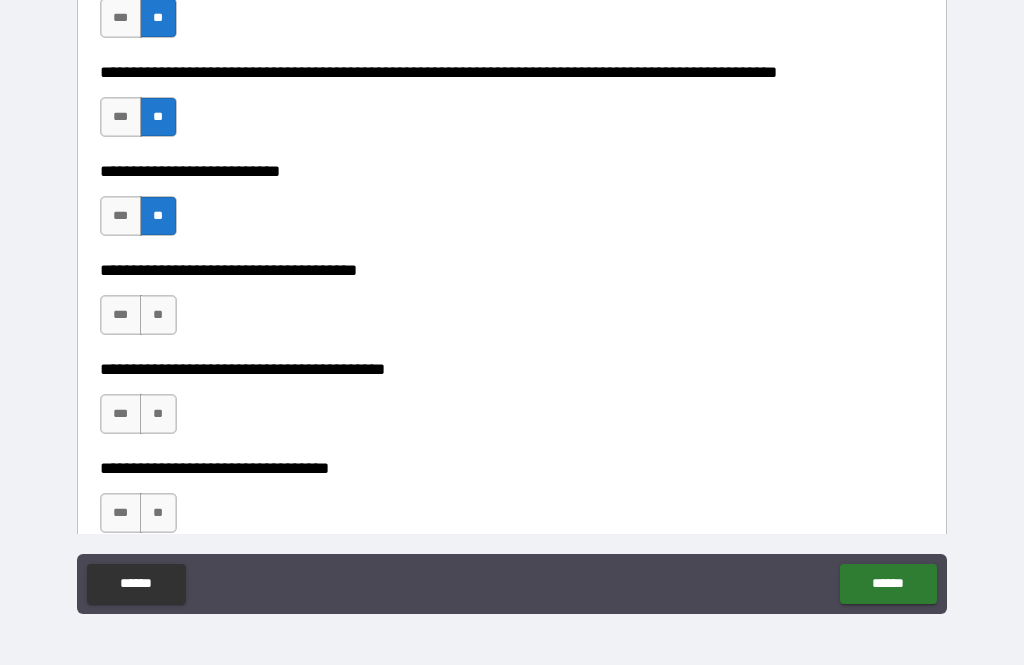 click on "**" at bounding box center [158, 315] 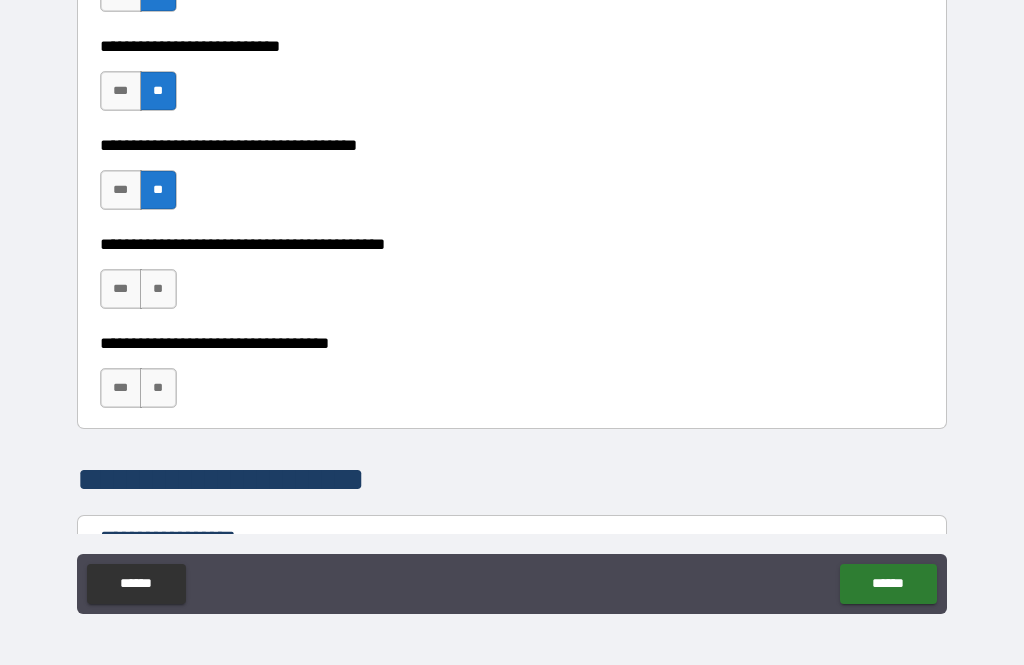 scroll, scrollTop: 1048, scrollLeft: 0, axis: vertical 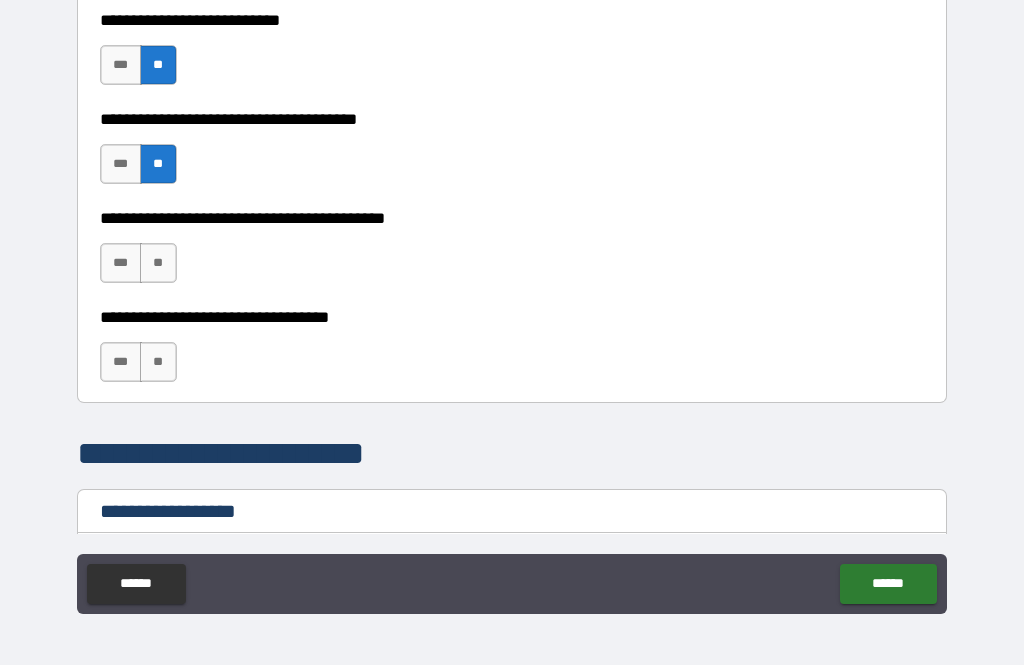 click on "**" at bounding box center (158, 263) 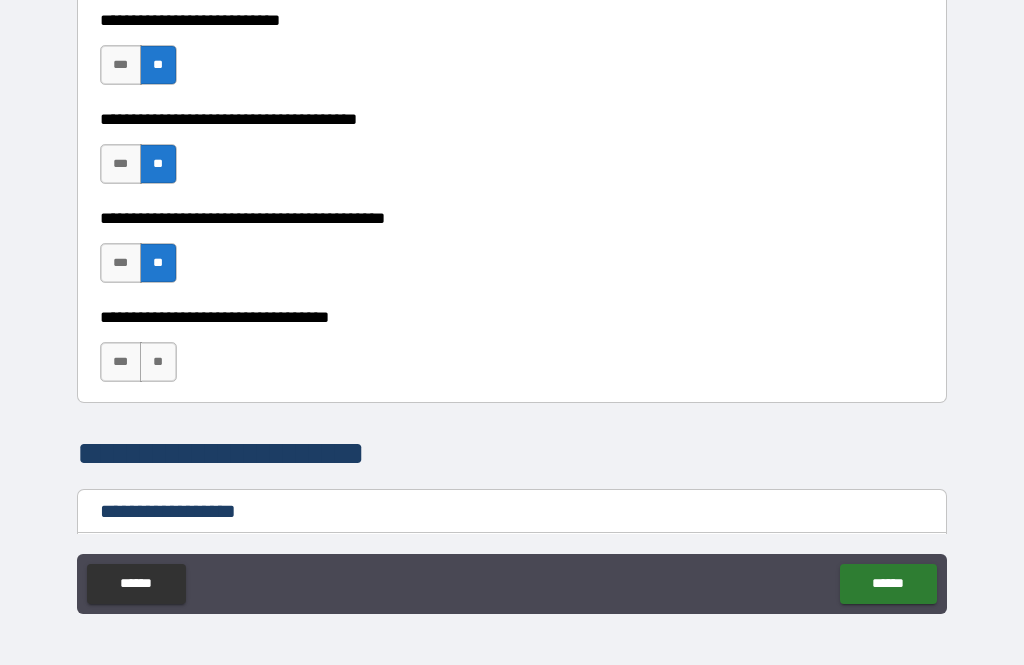 click on "**" at bounding box center (158, 362) 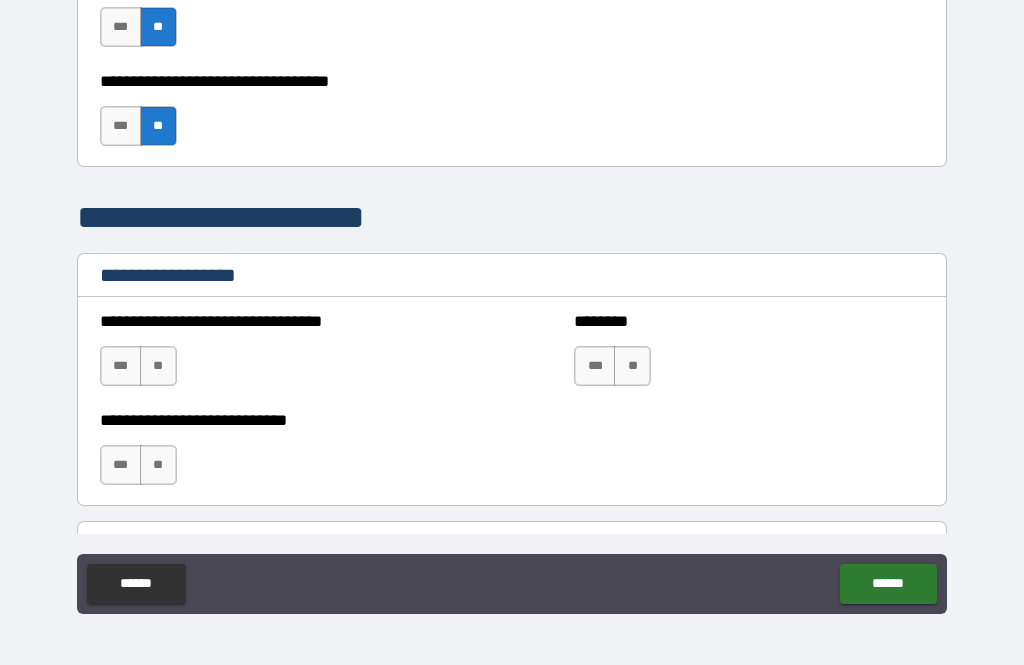 scroll, scrollTop: 1284, scrollLeft: 0, axis: vertical 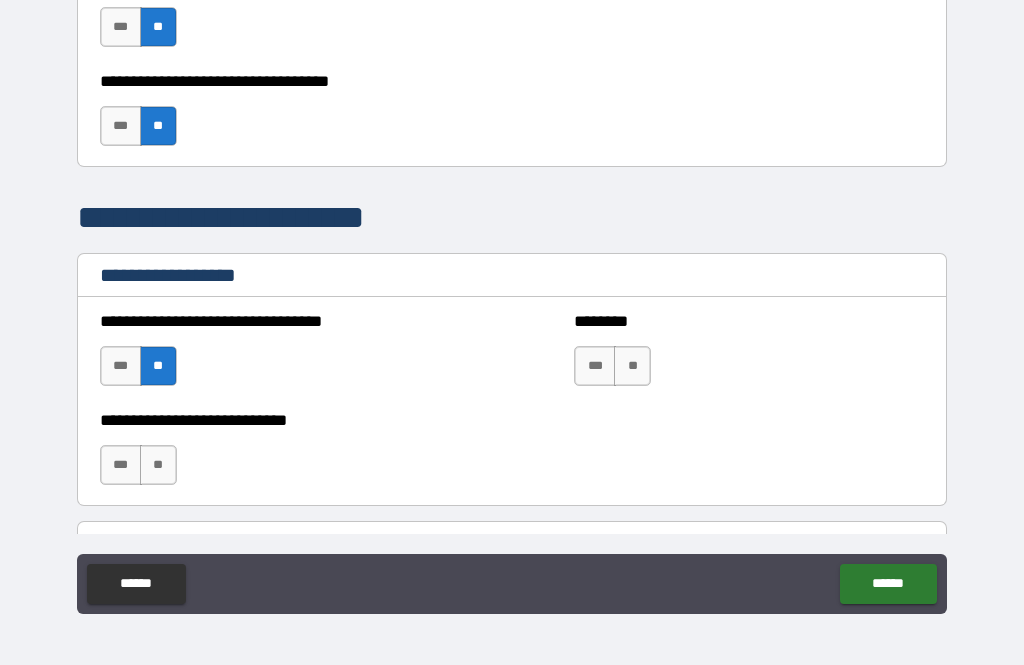 click on "**" at bounding box center [632, 366] 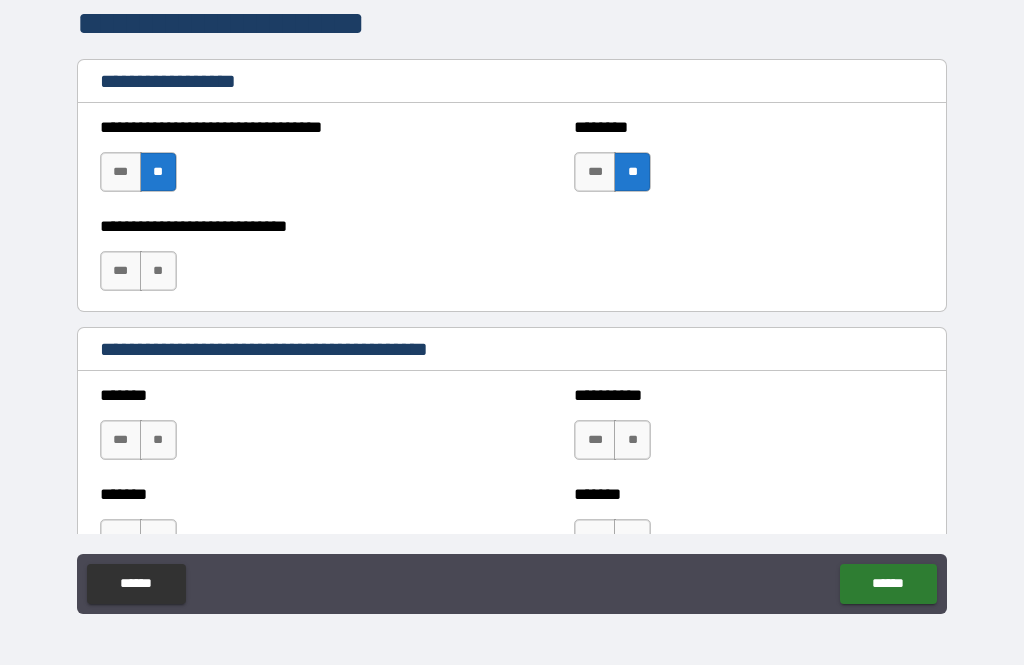 scroll, scrollTop: 1484, scrollLeft: 0, axis: vertical 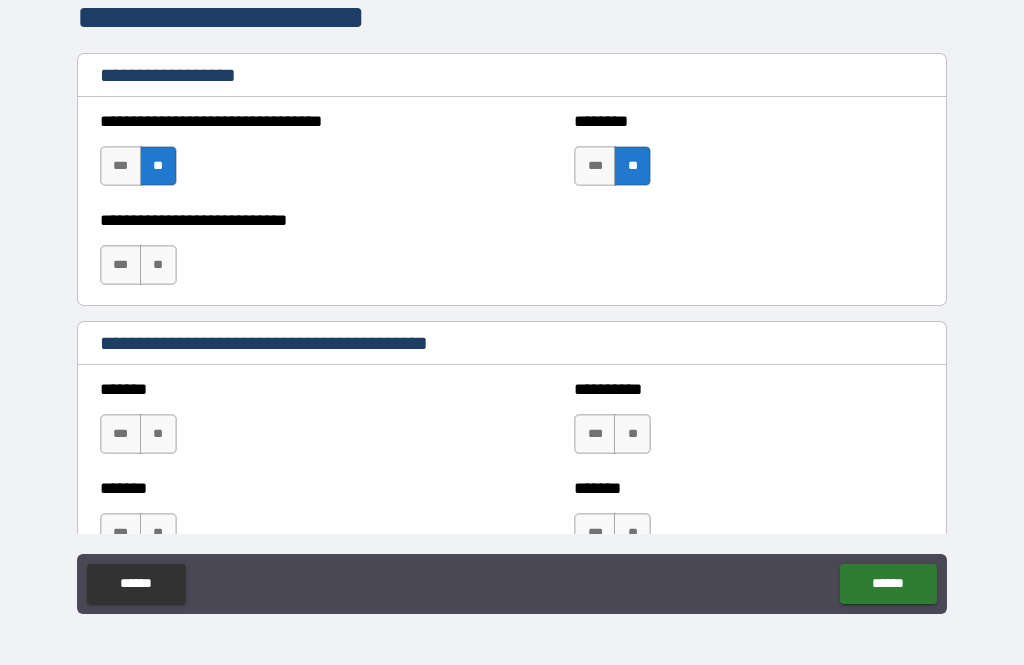 click on "**" at bounding box center (158, 265) 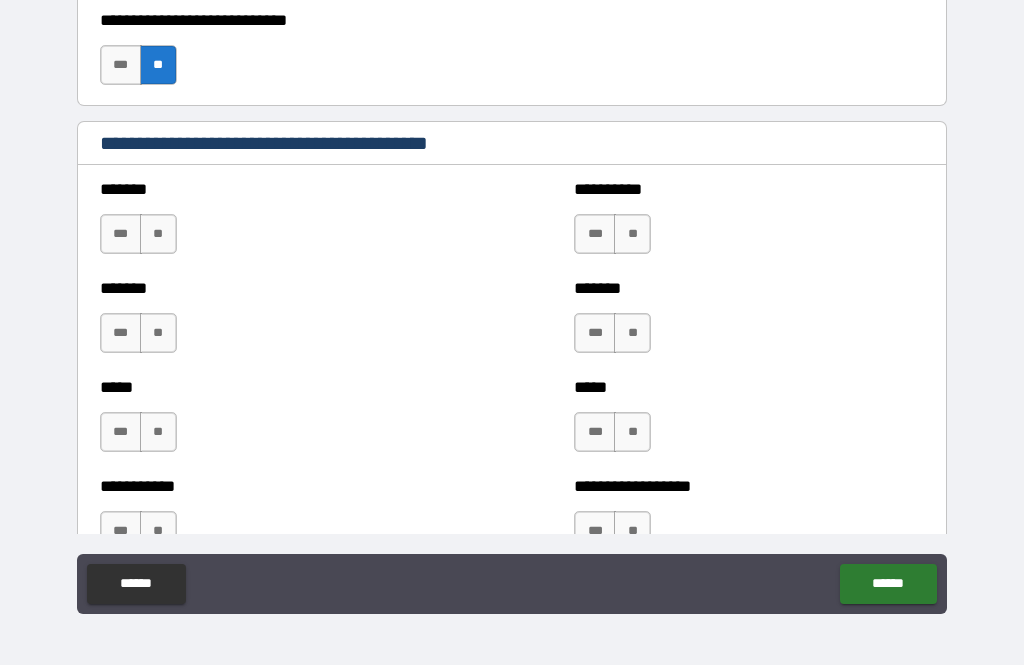 scroll, scrollTop: 1693, scrollLeft: 0, axis: vertical 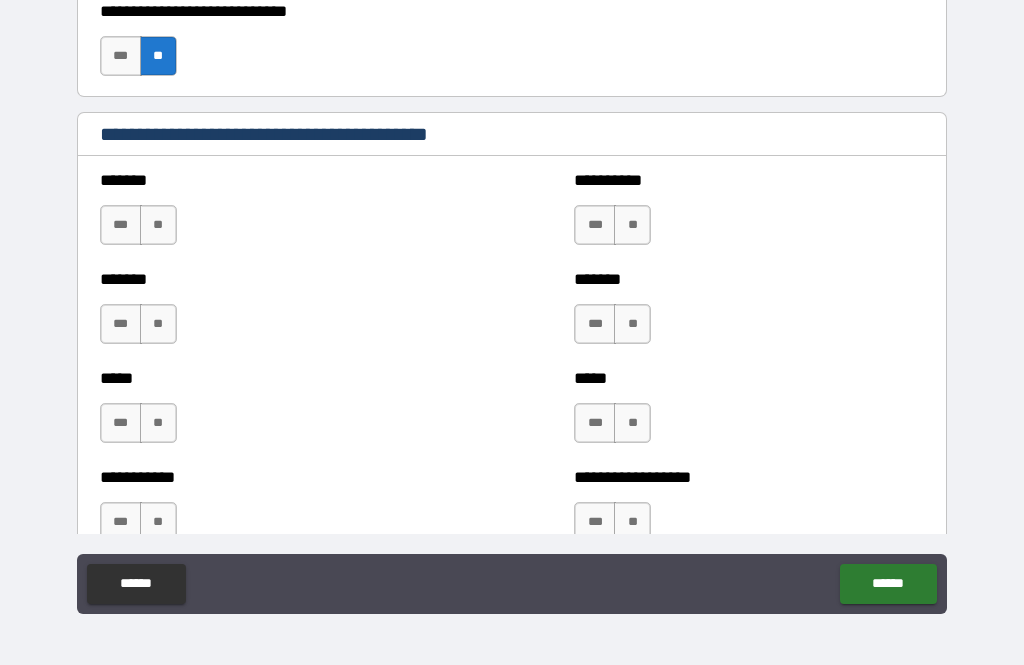 click on "**" at bounding box center (158, 225) 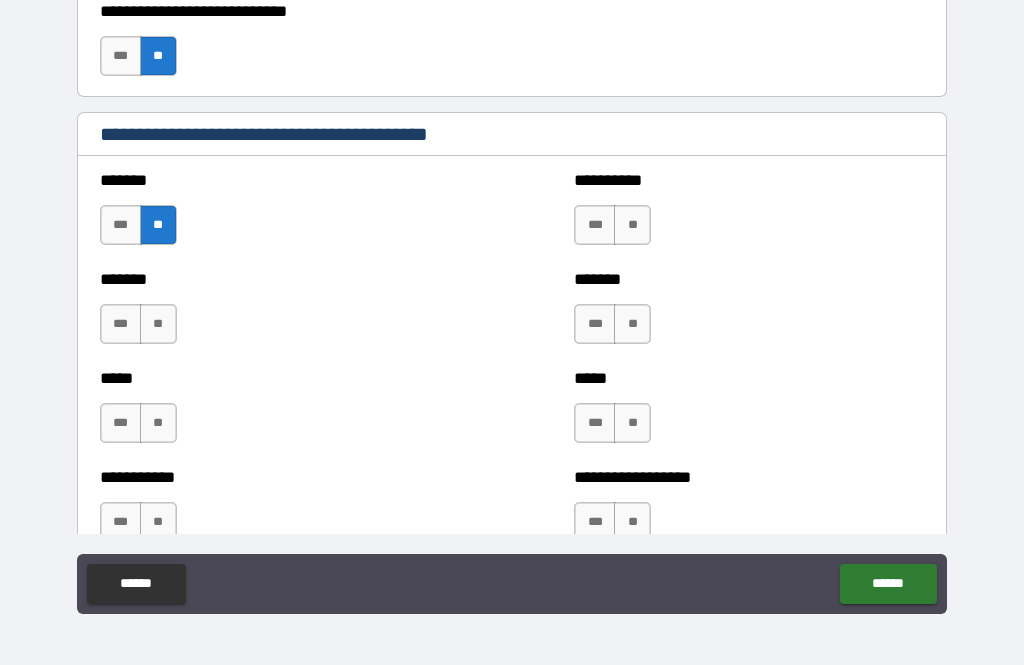 click on "**" at bounding box center (158, 324) 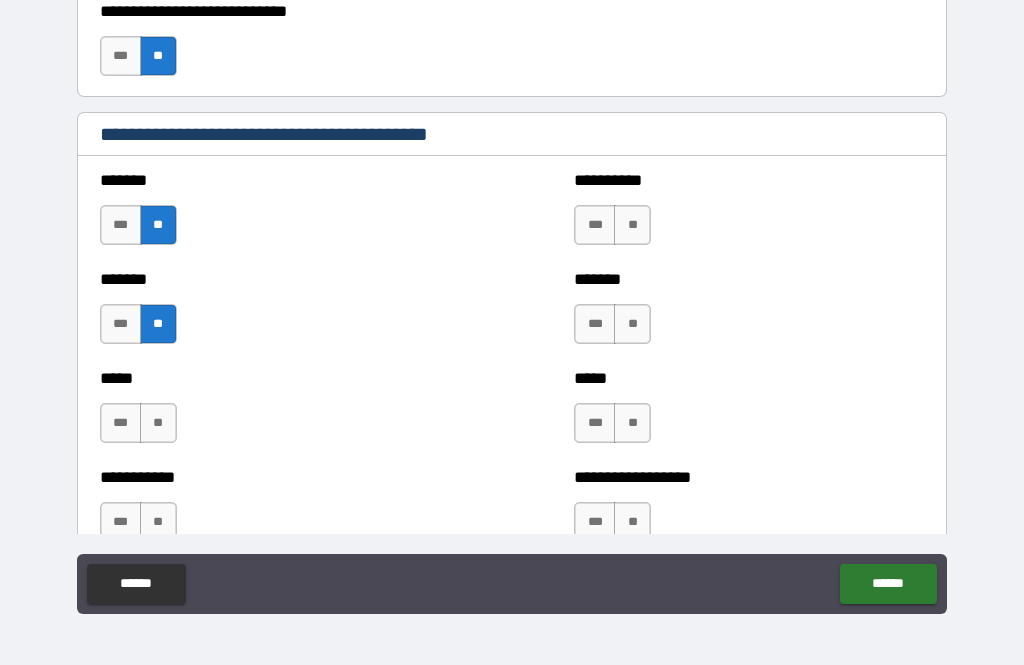 click on "**" at bounding box center [632, 225] 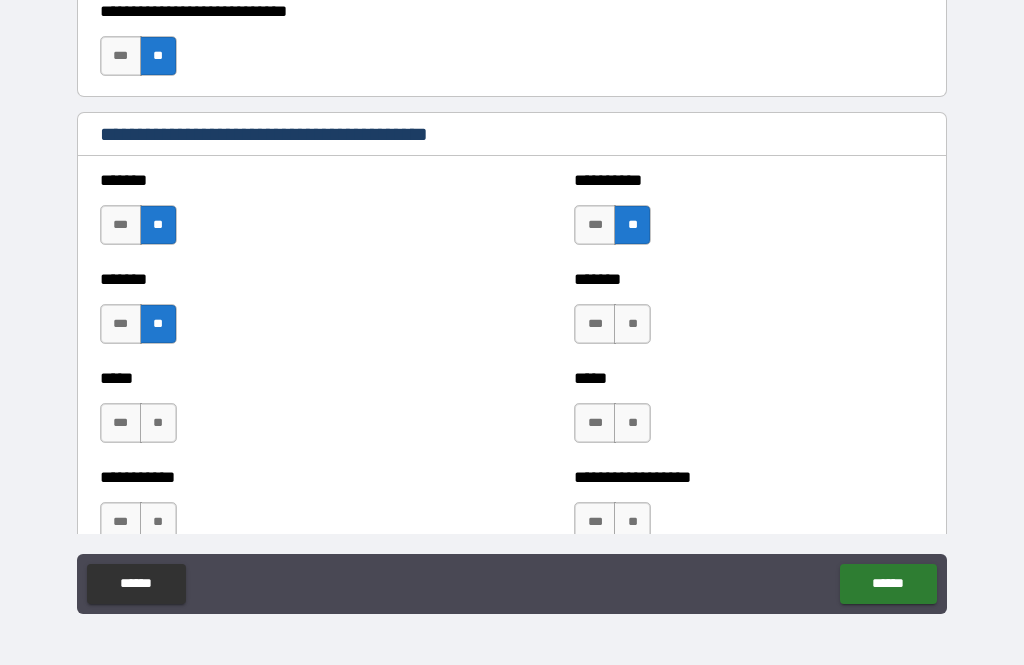 click on "**" at bounding box center [632, 324] 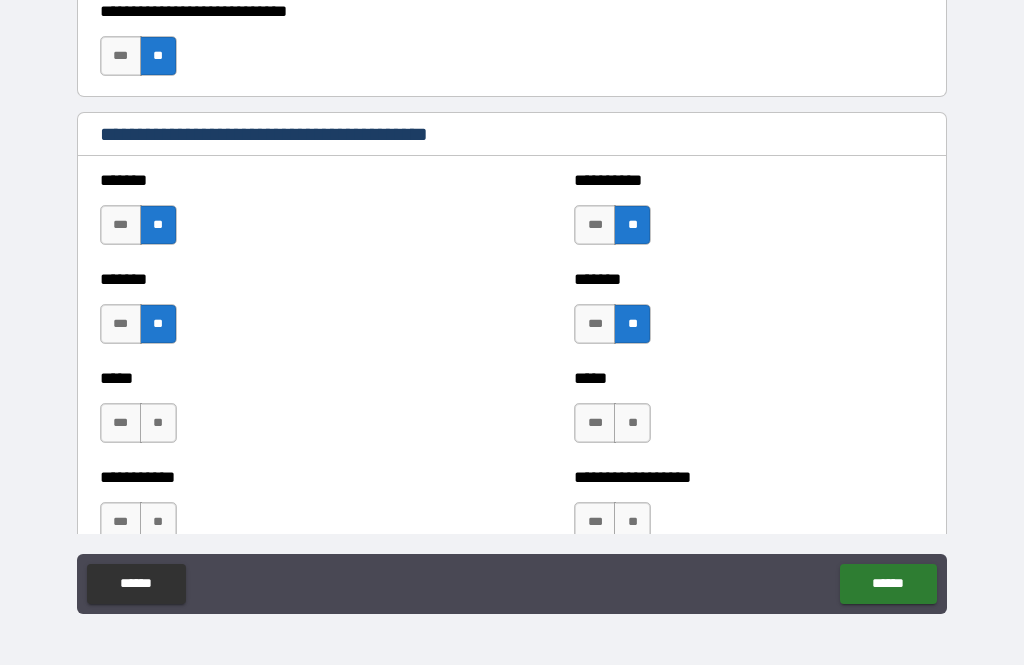click on "**" at bounding box center (632, 423) 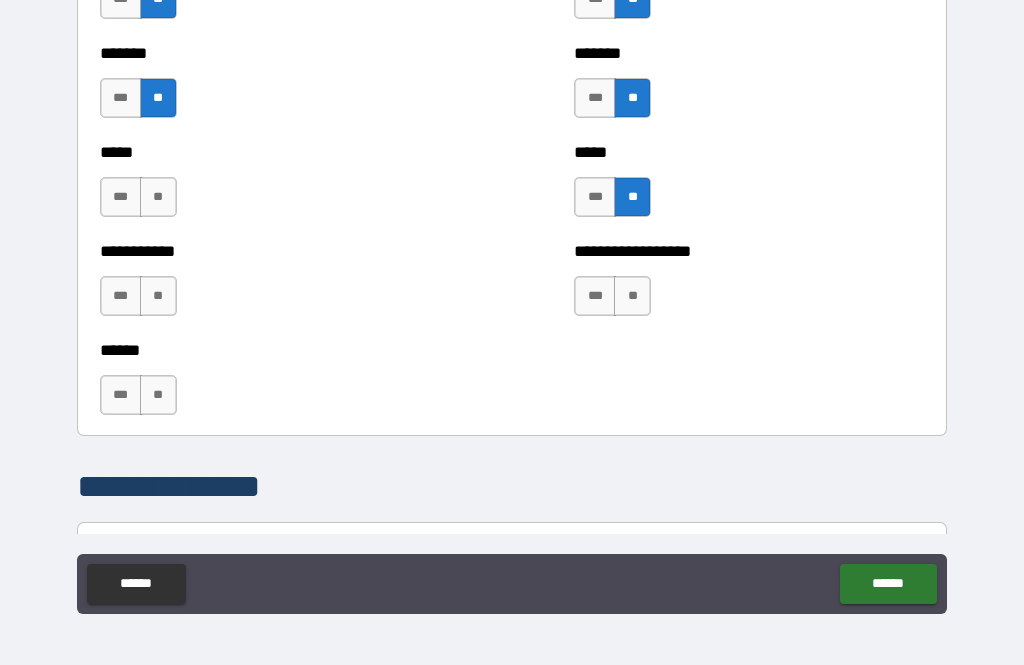 scroll, scrollTop: 1920, scrollLeft: 0, axis: vertical 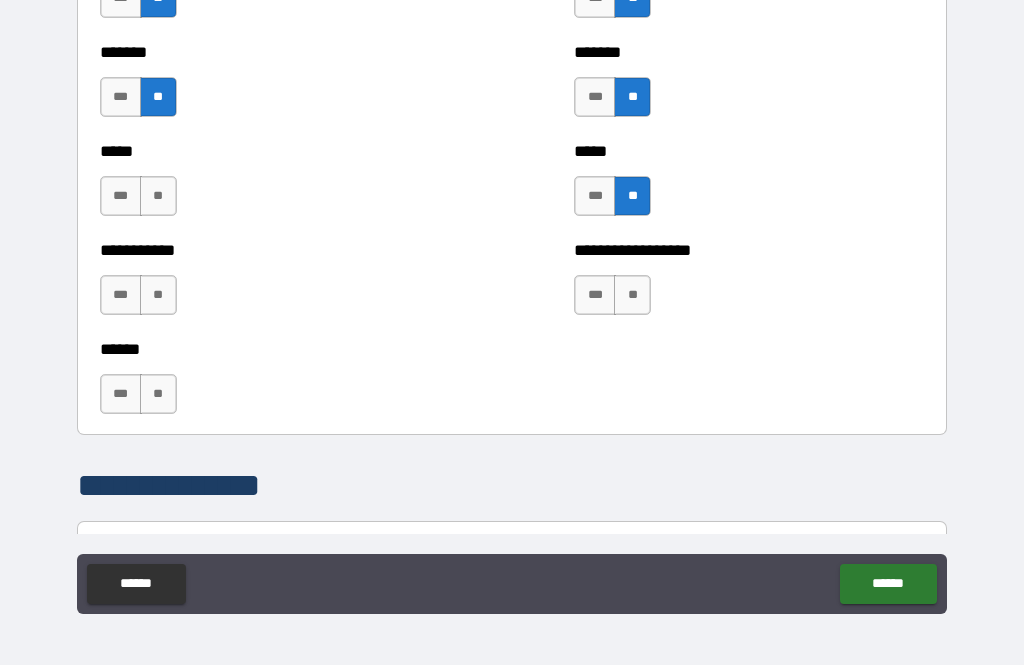 click on "**" at bounding box center [632, 295] 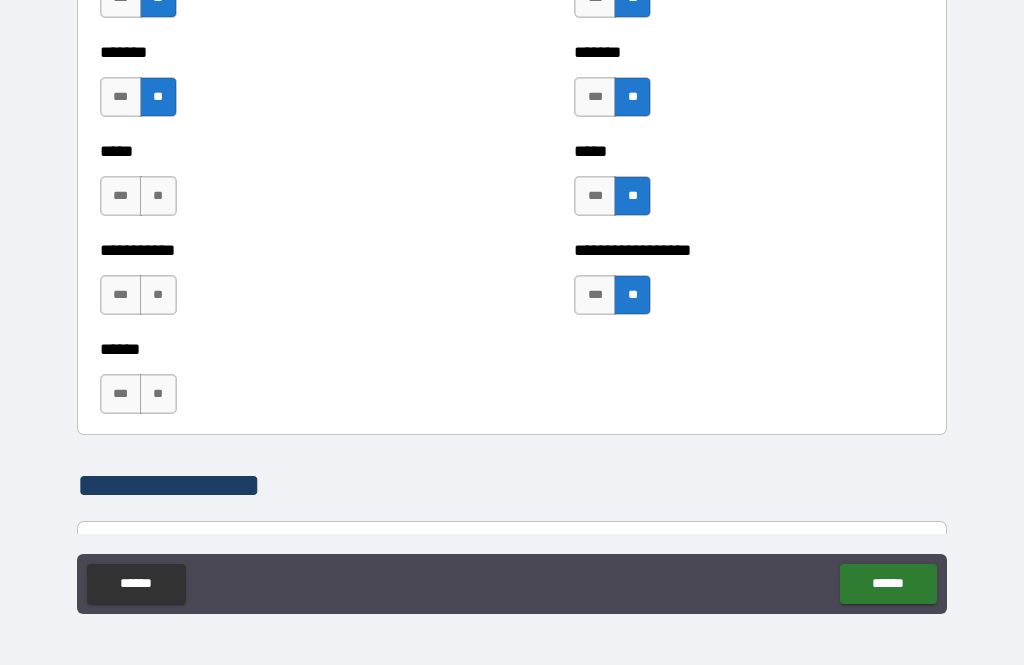 click on "**" at bounding box center [158, 196] 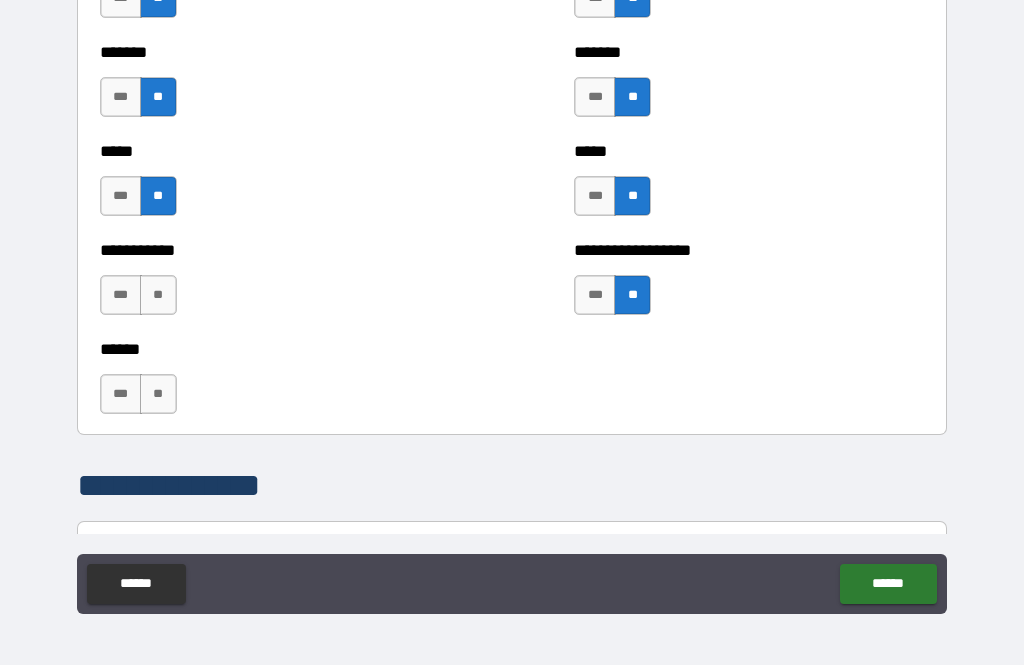 click on "**" at bounding box center [158, 295] 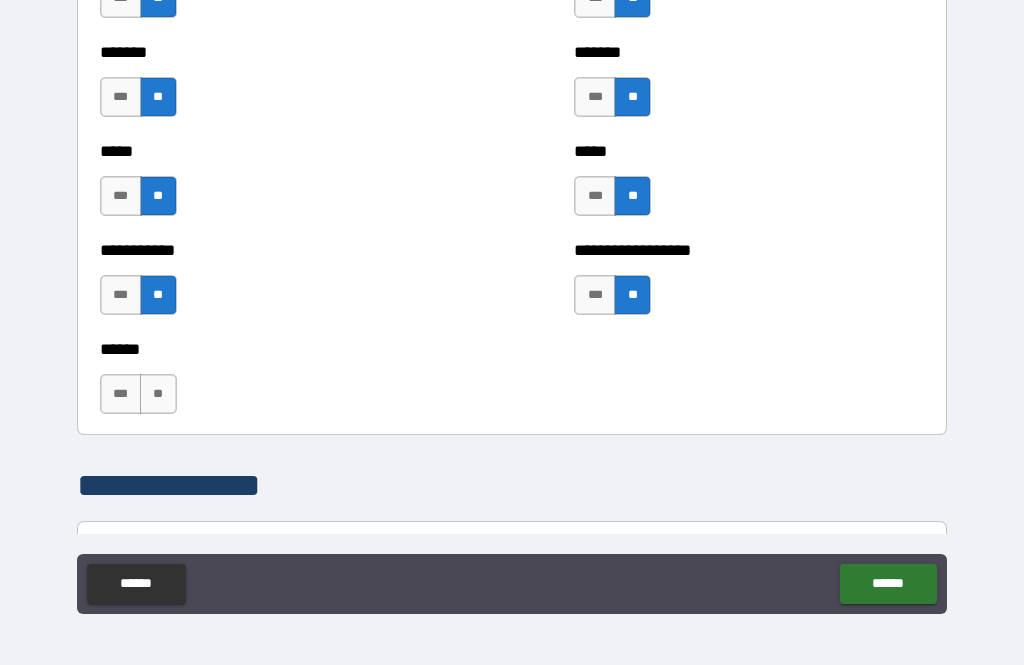 click on "**" at bounding box center (158, 394) 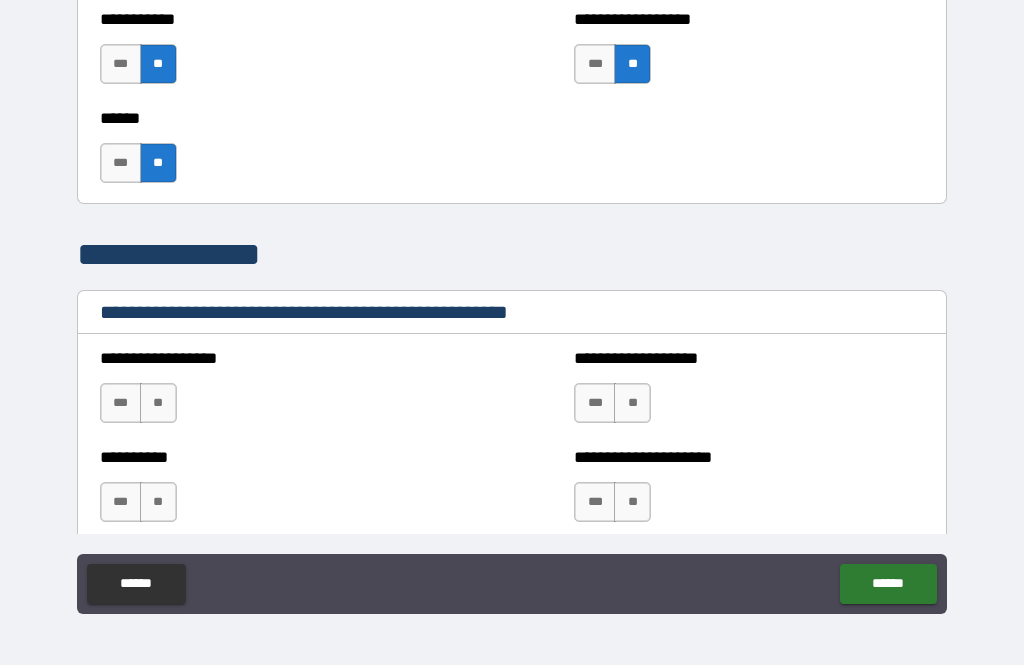 scroll, scrollTop: 2154, scrollLeft: 0, axis: vertical 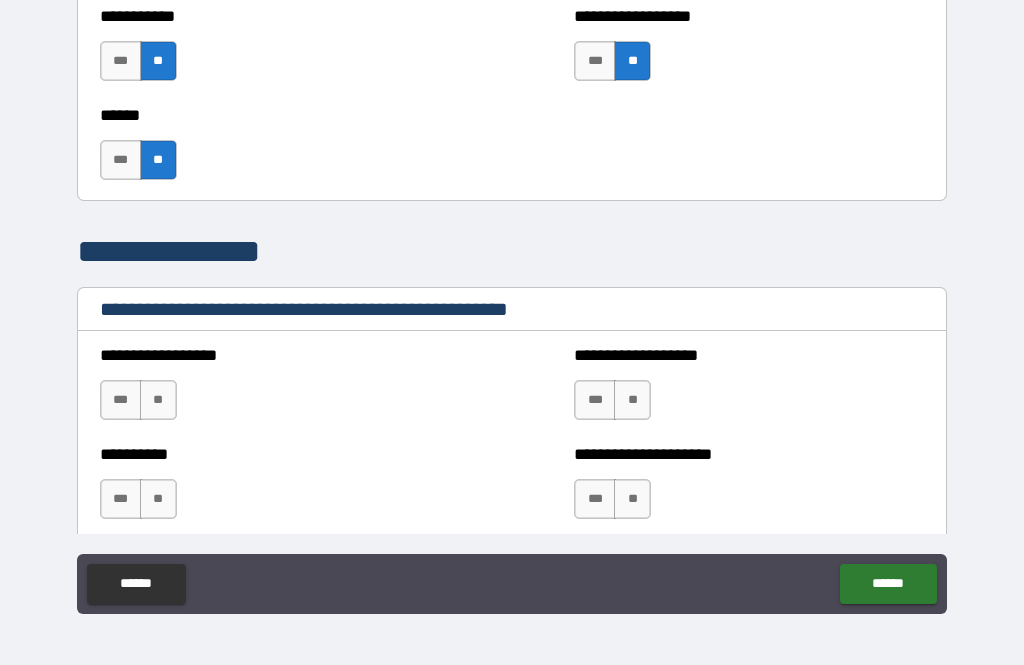 click on "**" at bounding box center (158, 400) 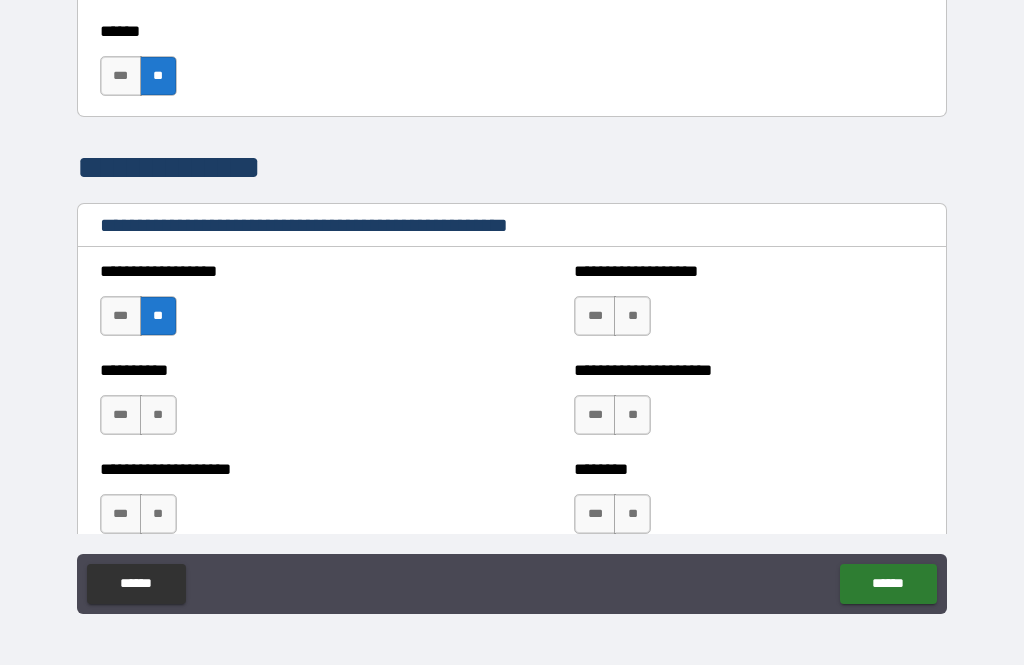 scroll, scrollTop: 2247, scrollLeft: 0, axis: vertical 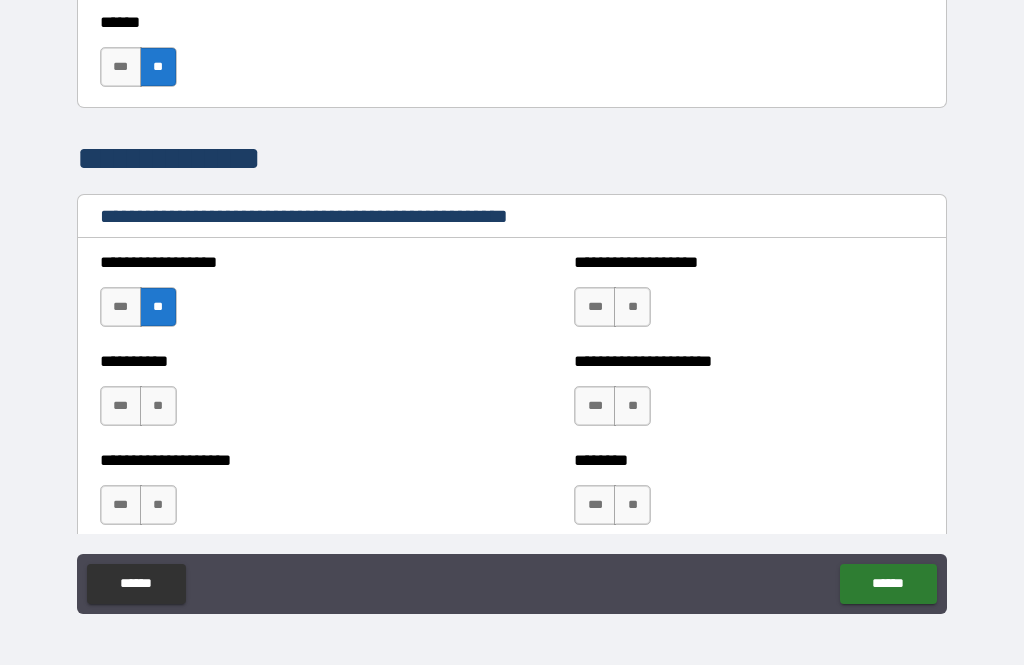 click on "**" at bounding box center (632, 406) 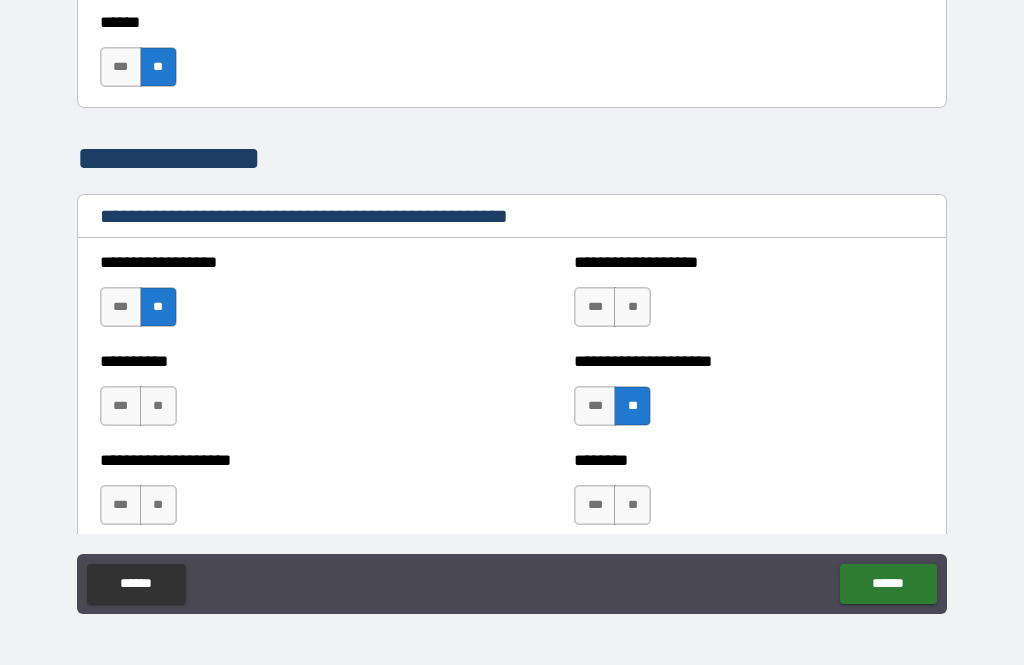 click on "**" at bounding box center (632, 307) 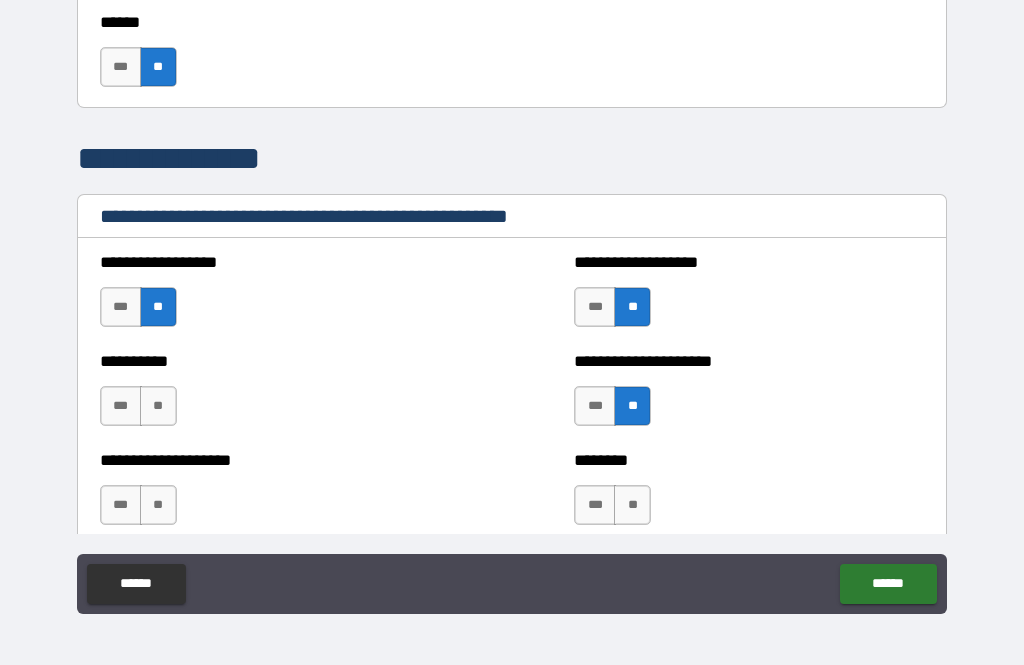 click on "**" at bounding box center [158, 406] 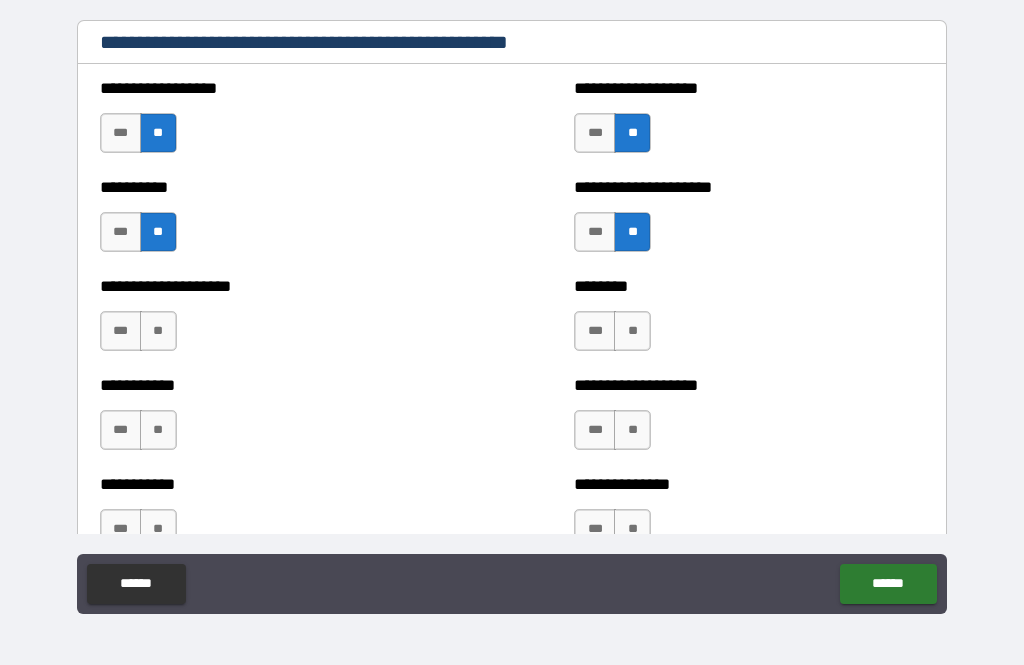 scroll, scrollTop: 2421, scrollLeft: 0, axis: vertical 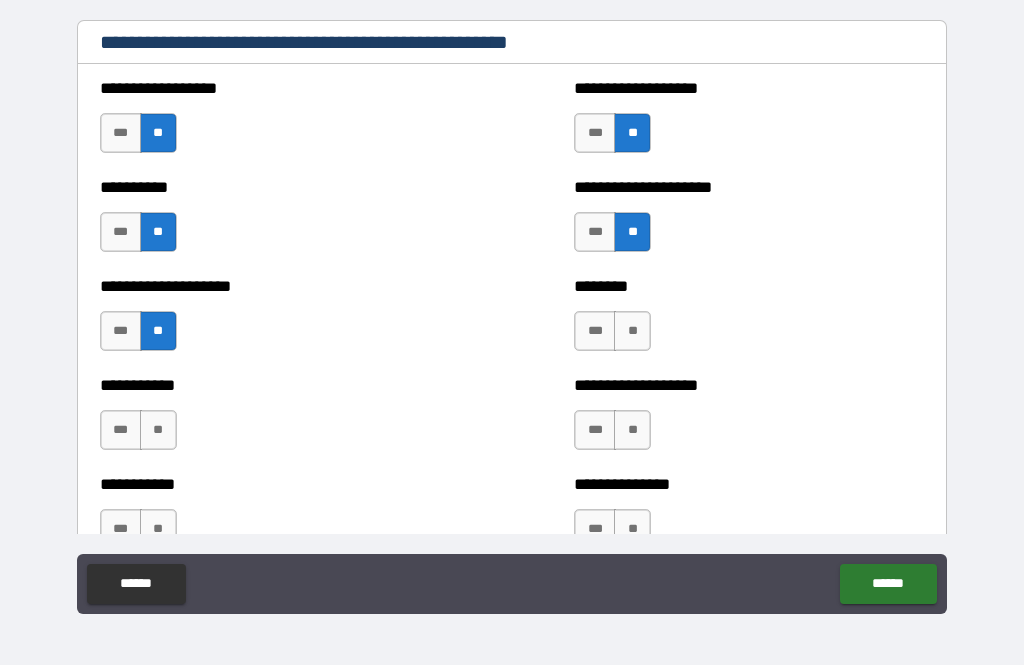 click on "**" at bounding box center (158, 430) 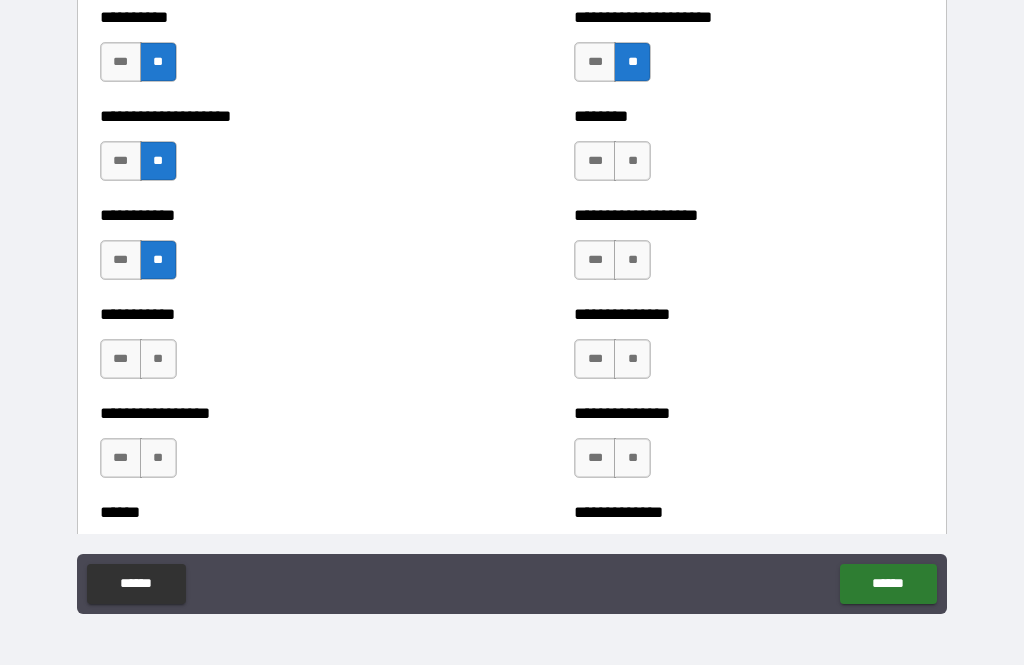 scroll, scrollTop: 2592, scrollLeft: 0, axis: vertical 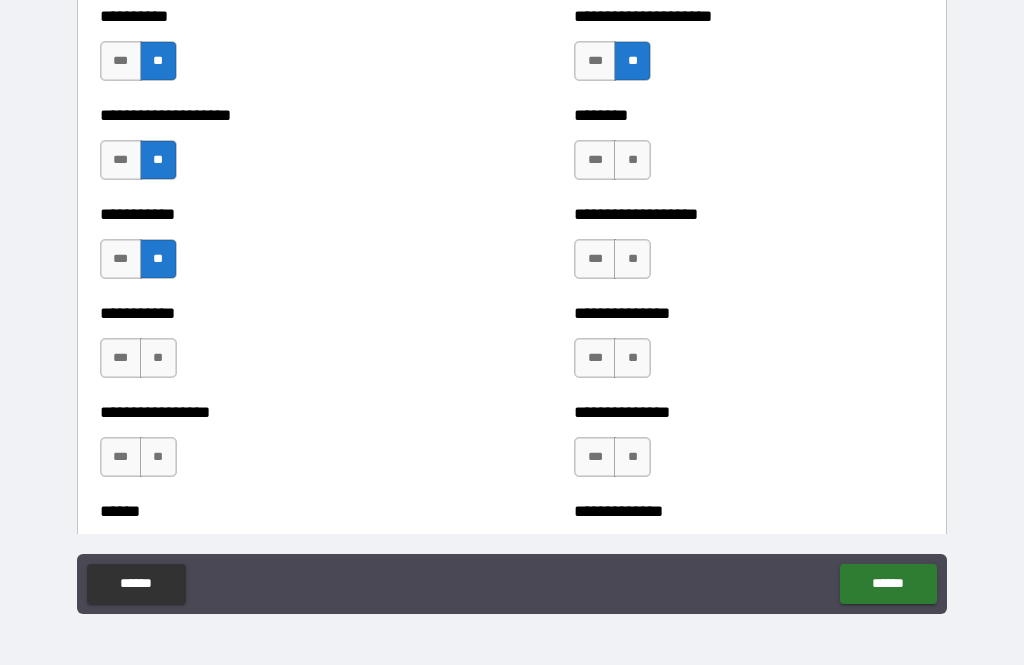 click on "**" at bounding box center (632, 160) 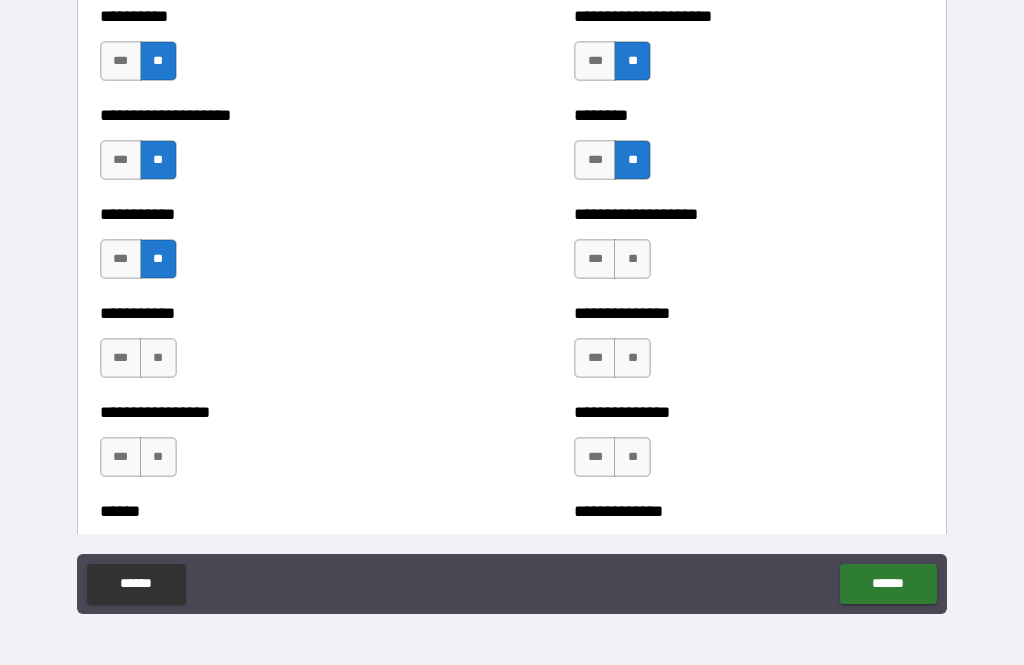 click on "**" at bounding box center (632, 259) 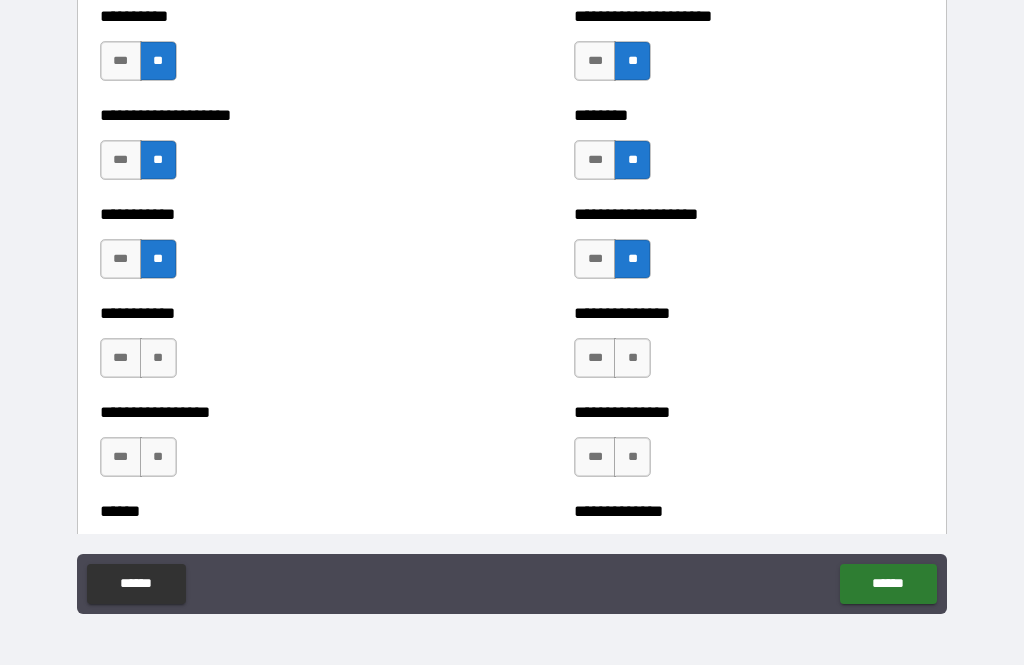 click on "**" at bounding box center (632, 358) 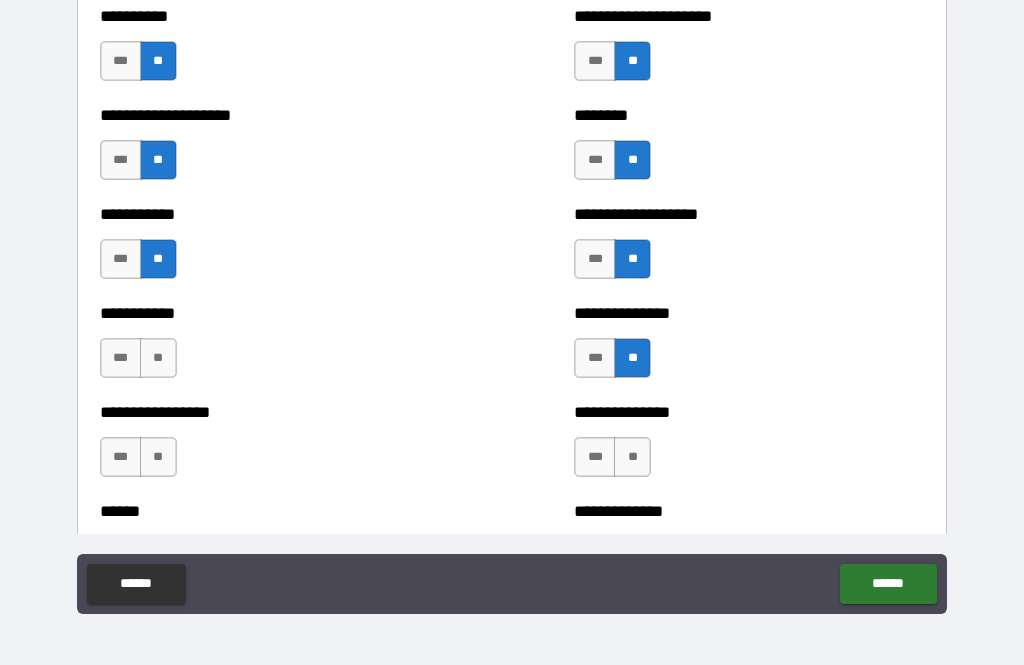 click on "**" at bounding box center [632, 457] 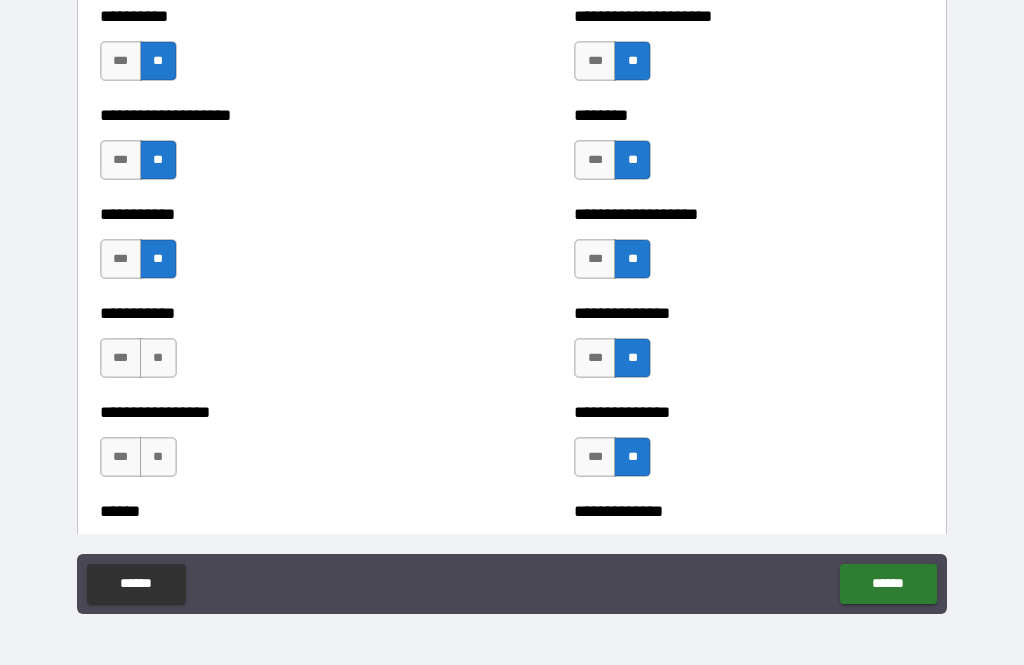 click on "**" at bounding box center (158, 358) 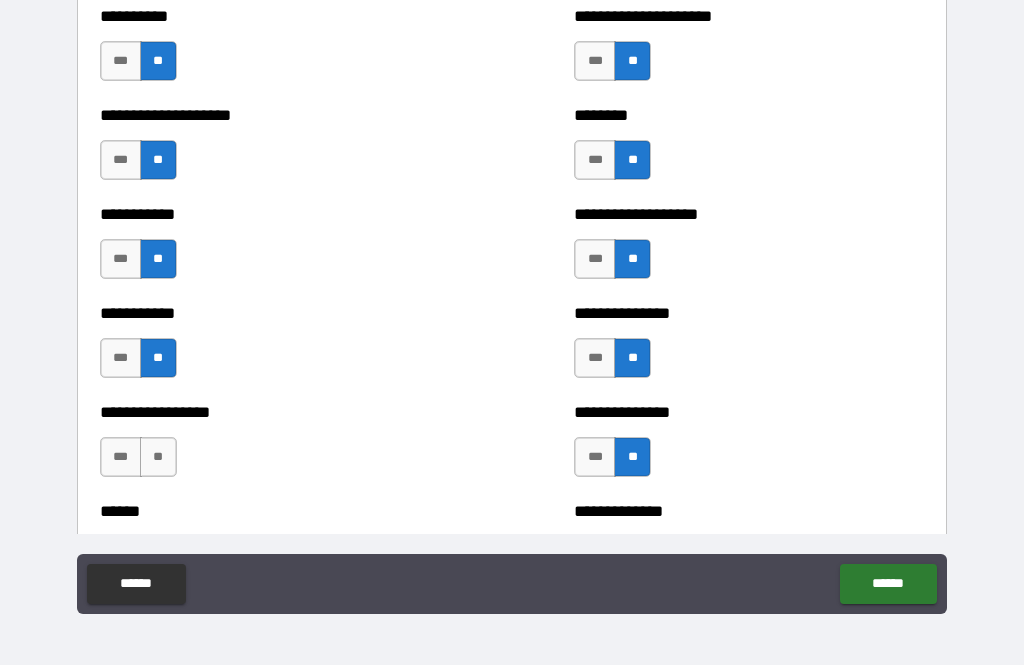 click on "**" at bounding box center (158, 457) 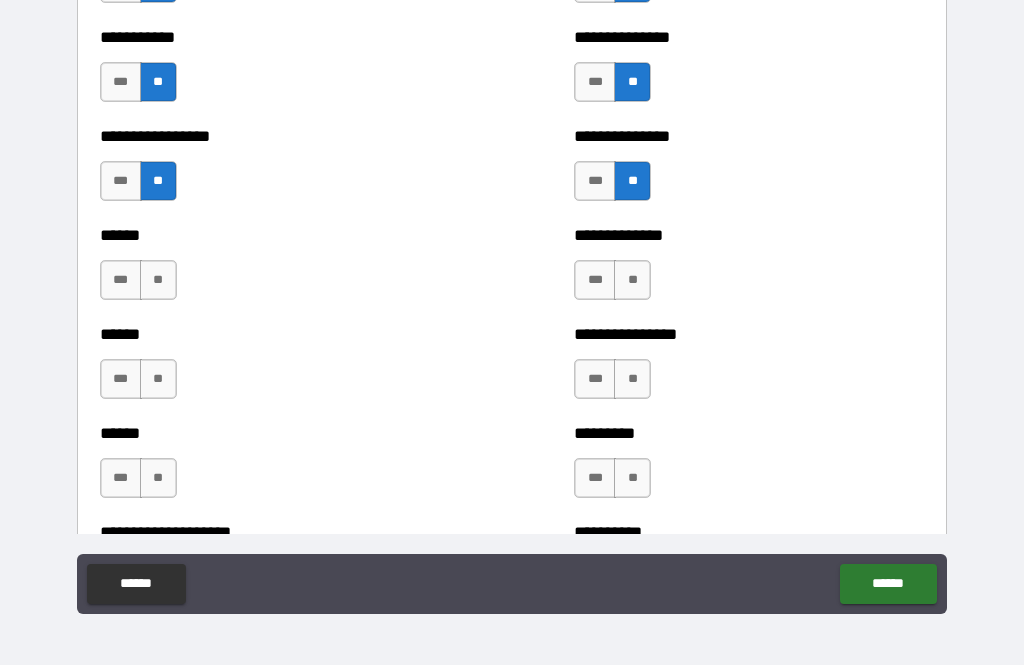 scroll, scrollTop: 2871, scrollLeft: 0, axis: vertical 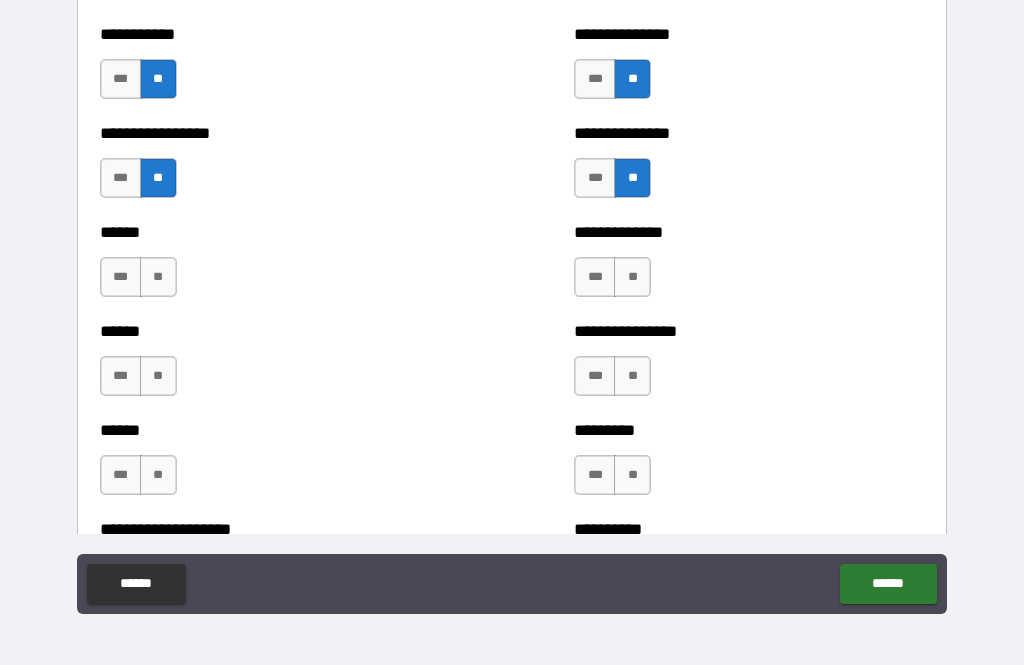 click on "**" at bounding box center [158, 277] 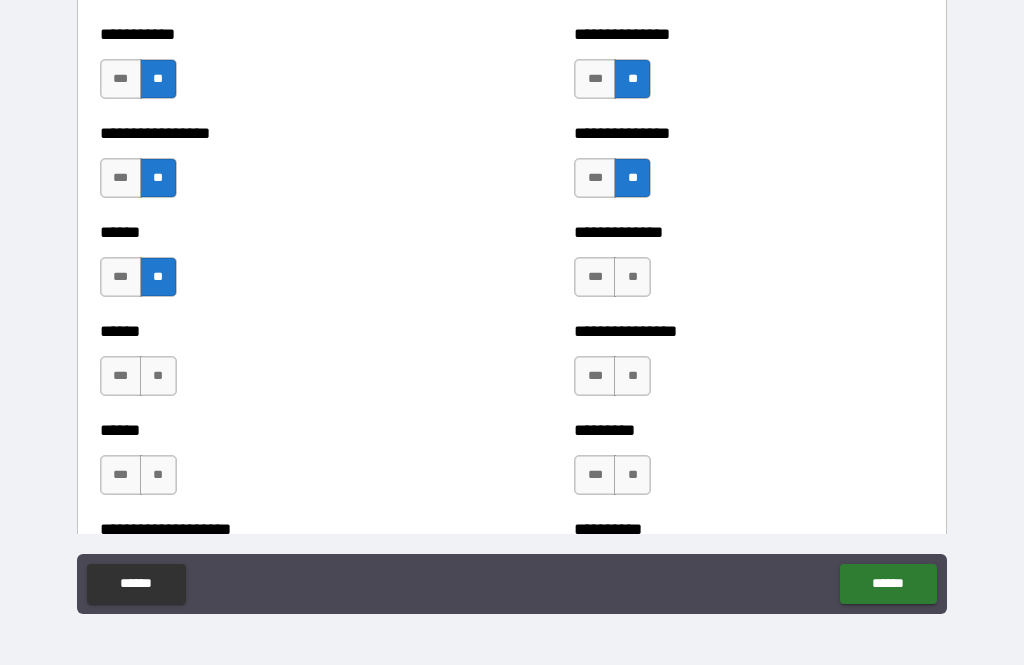 click on "**" at bounding box center (158, 376) 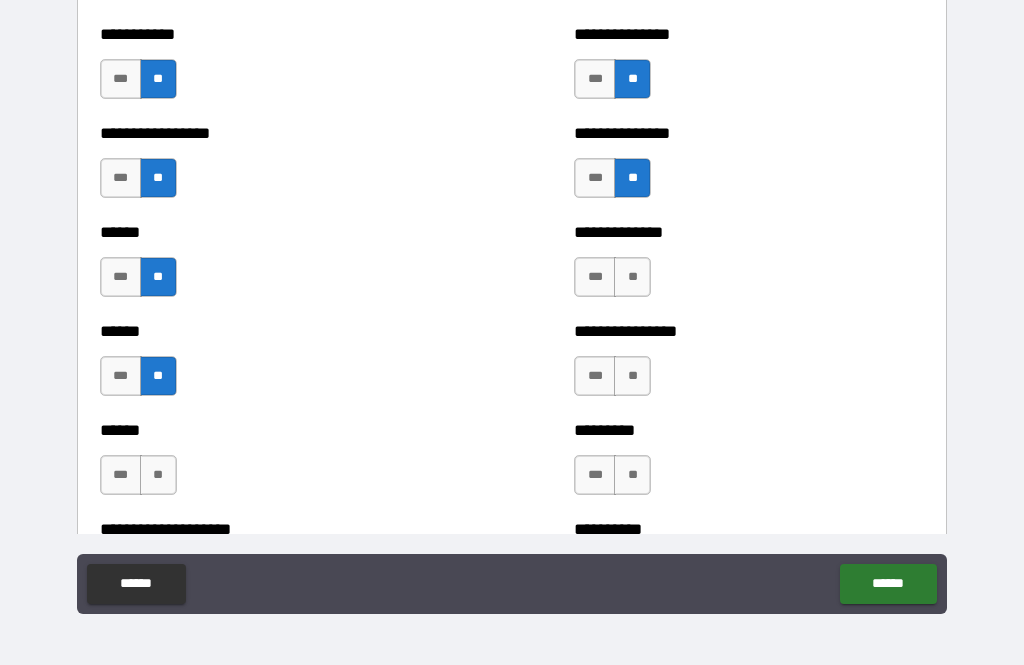 click on "**" at bounding box center (632, 277) 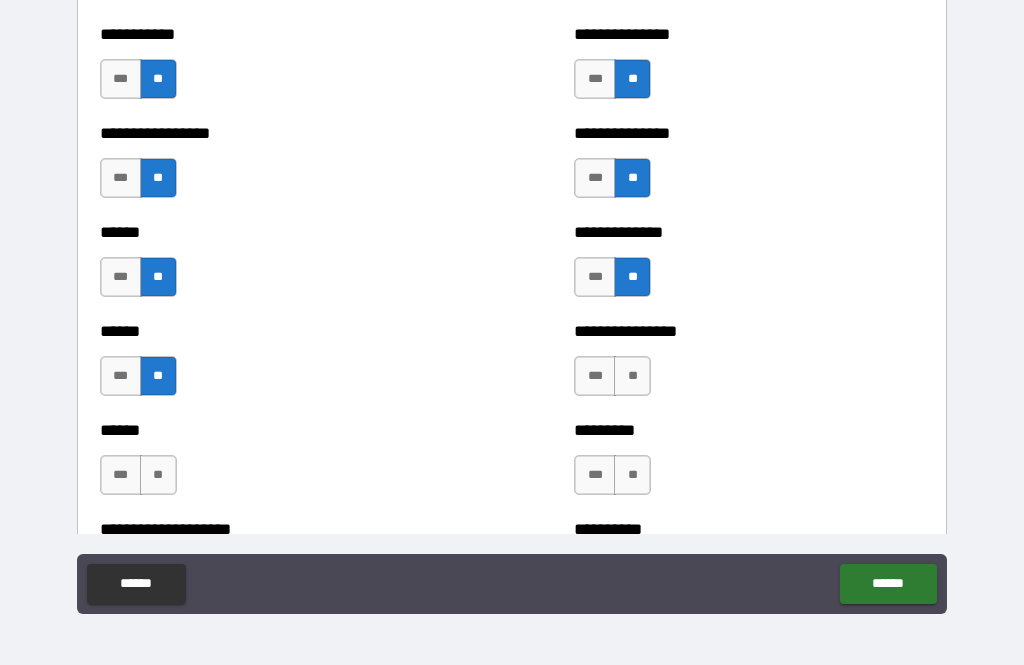 click on "**" at bounding box center (632, 376) 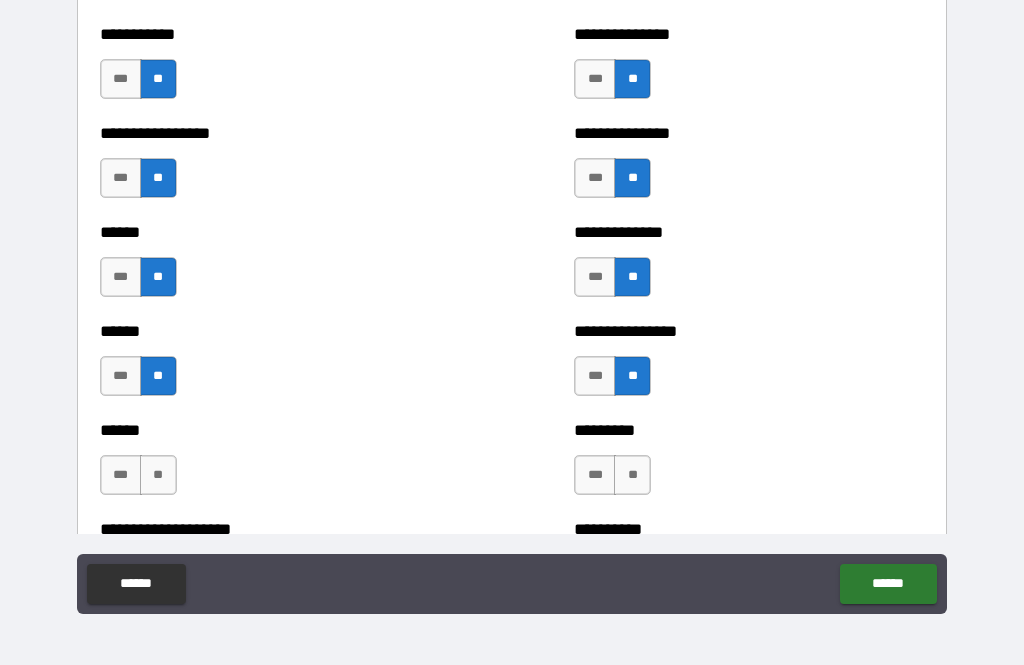 click on "**" at bounding box center (632, 475) 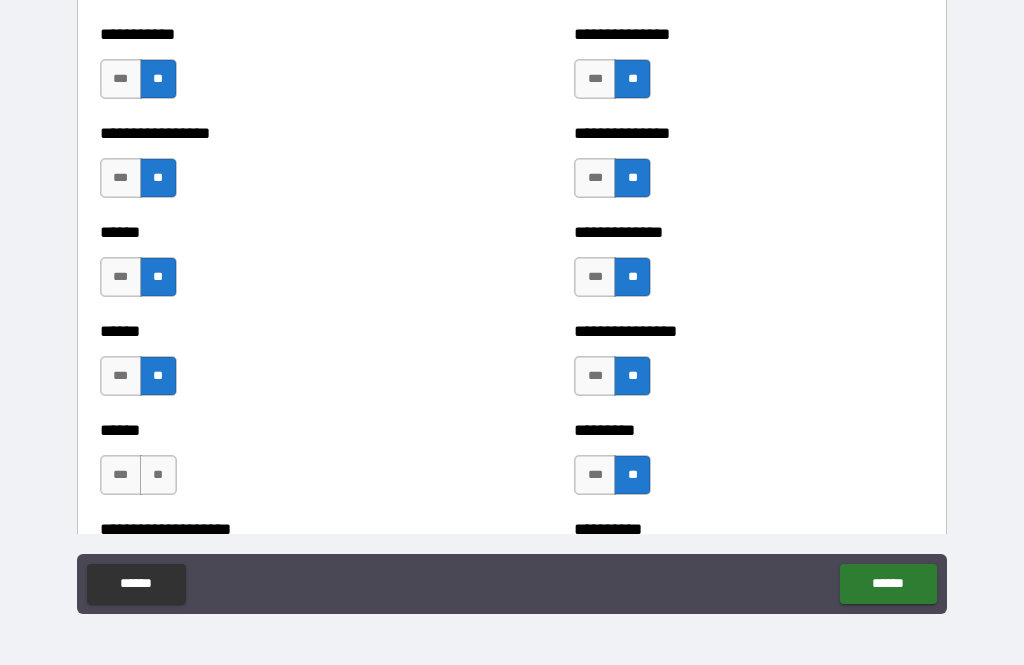 click on "**" at bounding box center [158, 475] 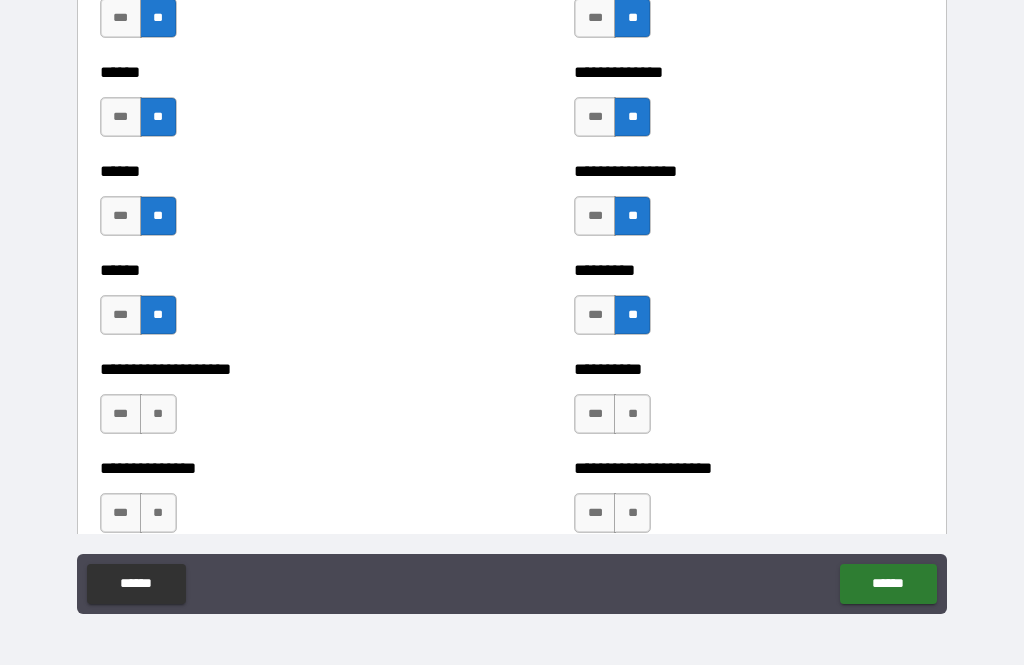 scroll, scrollTop: 3031, scrollLeft: 0, axis: vertical 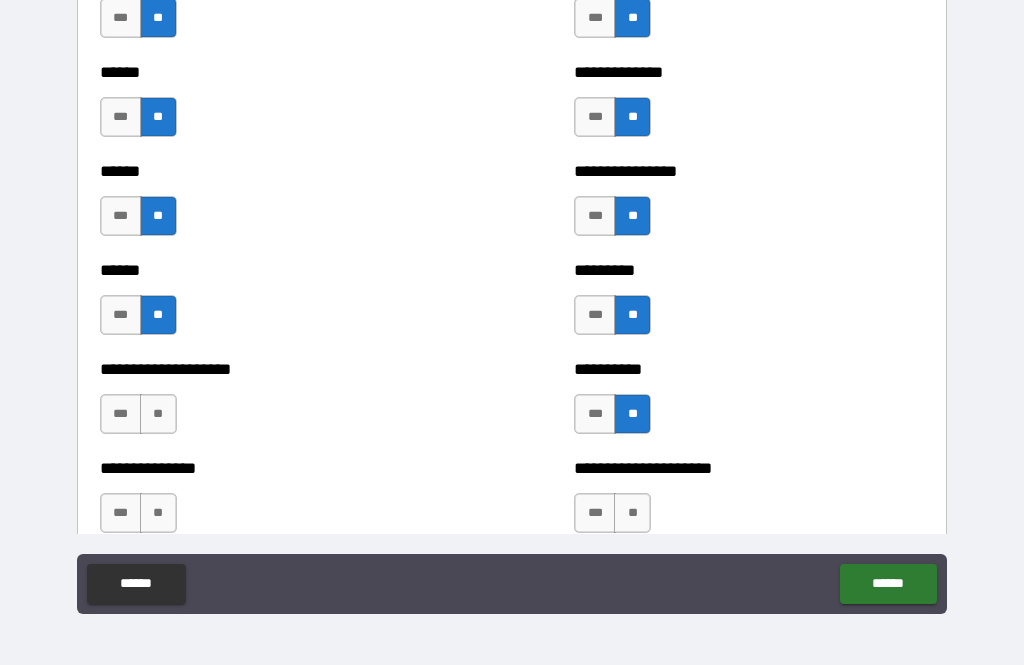 click on "**" at bounding box center [158, 414] 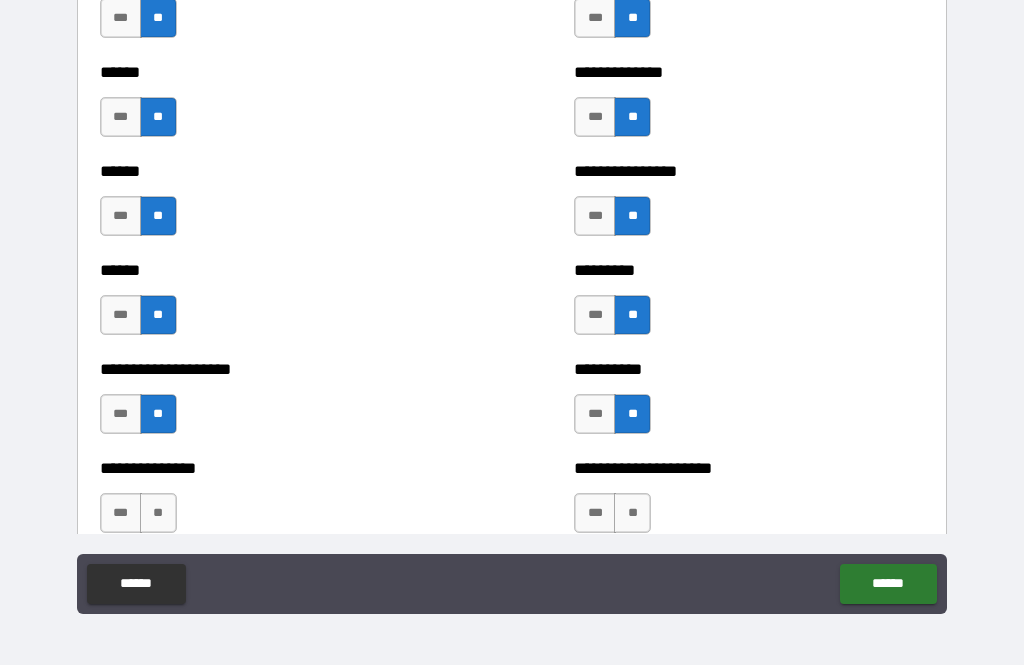 click on "**" at bounding box center (158, 513) 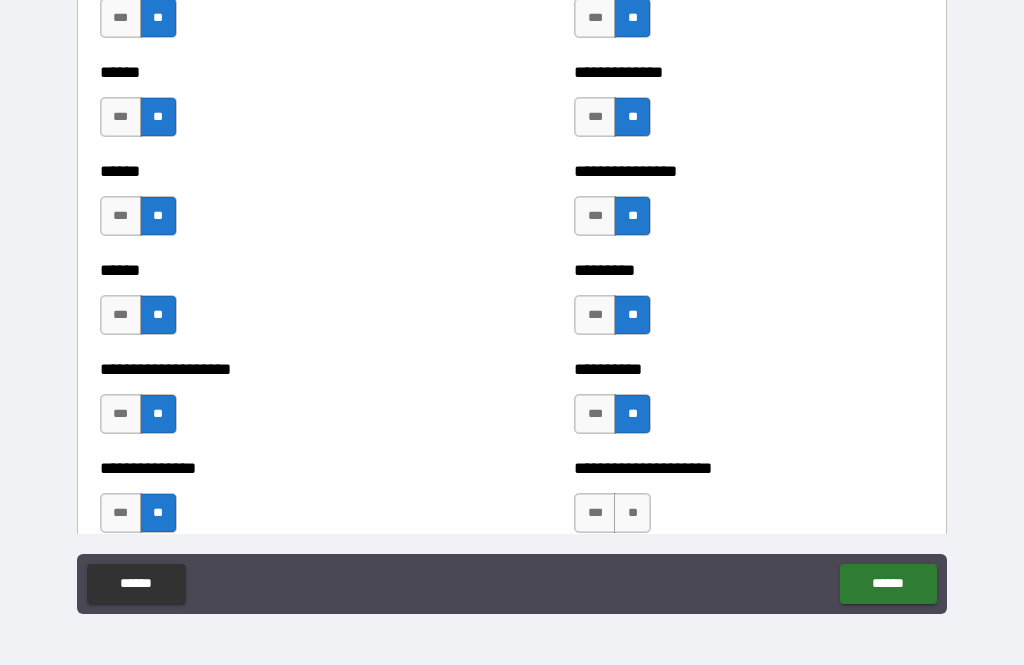 click on "**" at bounding box center (632, 513) 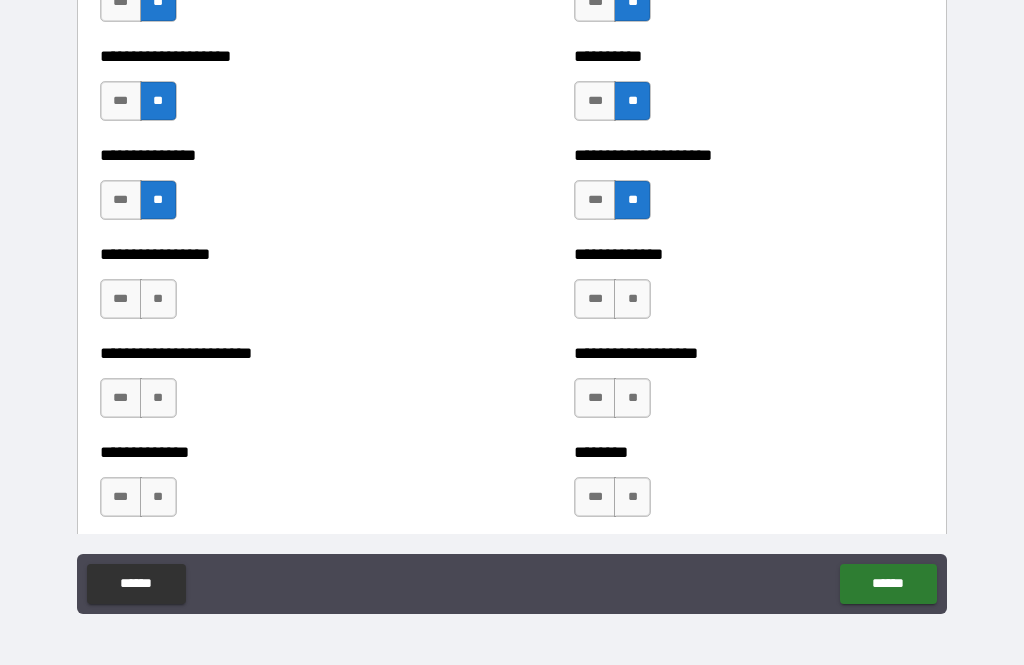 scroll, scrollTop: 3350, scrollLeft: 0, axis: vertical 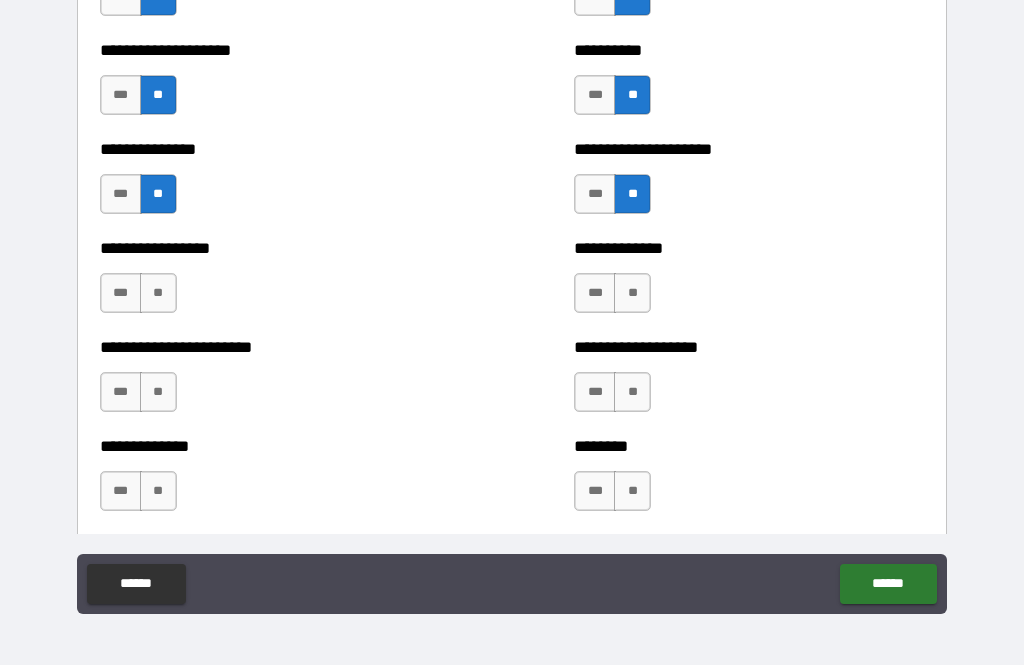 click on "**" at bounding box center [158, 293] 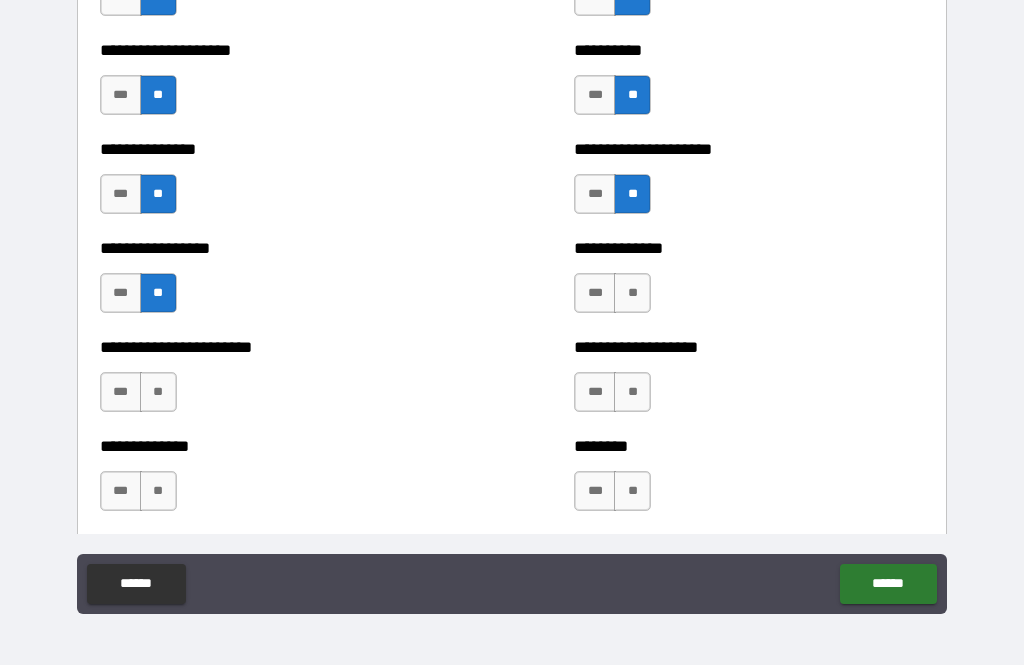 click on "**" at bounding box center [158, 392] 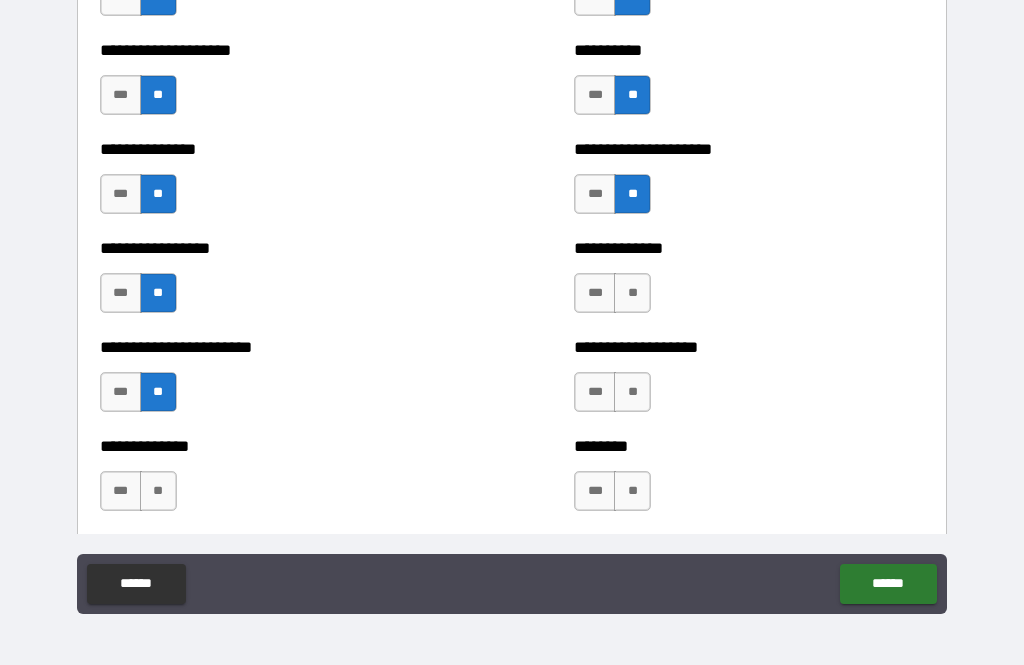 click on "**" at bounding box center [632, 392] 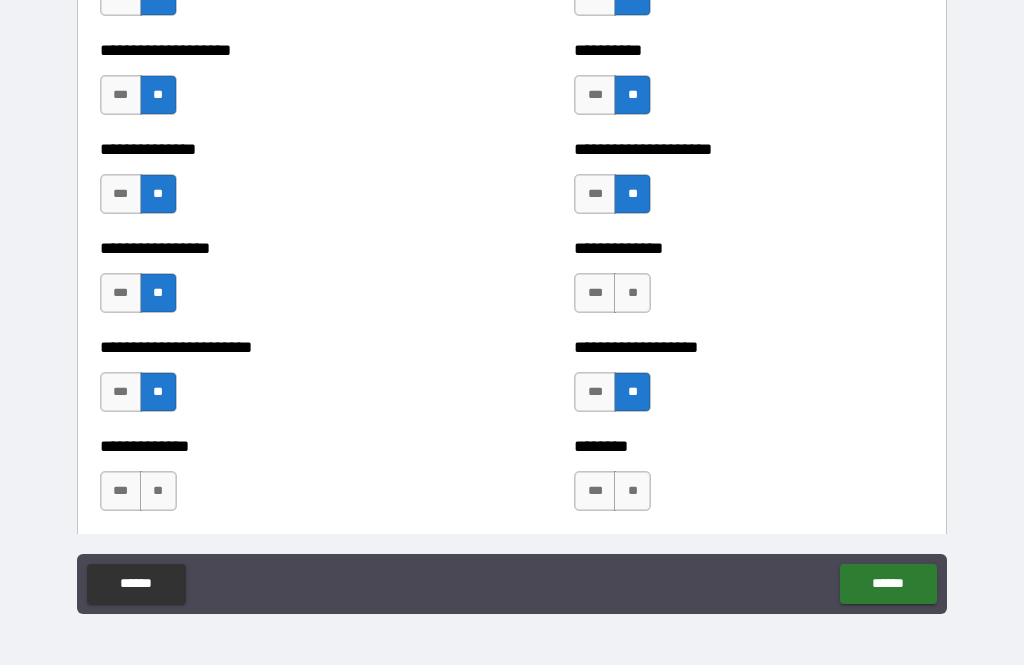 click on "**" at bounding box center [632, 293] 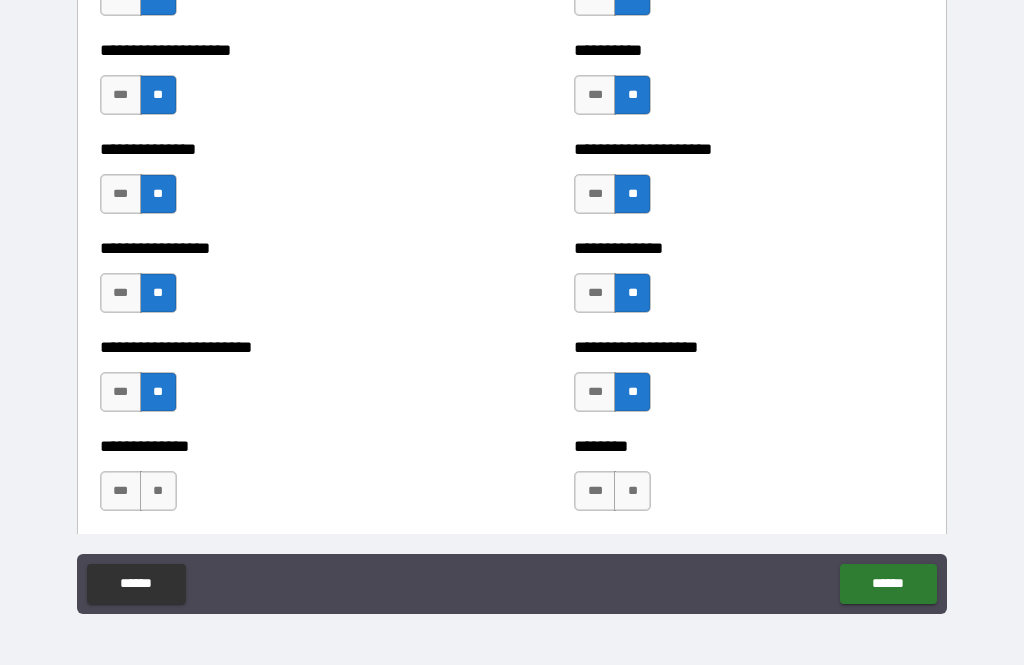 click on "**" at bounding box center [632, 491] 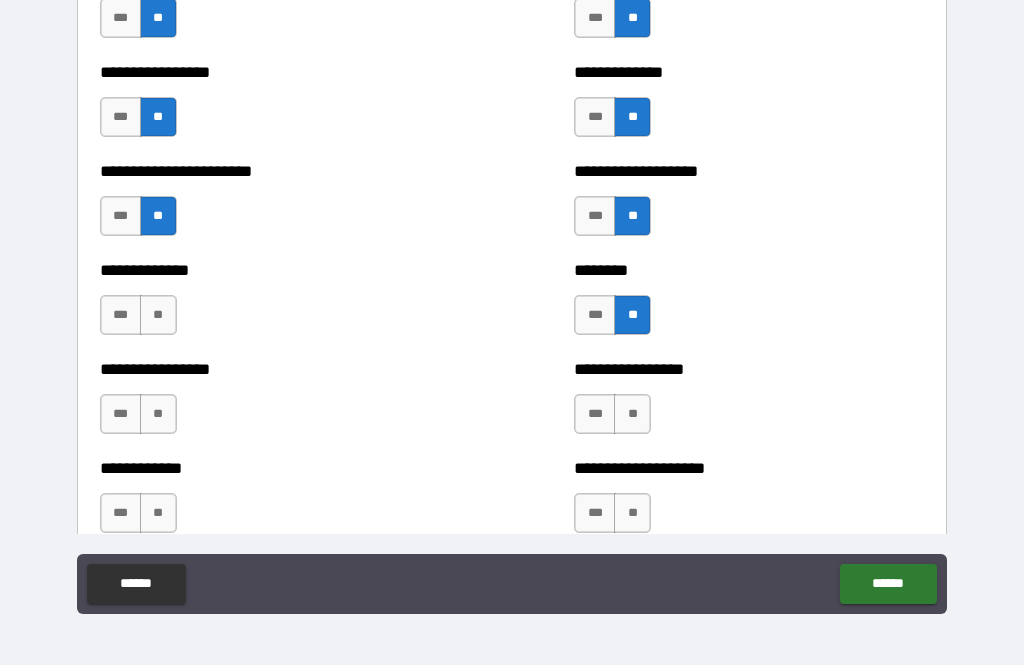 scroll, scrollTop: 3552, scrollLeft: 0, axis: vertical 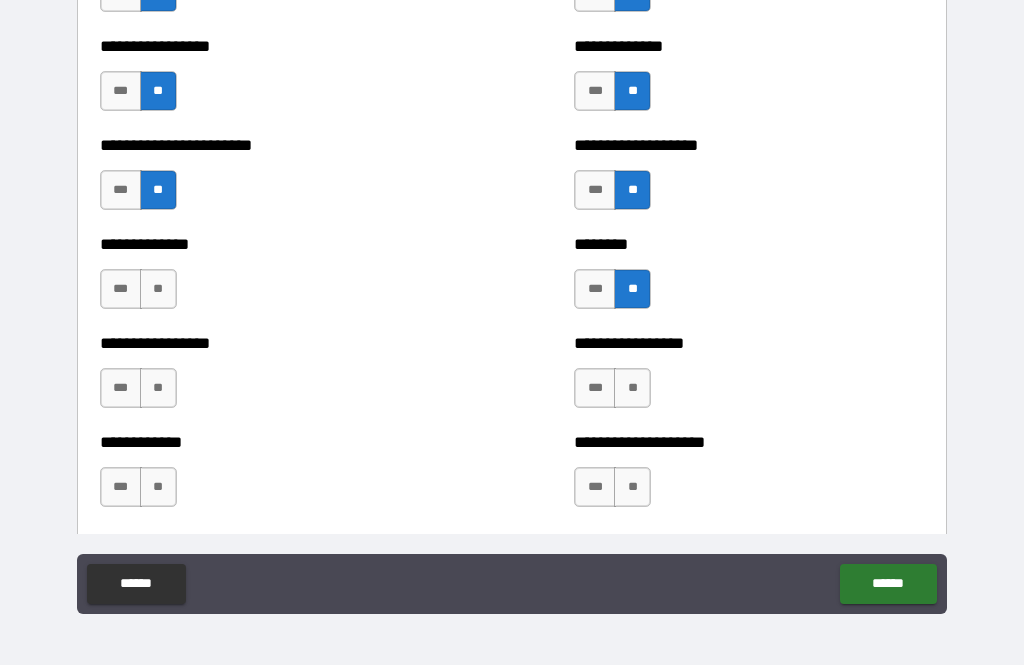 click on "**" at bounding box center [158, 289] 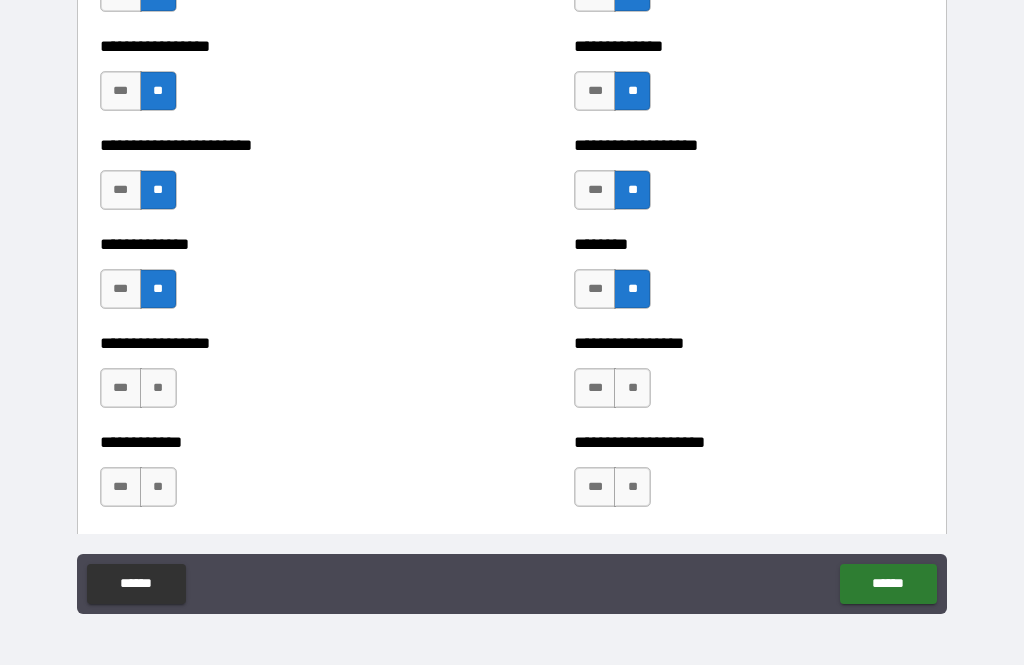click on "**" at bounding box center (158, 388) 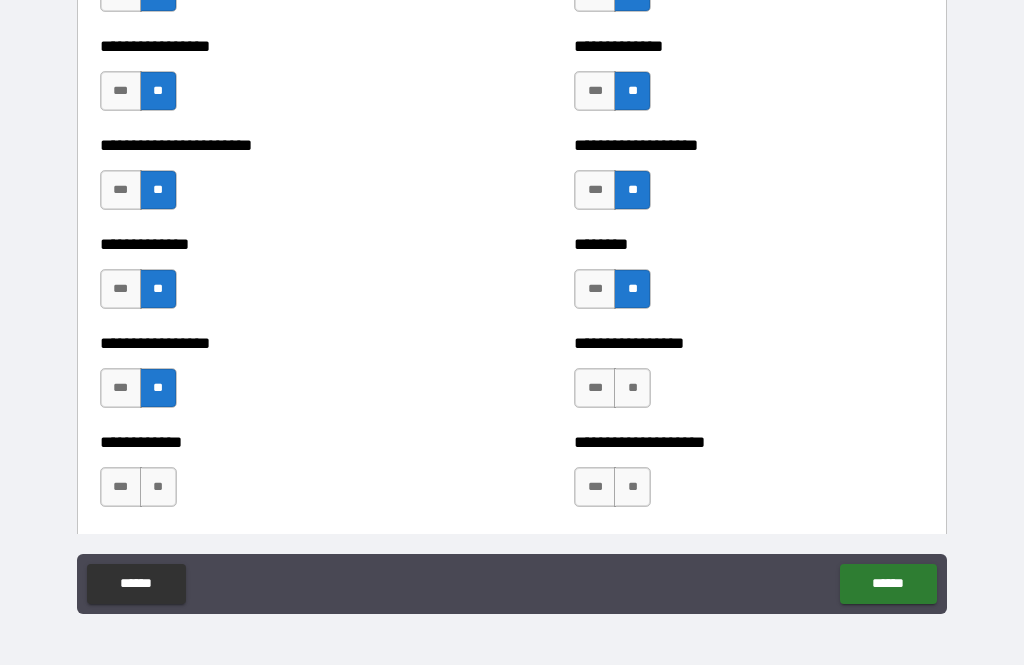 click on "**" at bounding box center [632, 388] 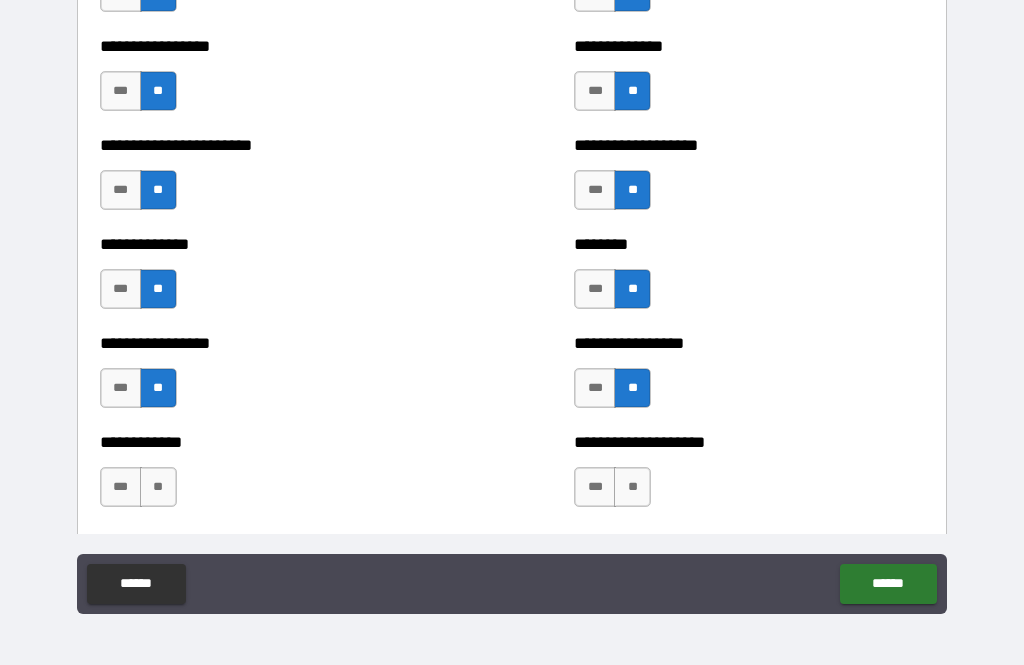 click on "**" at bounding box center (632, 487) 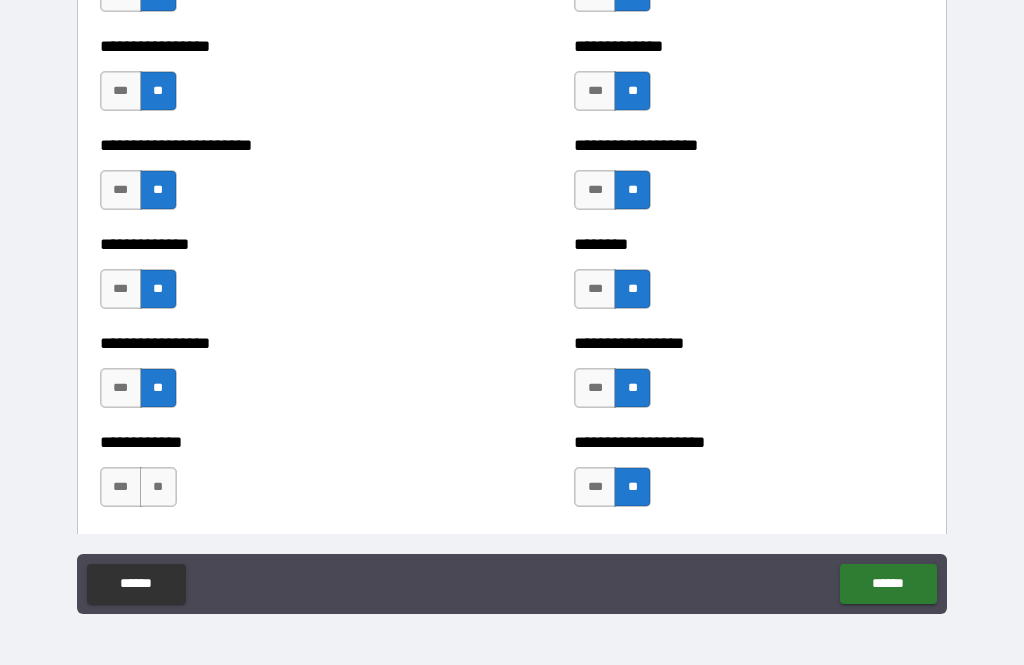 click on "**********" at bounding box center [275, 477] 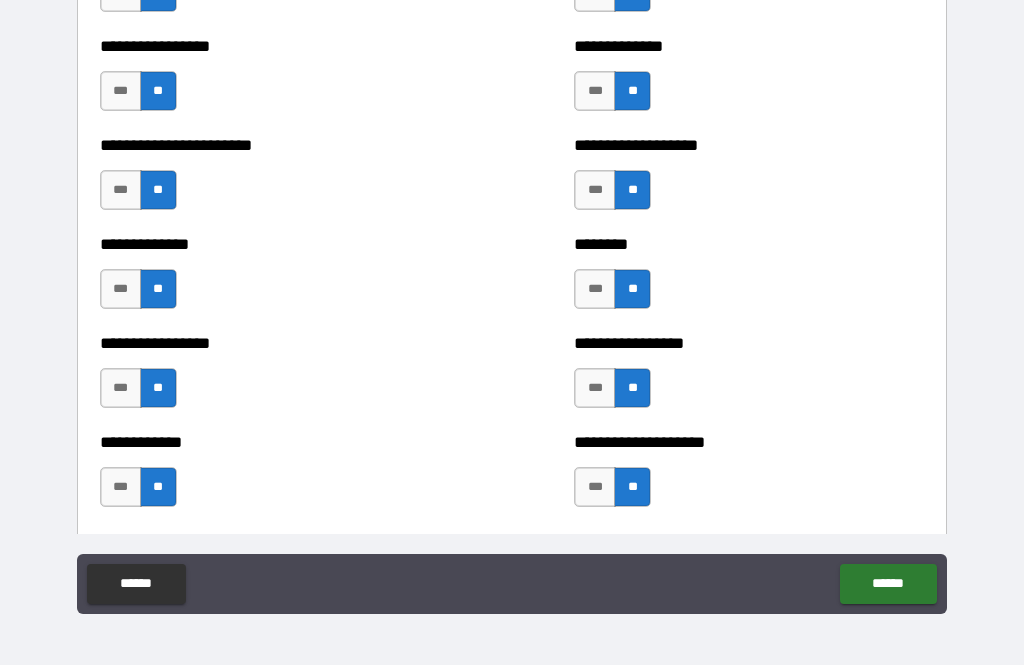 scroll, scrollTop: 3764, scrollLeft: 0, axis: vertical 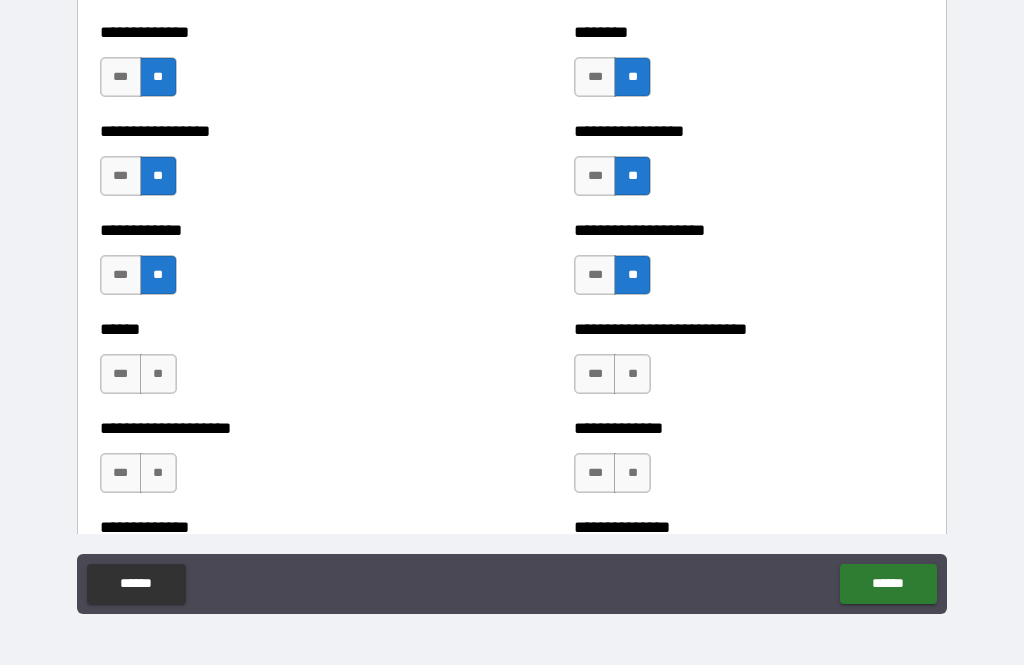 click on "**" at bounding box center (632, 374) 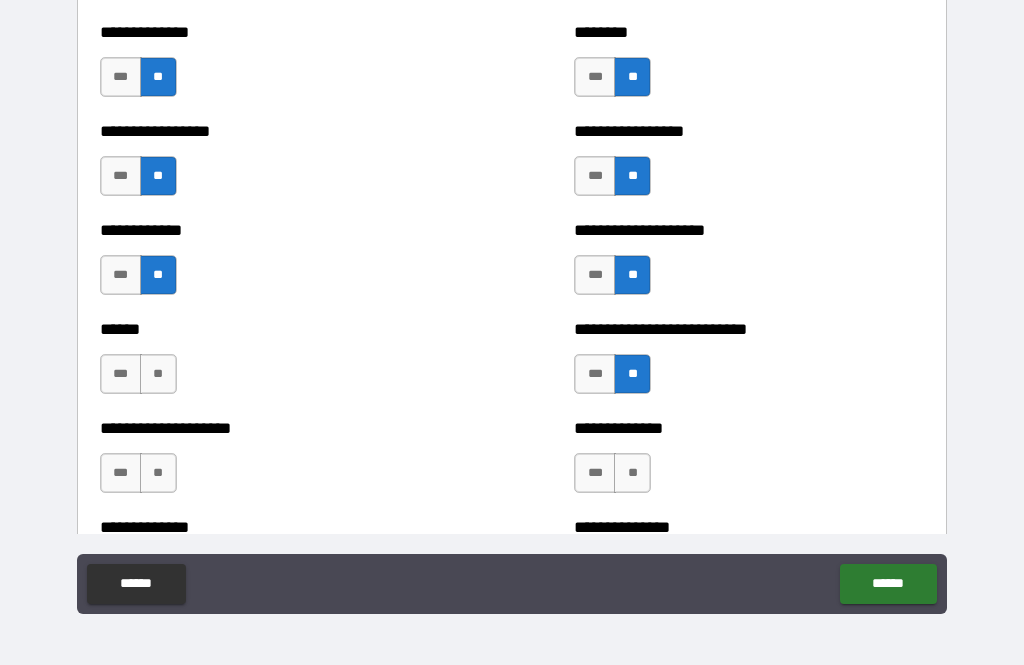 click on "**" at bounding box center [632, 473] 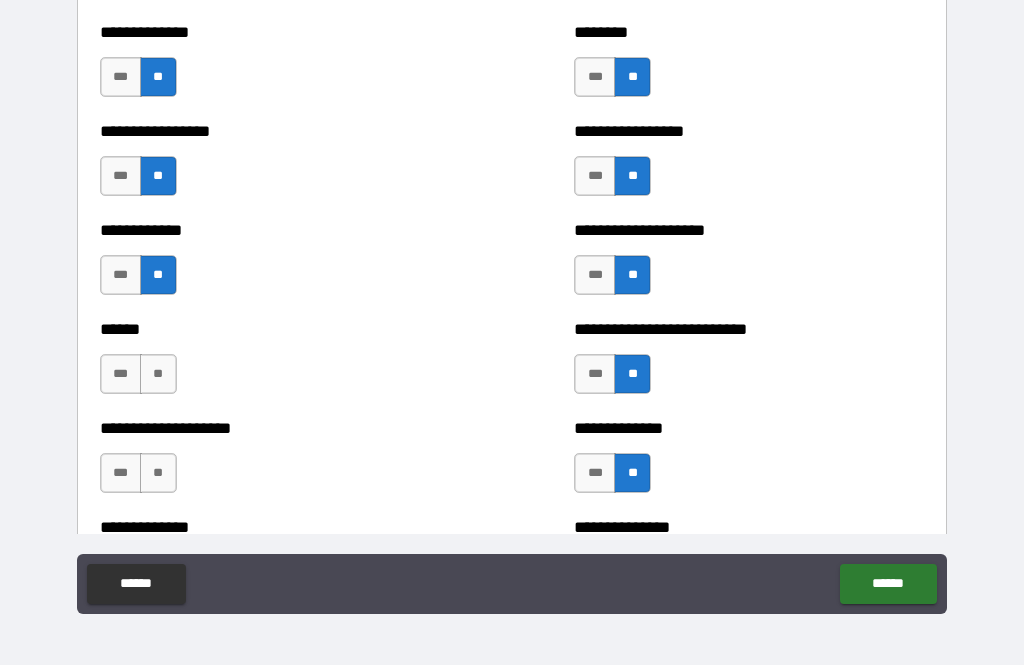 click on "****** *** **" at bounding box center (275, 364) 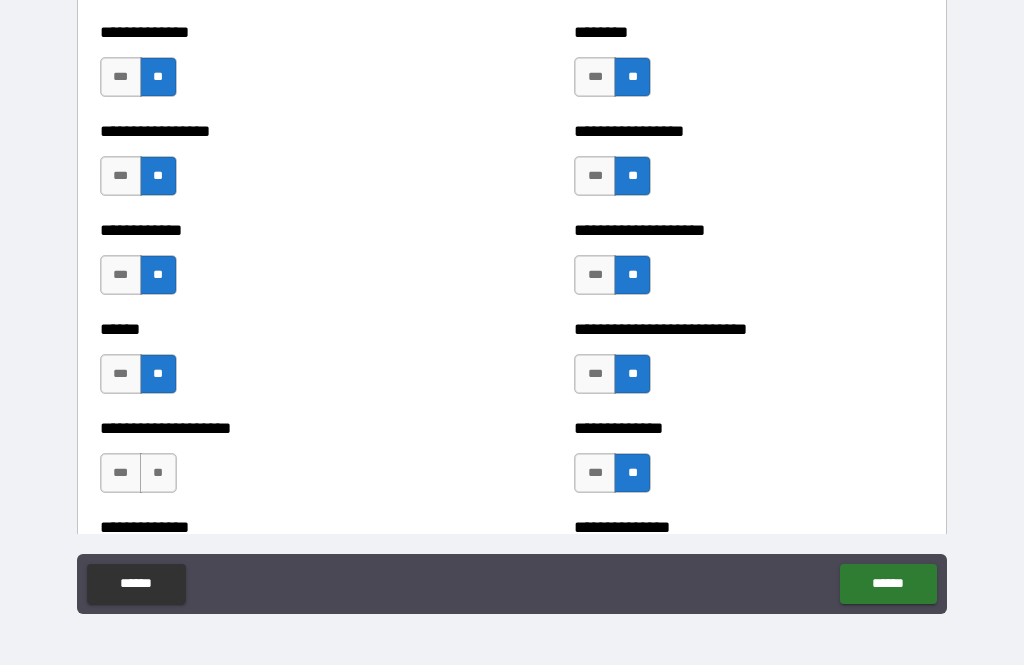 click on "**" at bounding box center [158, 473] 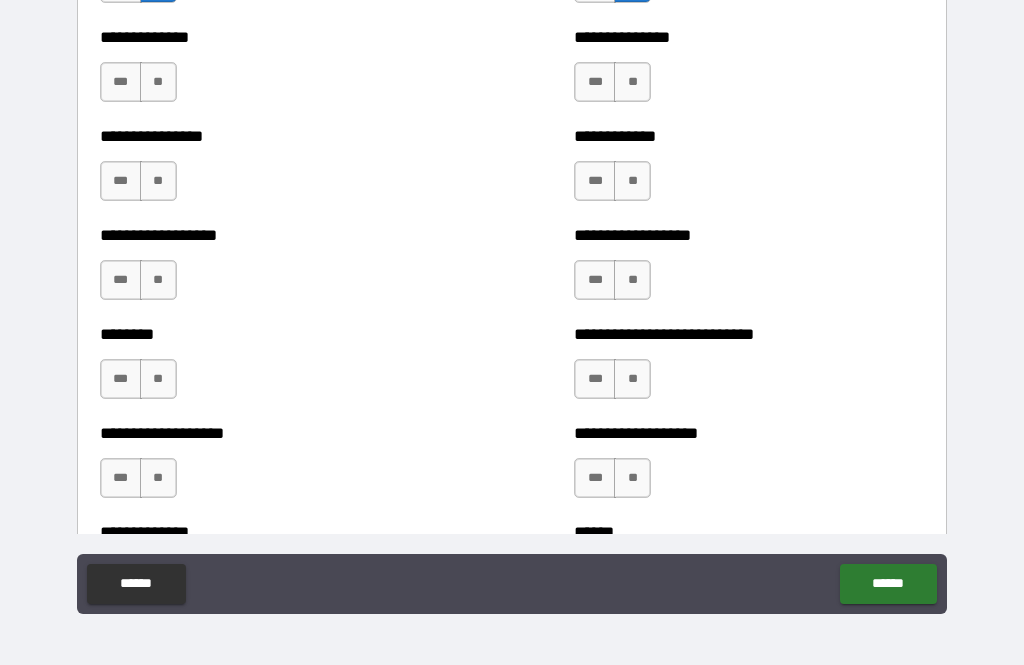 scroll, scrollTop: 4253, scrollLeft: 0, axis: vertical 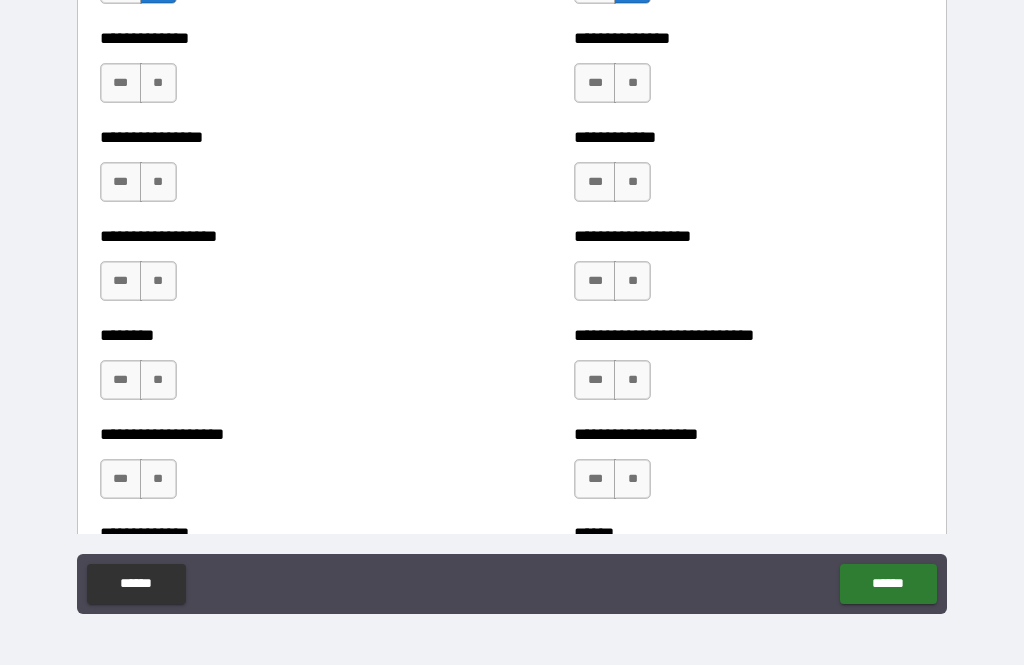 click on "**" at bounding box center (158, 83) 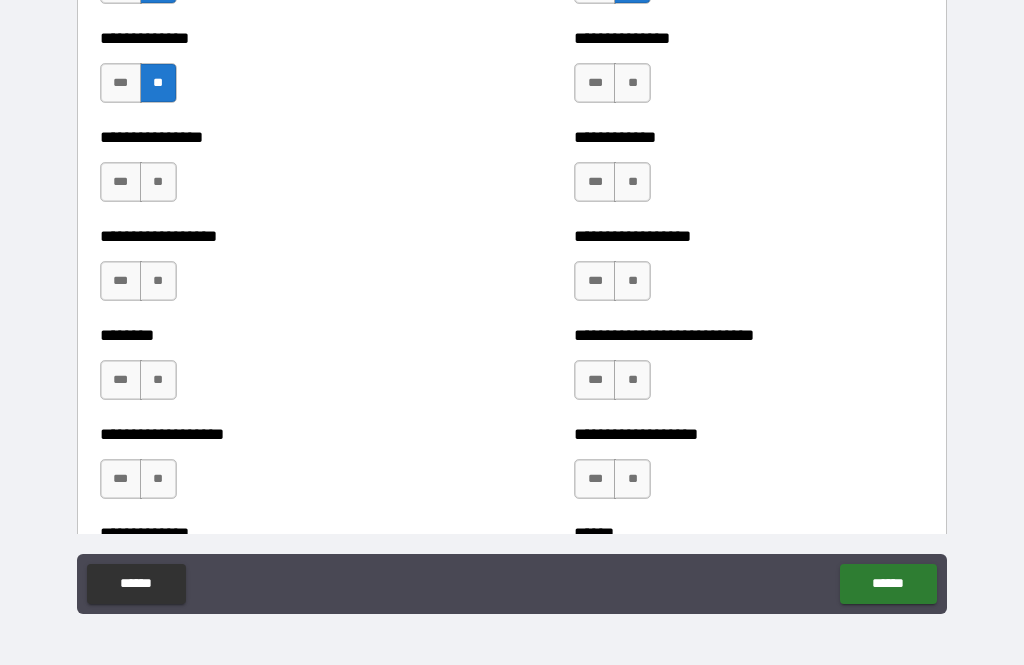 click on "**" at bounding box center [158, 182] 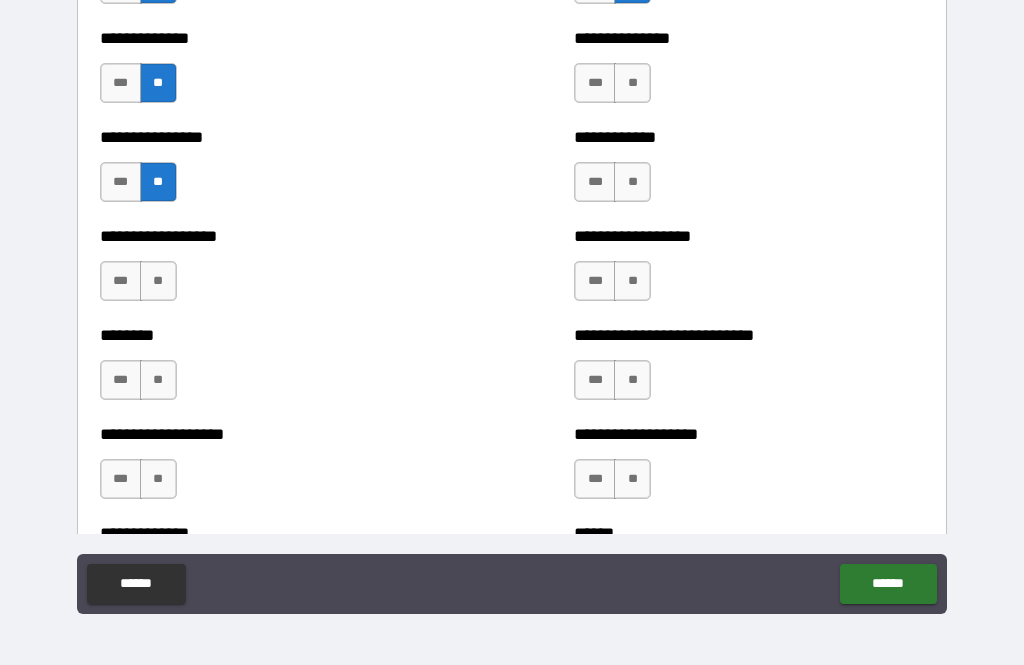click on "**" at bounding box center (632, 83) 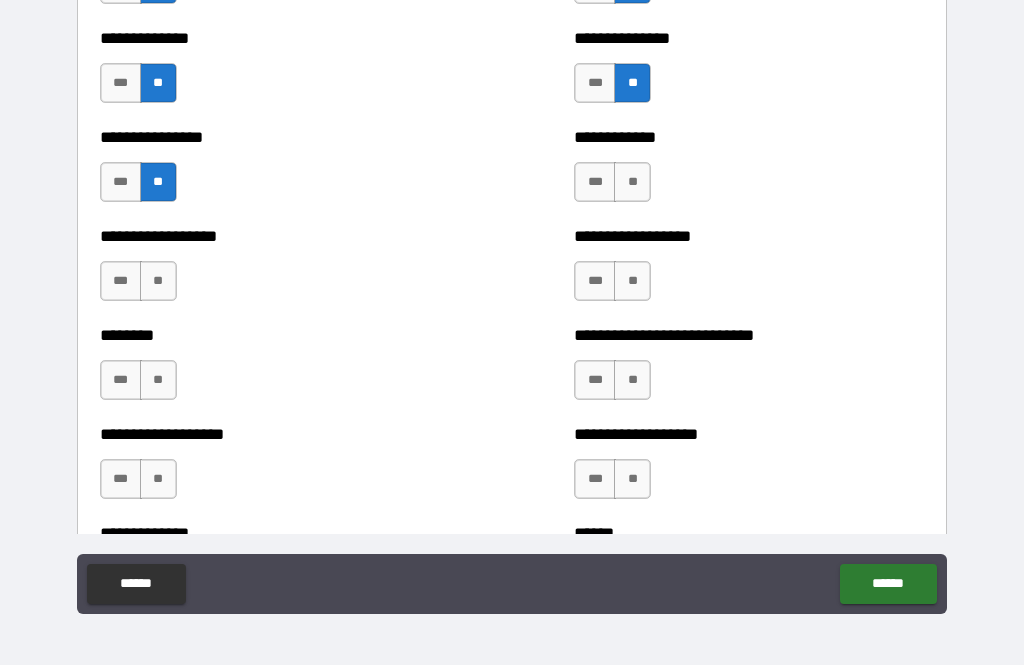 click on "**" at bounding box center [632, 182] 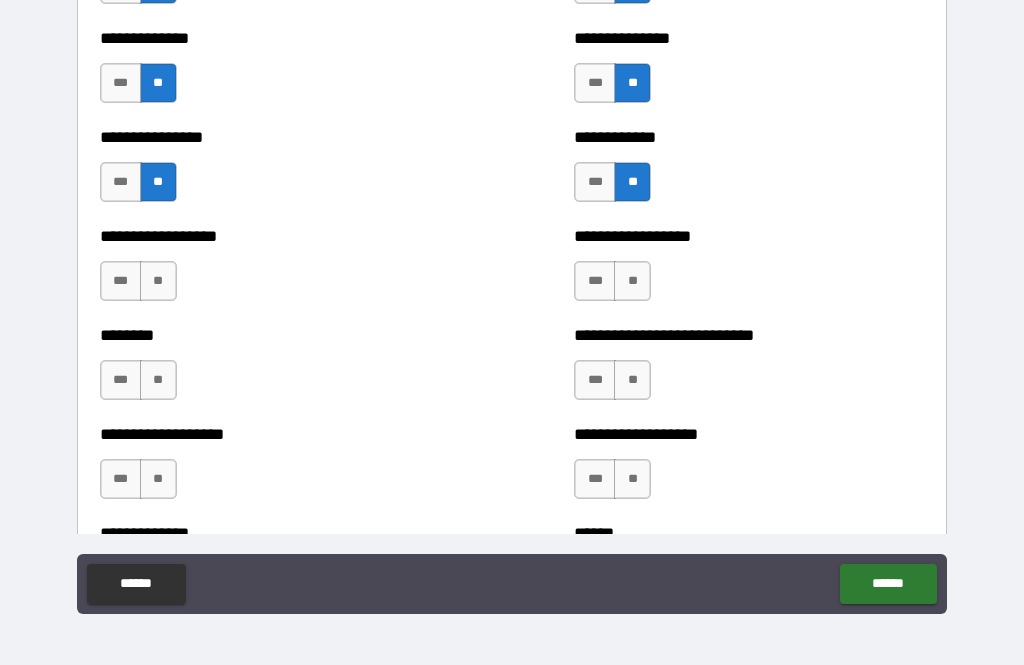 click on "**" at bounding box center [632, 281] 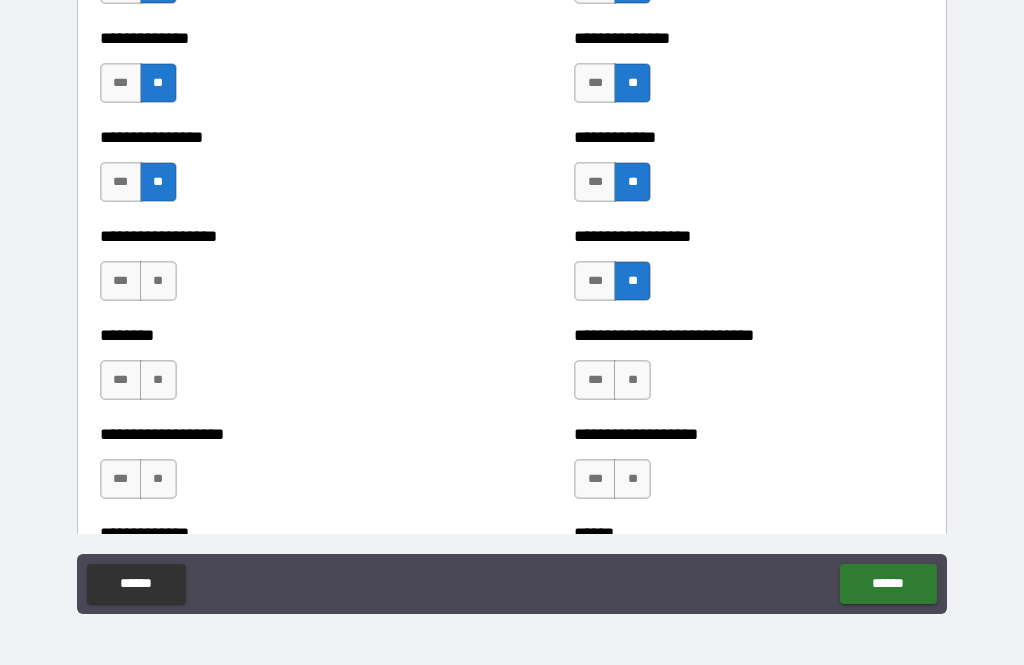 click on "**" at bounding box center [632, 380] 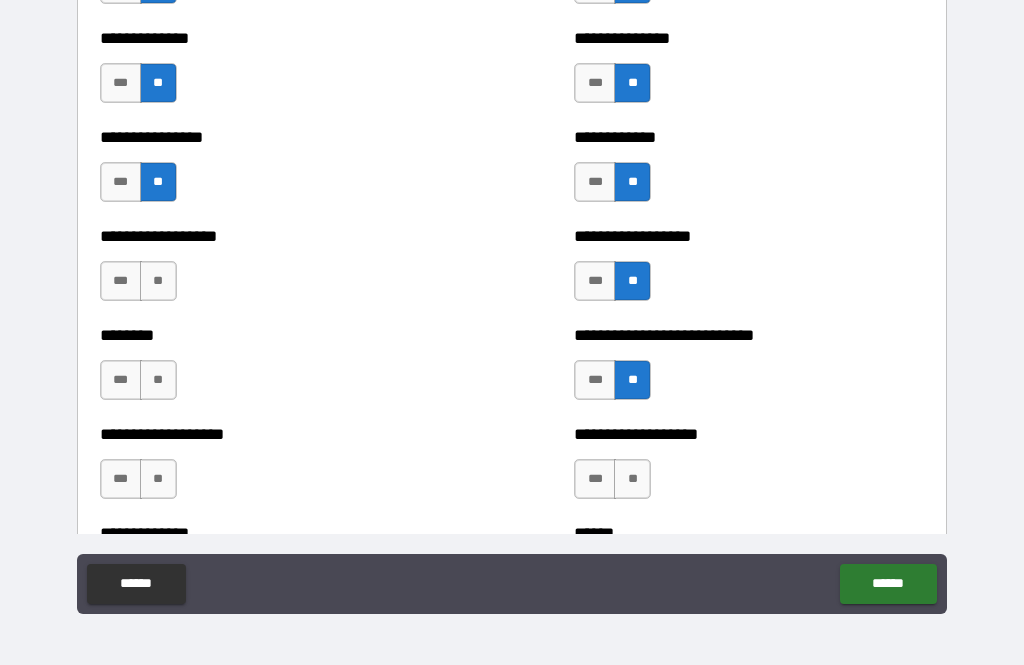 click on "**" at bounding box center (632, 479) 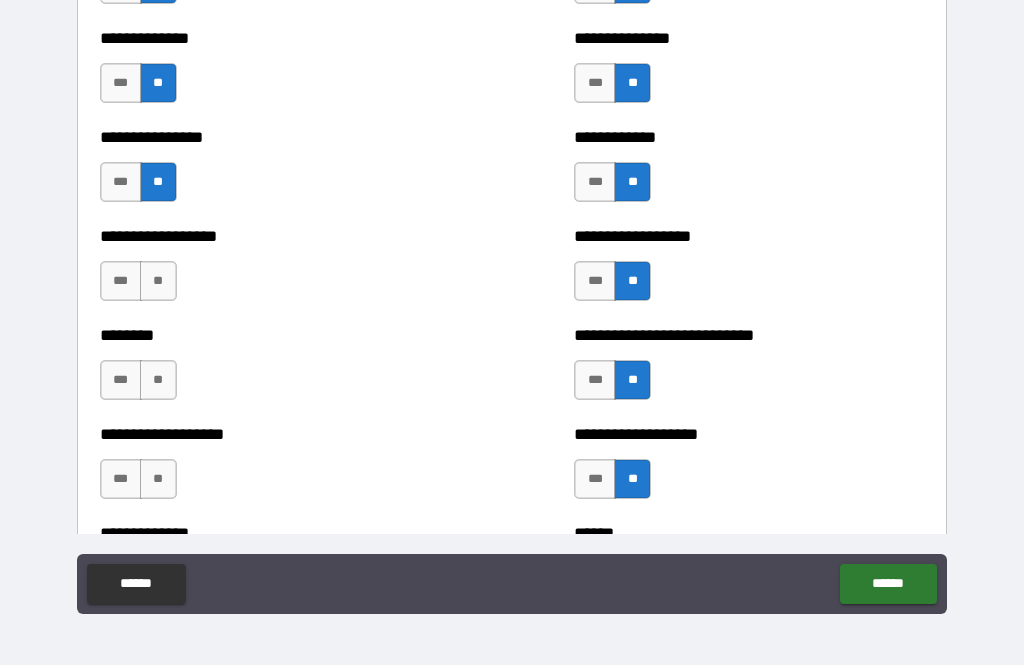 click on "**" at bounding box center [158, 281] 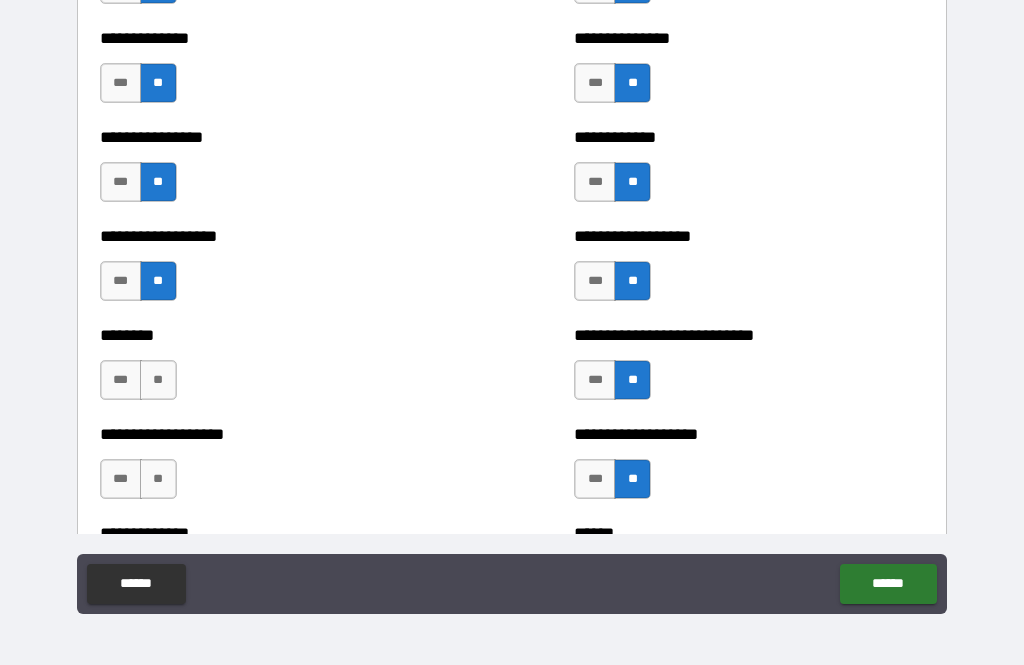 click on "**" at bounding box center (158, 380) 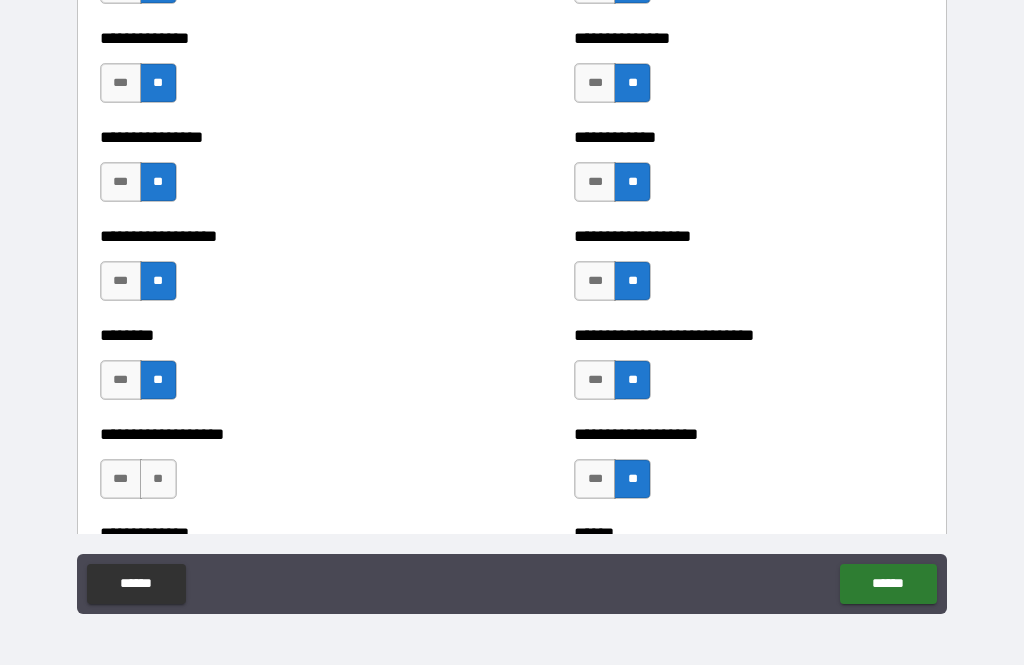click on "**" at bounding box center [158, 479] 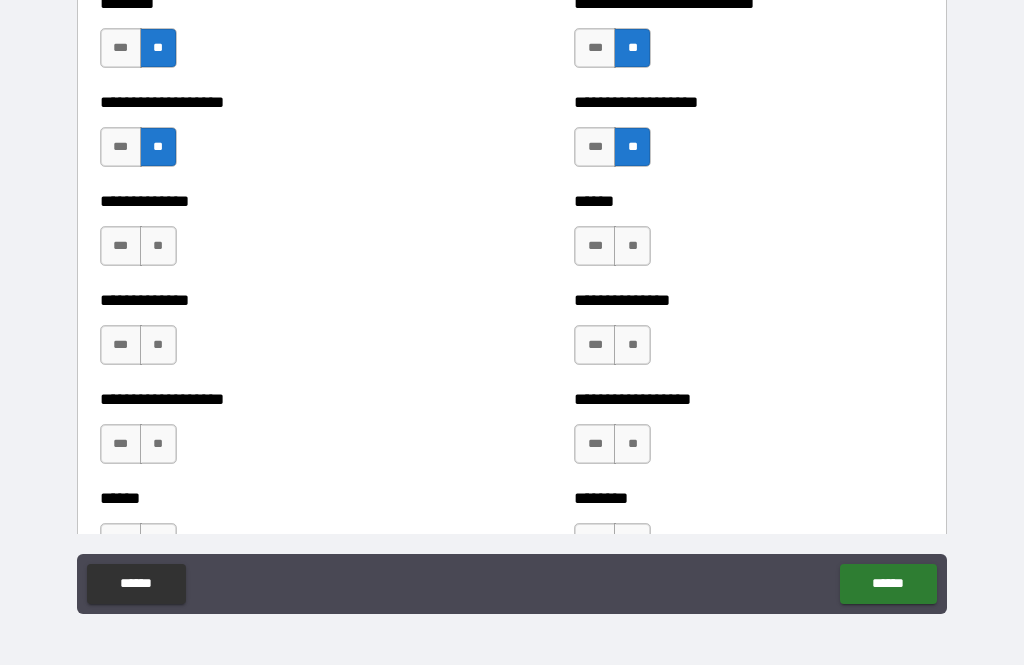 scroll, scrollTop: 4587, scrollLeft: 0, axis: vertical 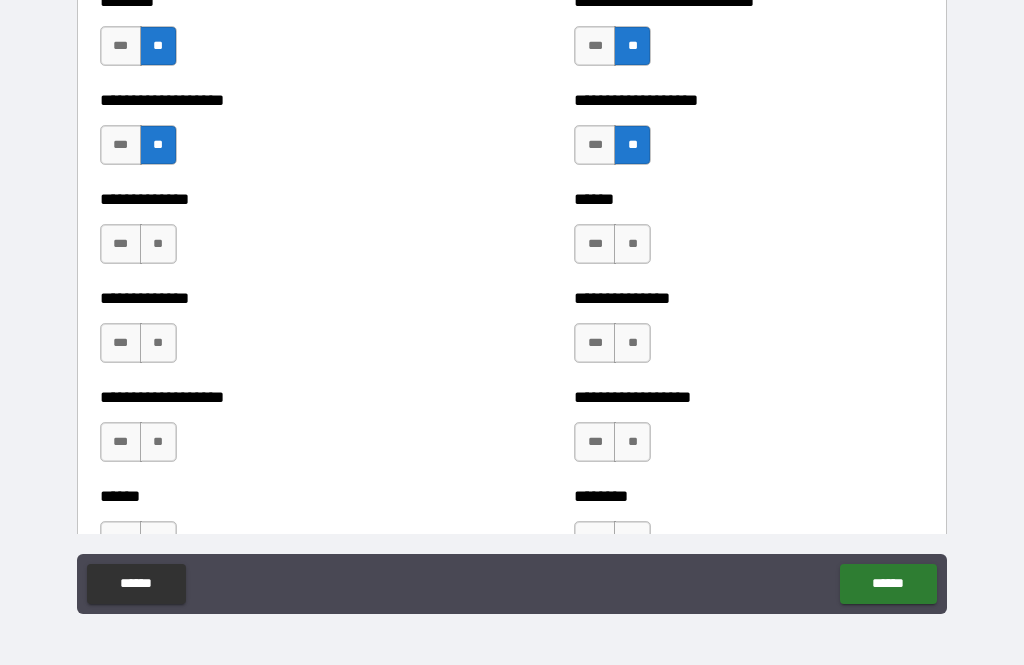 click on "**" at bounding box center [158, 244] 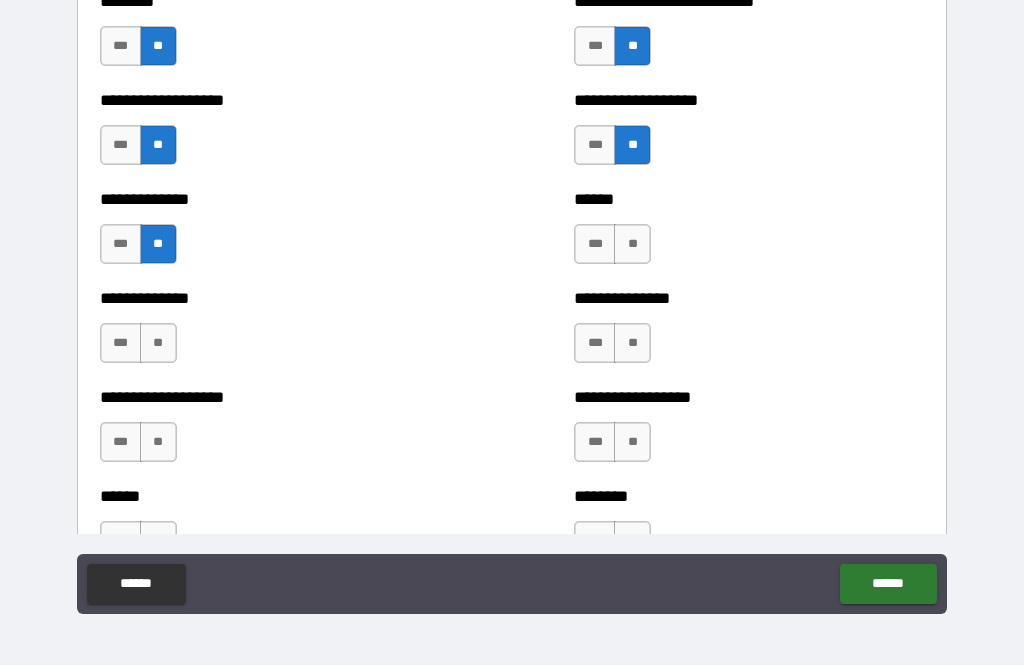 click on "**" at bounding box center (158, 343) 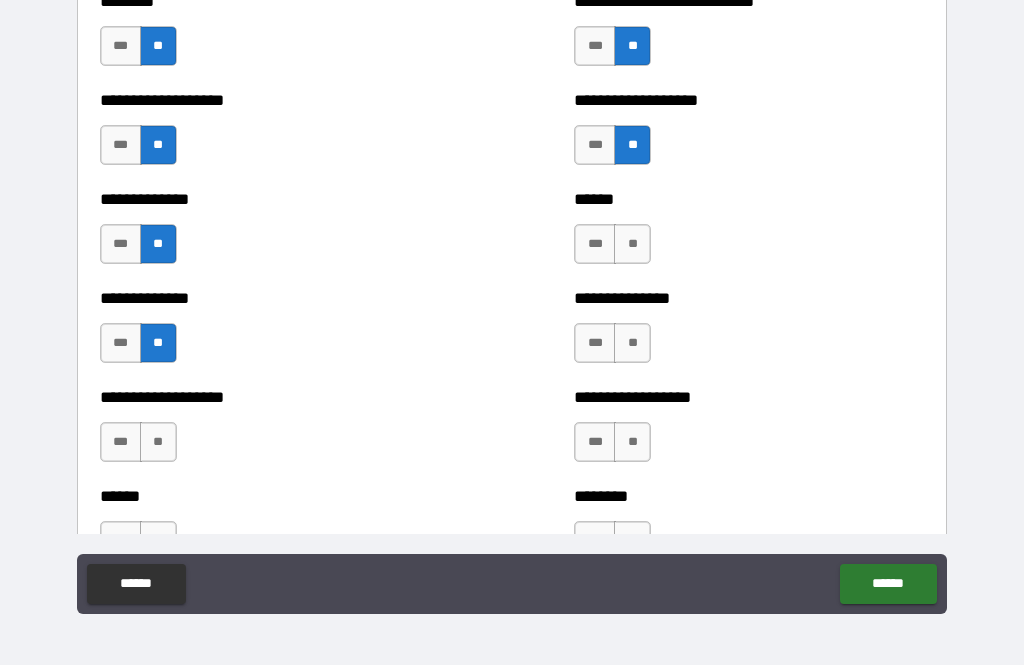 click on "**" at bounding box center (158, 442) 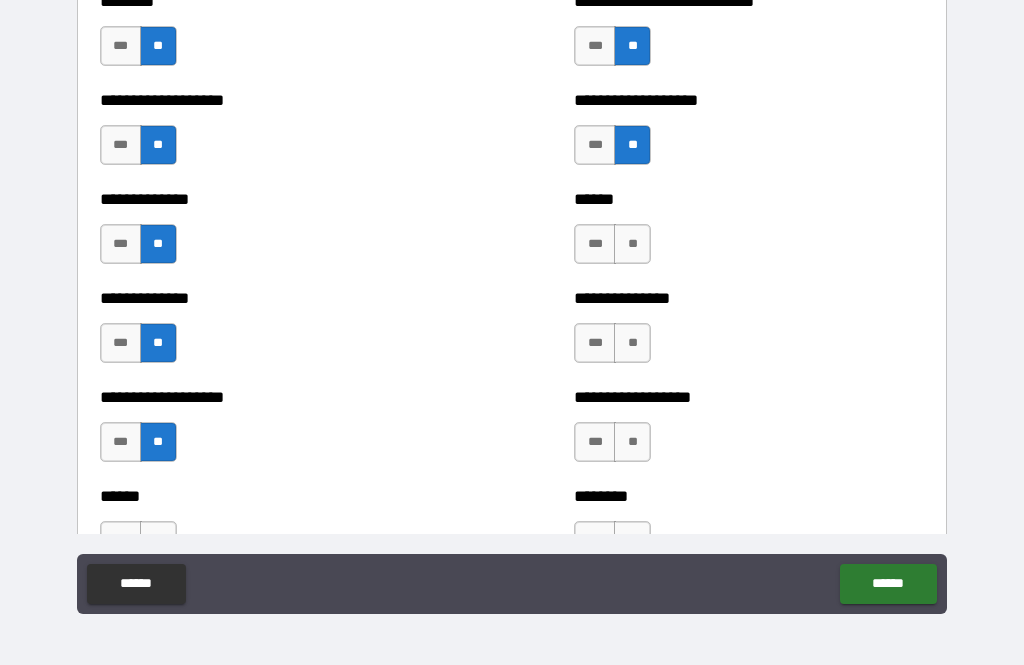 click on "**" at bounding box center (632, 244) 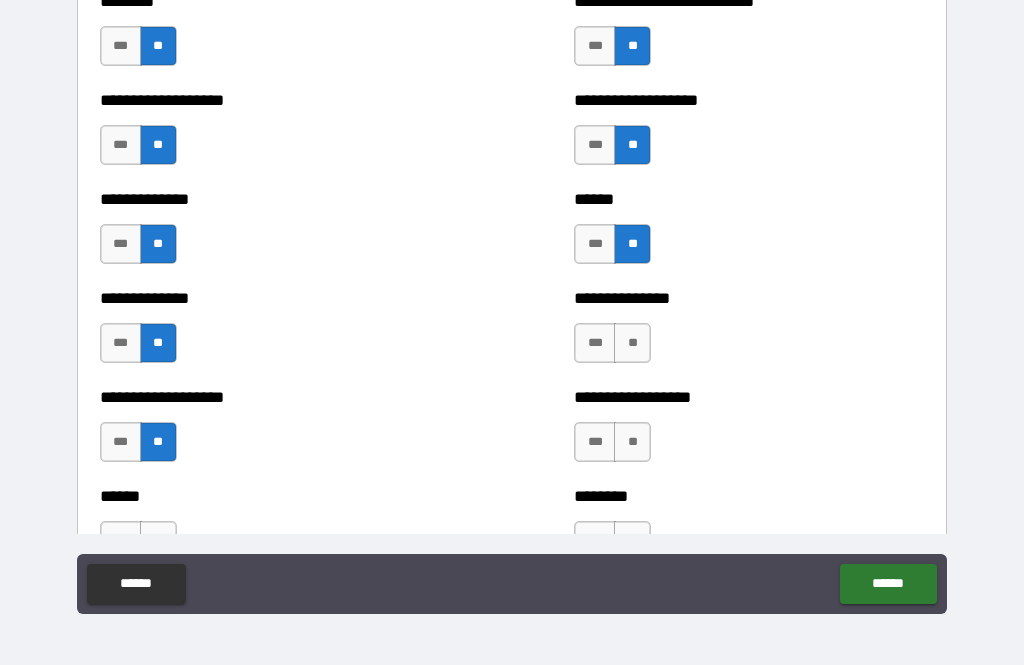 click on "**" at bounding box center (632, 343) 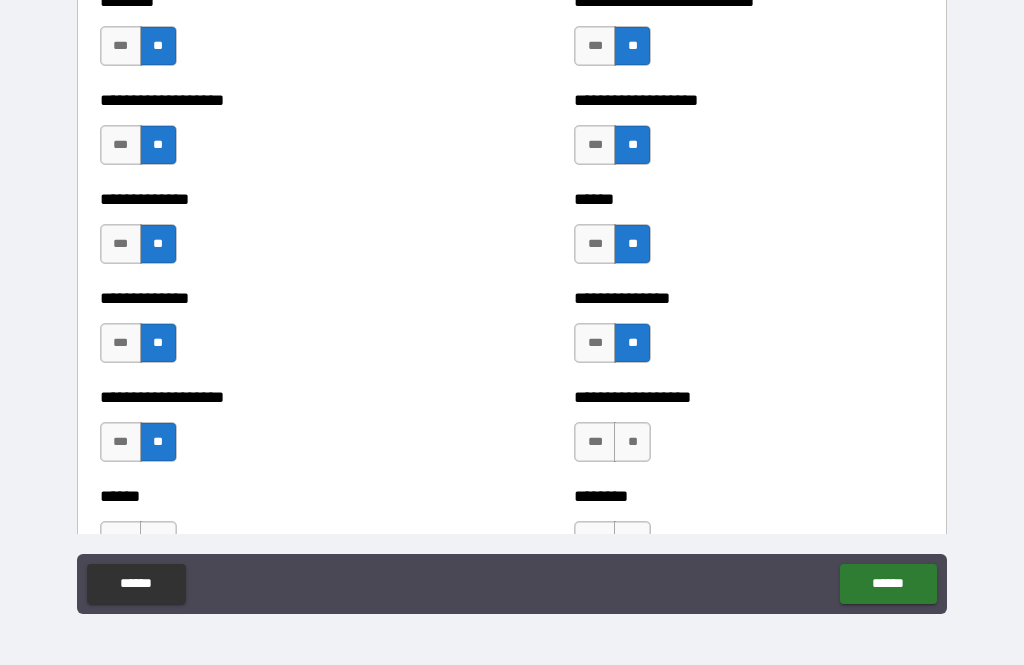 click on "**" at bounding box center (632, 442) 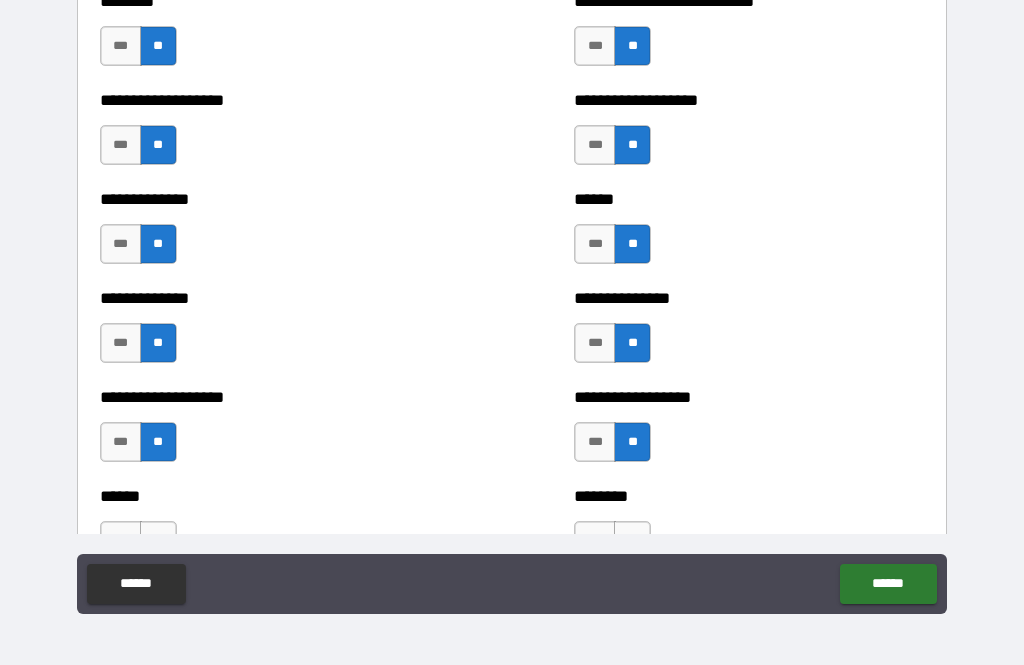 click on "**********" at bounding box center [275, 432] 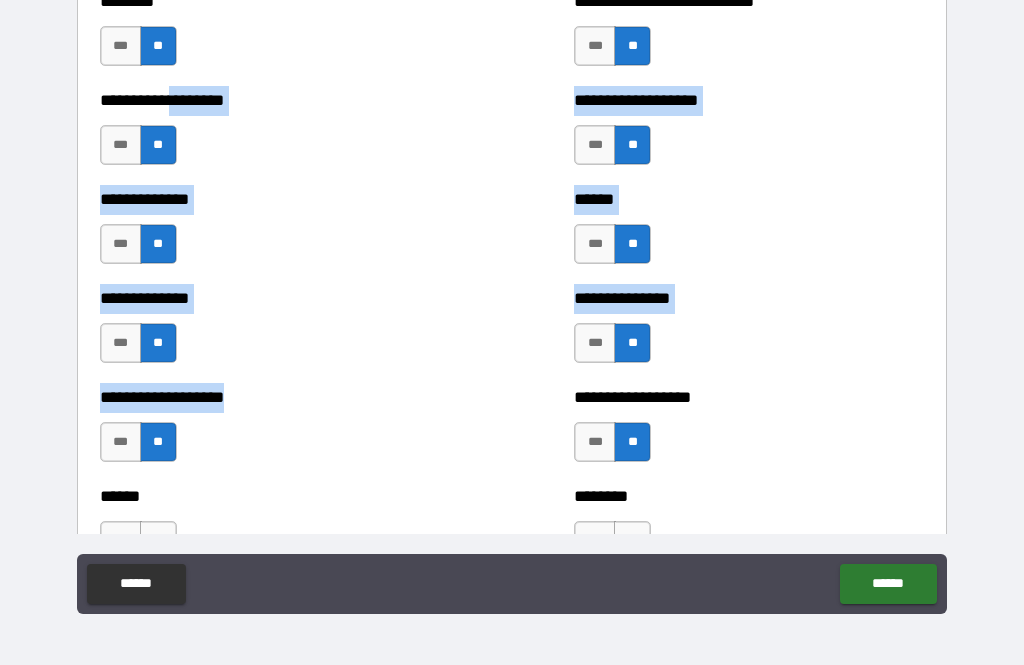 click on "**********" at bounding box center [275, 397] 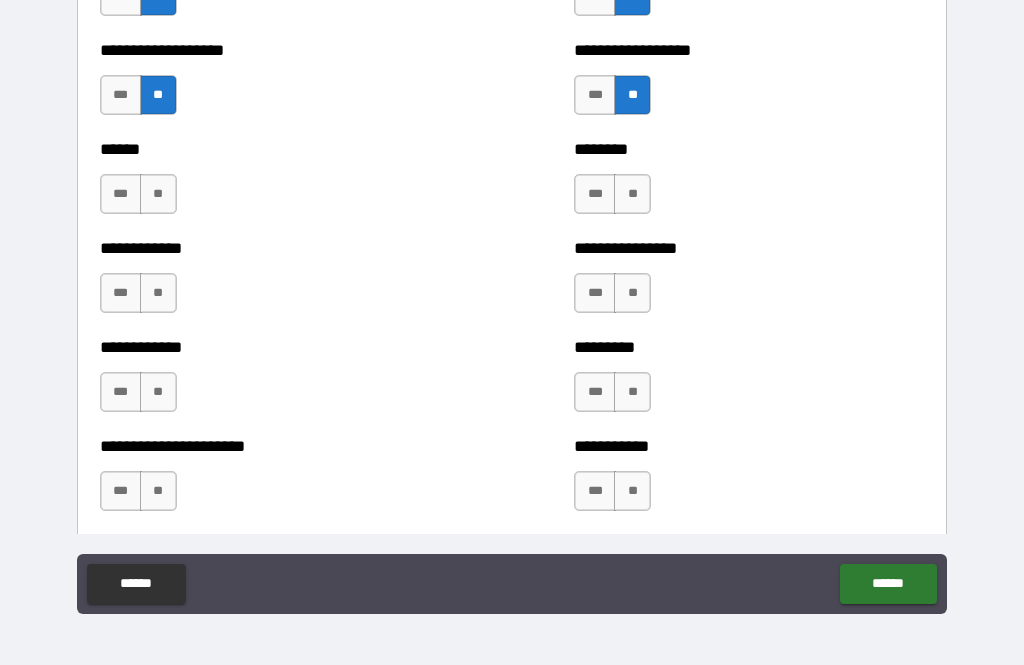 scroll, scrollTop: 4940, scrollLeft: 0, axis: vertical 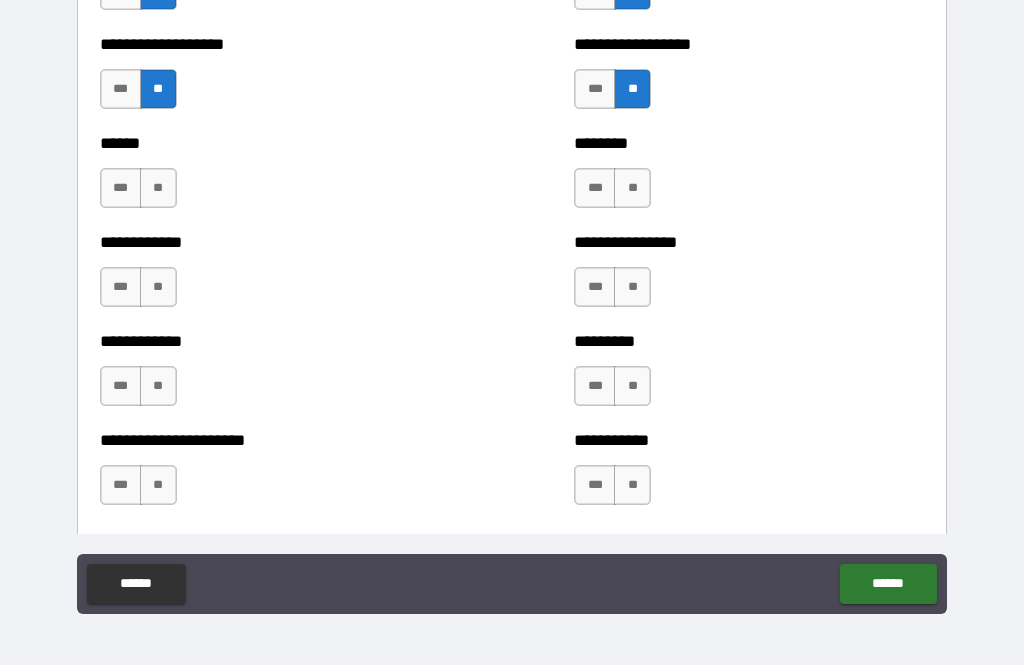 click on "**" at bounding box center (158, 188) 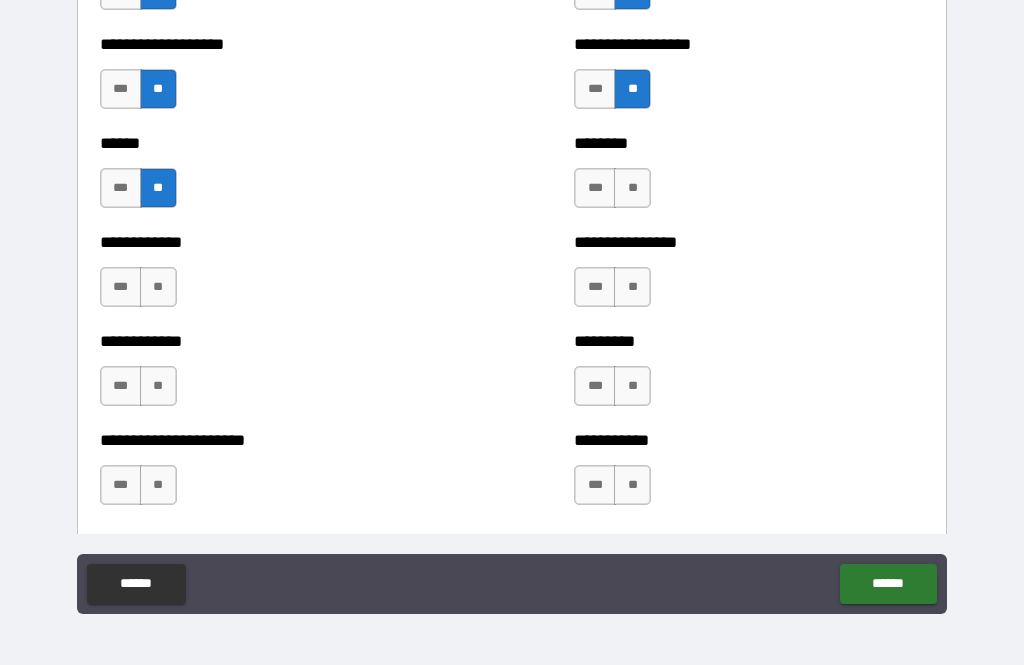 click on "**" at bounding box center (158, 287) 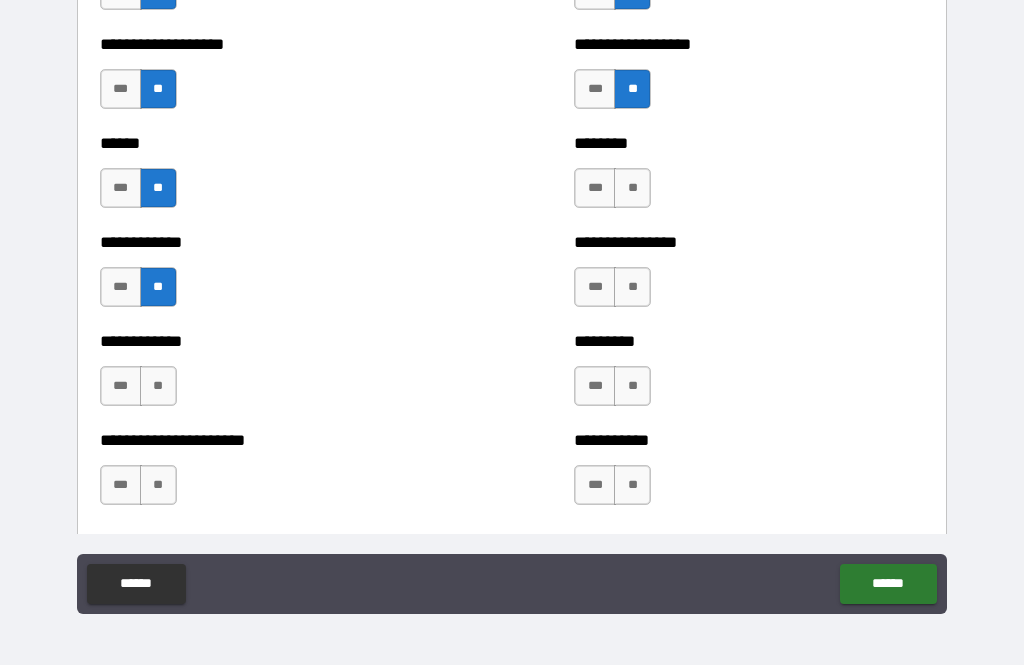 click on "**" at bounding box center [632, 188] 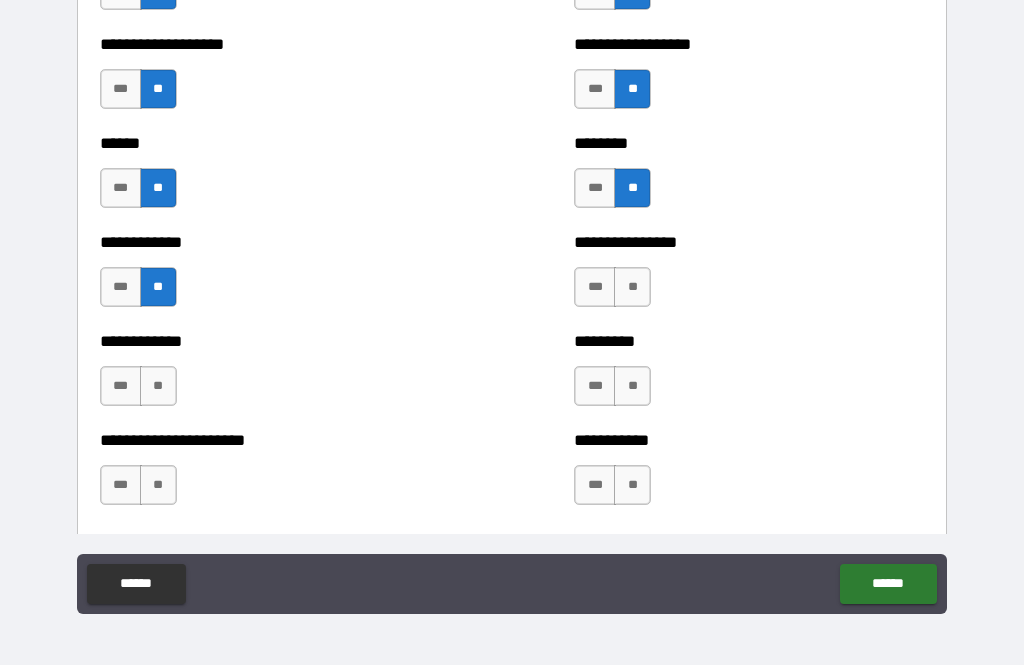 click on "**" at bounding box center [632, 287] 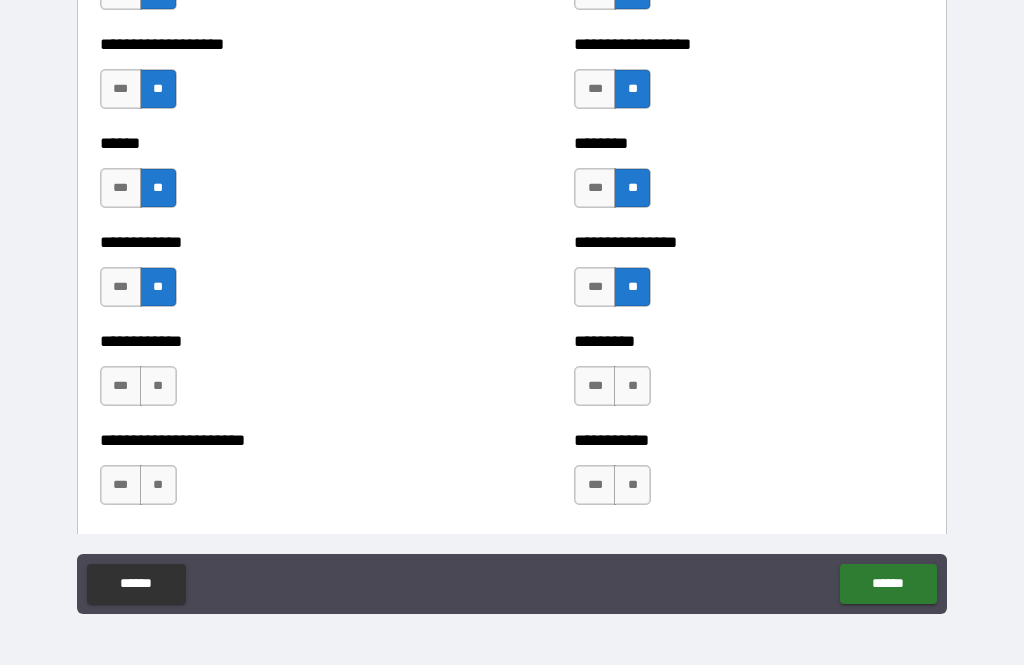 click on "**" at bounding box center (632, 386) 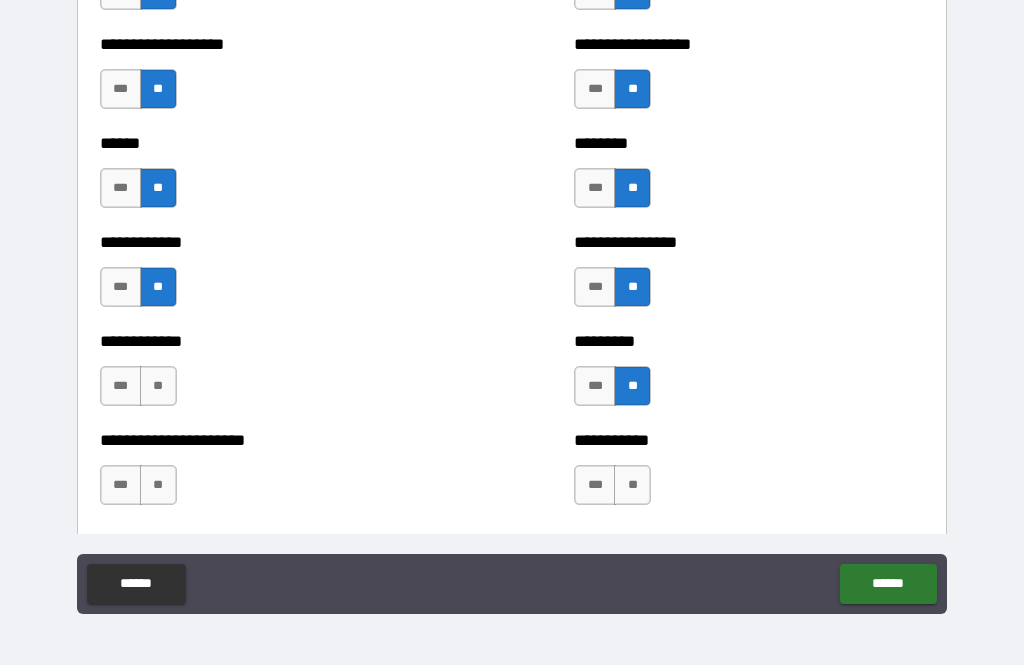 click on "**" at bounding box center [632, 485] 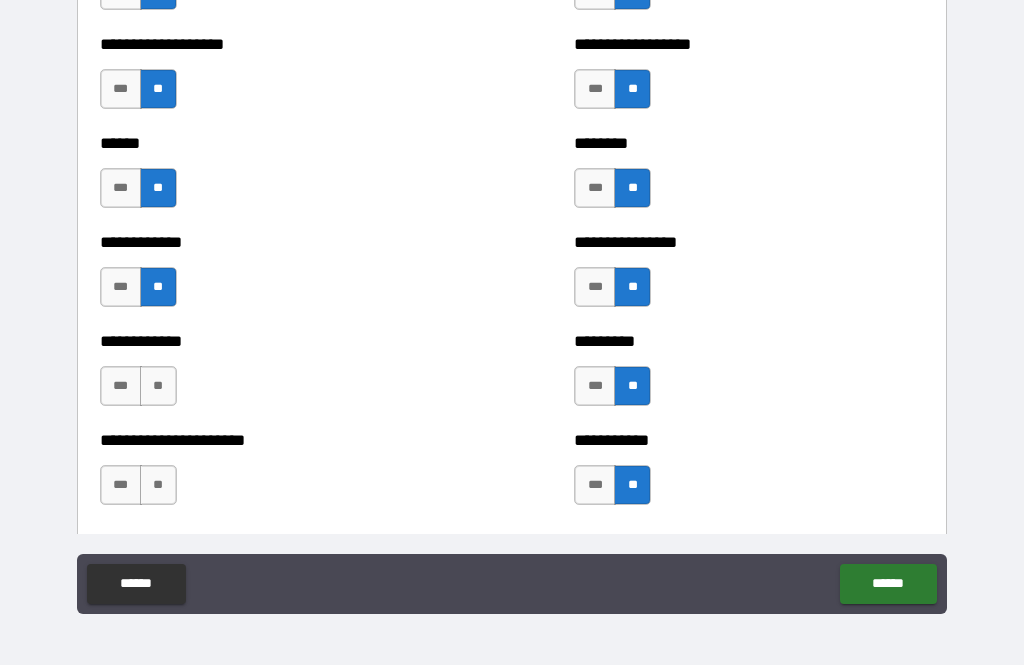 click on "**" at bounding box center (158, 386) 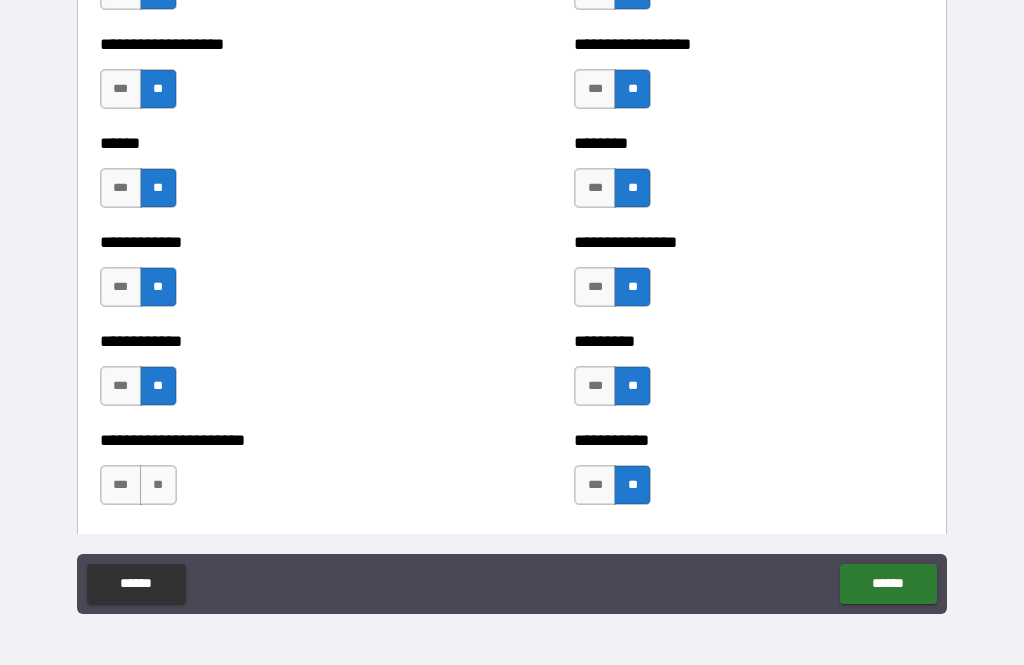 click on "**" at bounding box center (158, 485) 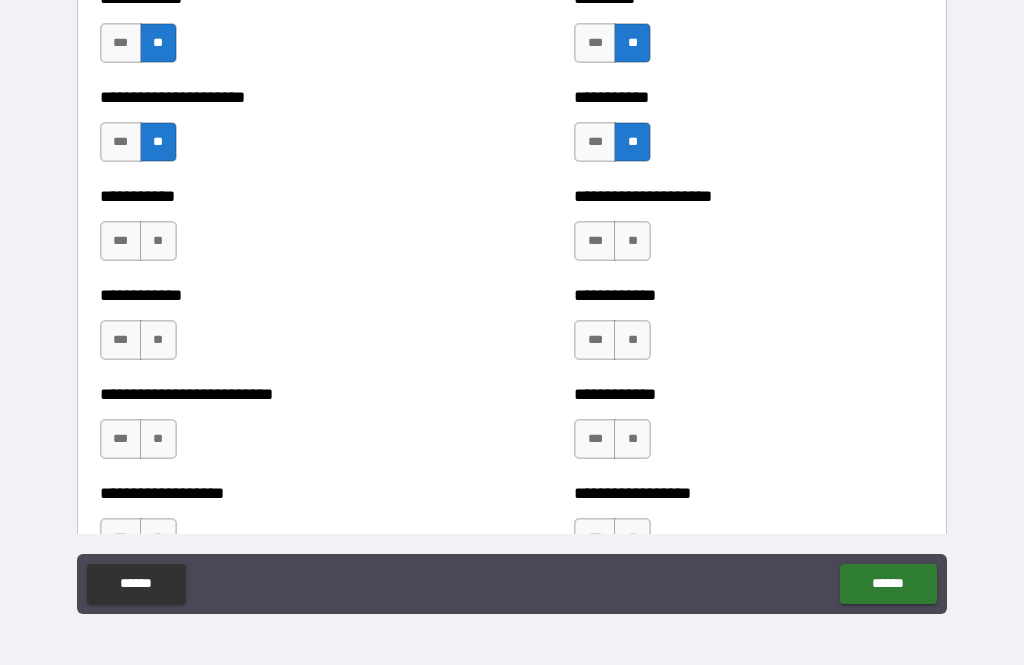 scroll, scrollTop: 5286, scrollLeft: 0, axis: vertical 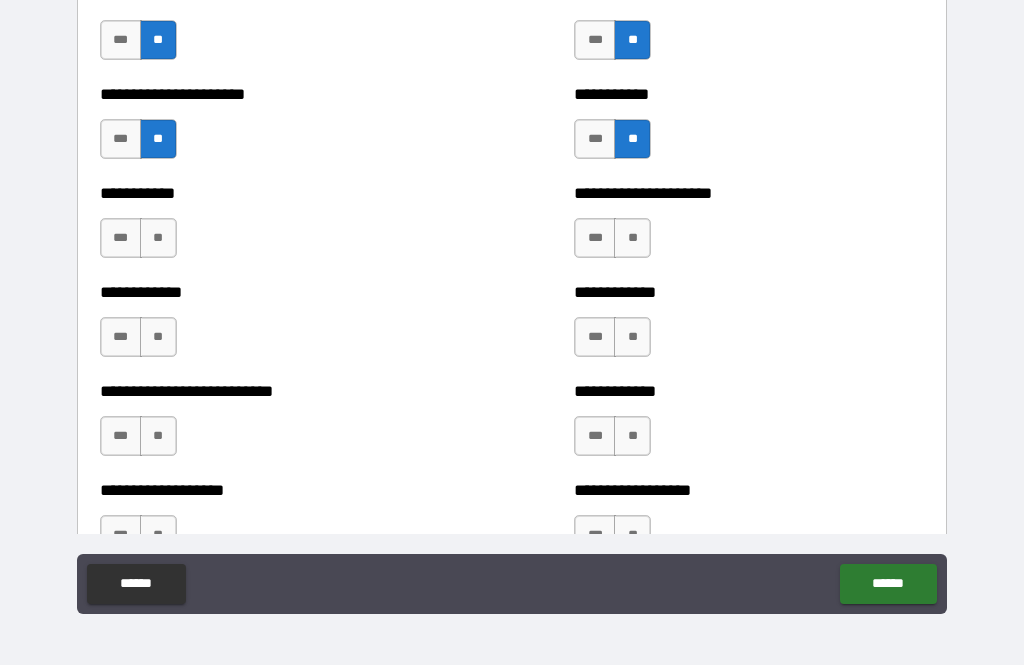 click on "**" at bounding box center (158, 238) 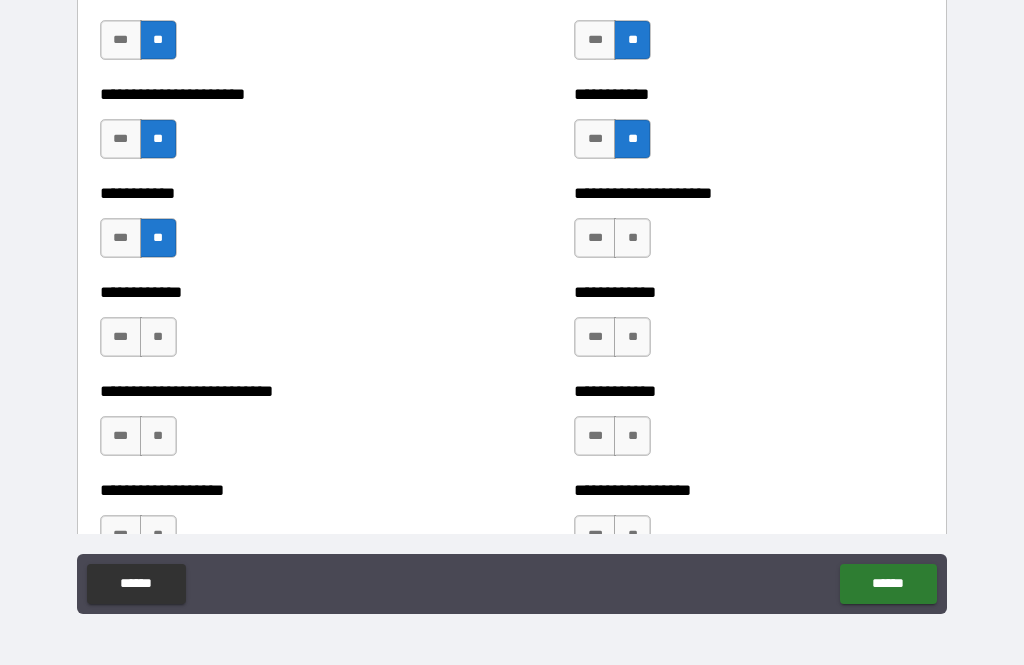 click on "**" at bounding box center [158, 337] 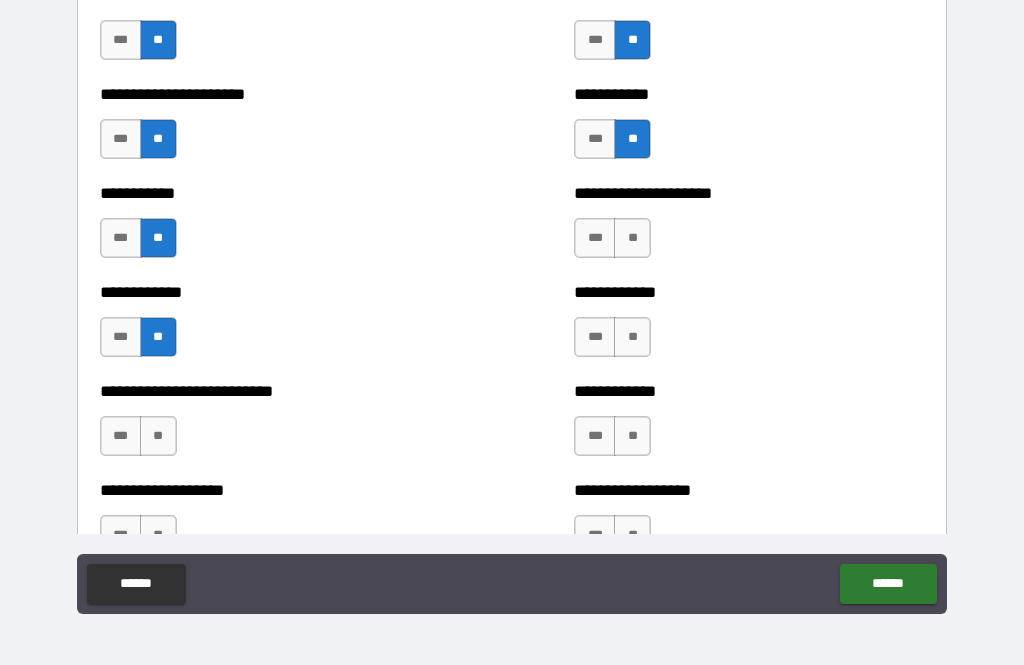 click on "**" at bounding box center (158, 436) 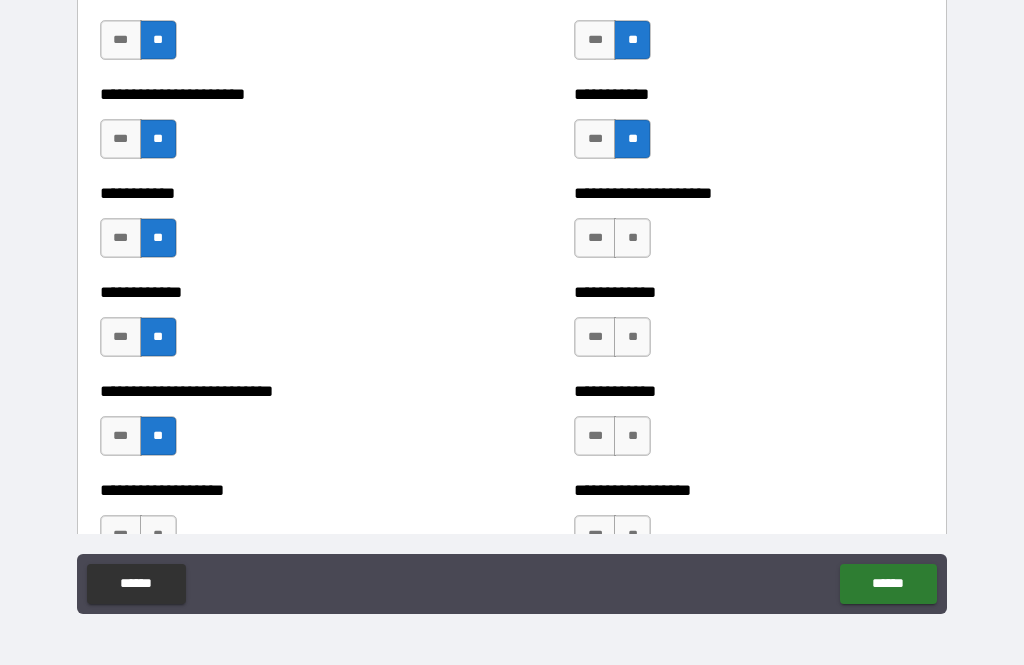 click on "**" at bounding box center (632, 238) 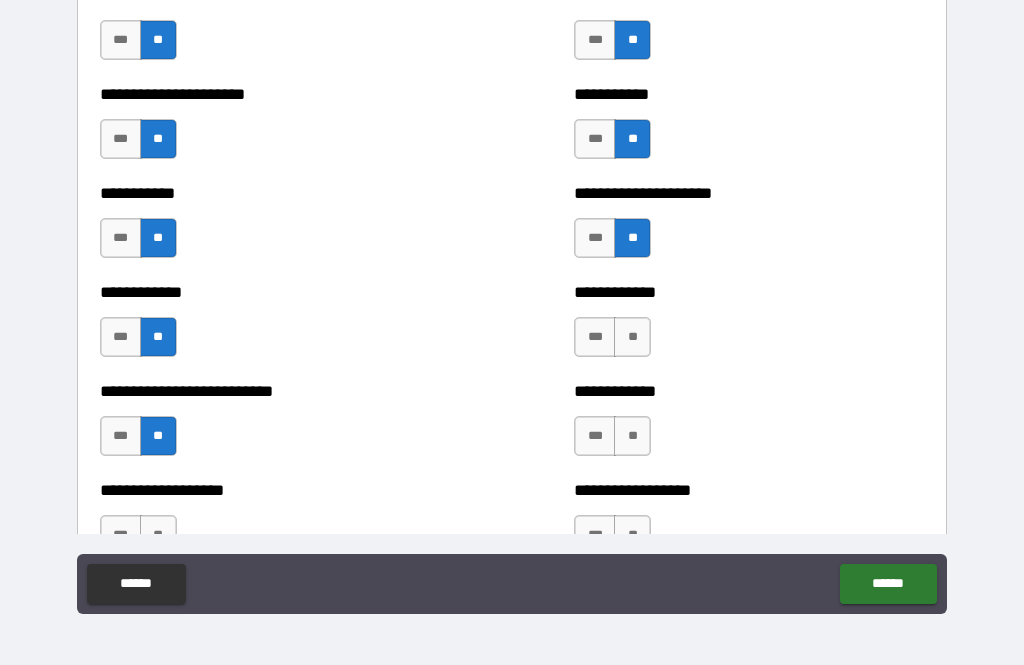 click on "**" at bounding box center [632, 337] 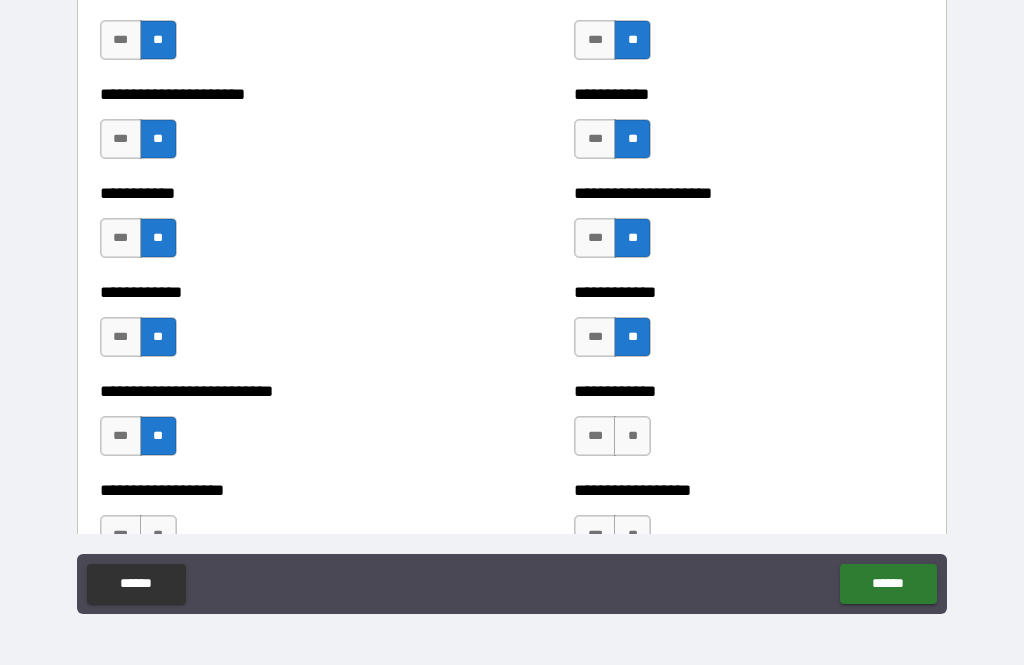 click on "**" at bounding box center [632, 436] 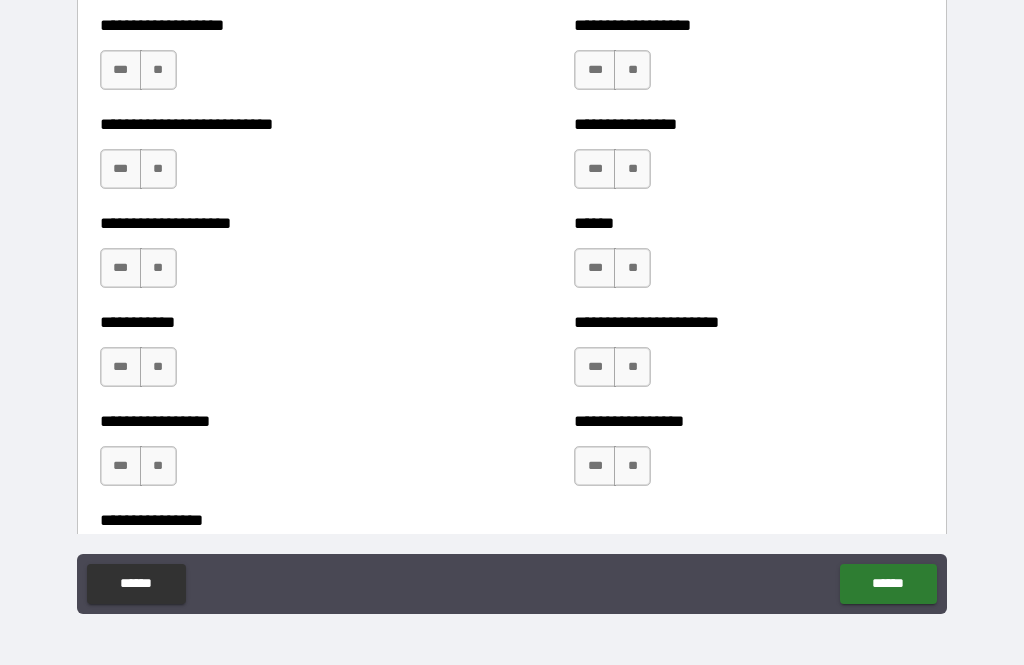 scroll, scrollTop: 5752, scrollLeft: 0, axis: vertical 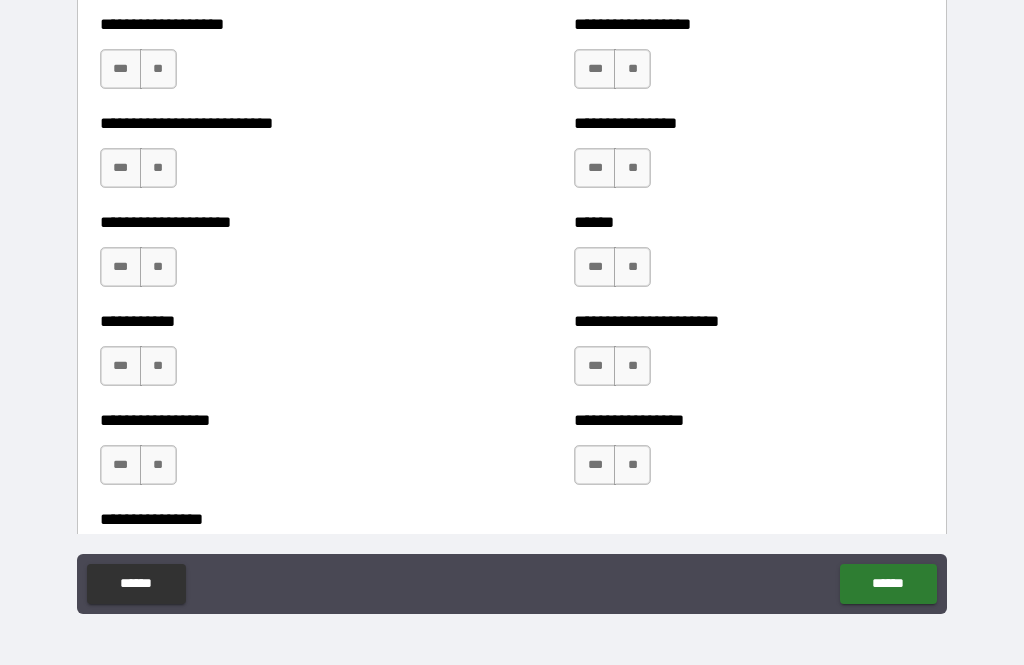 click on "**" at bounding box center (158, 69) 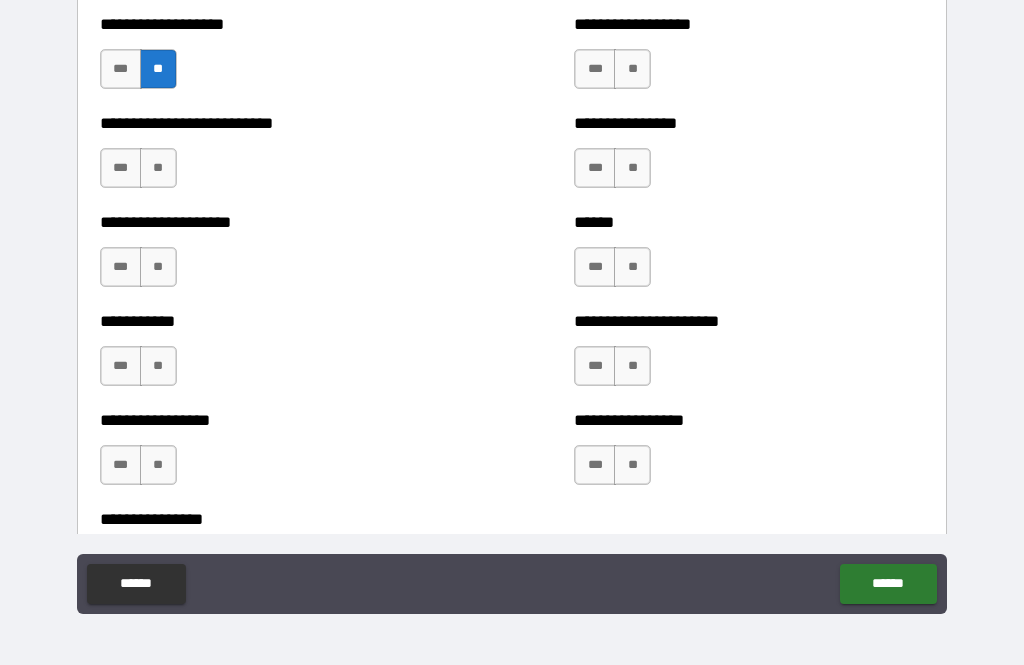 click on "**" at bounding box center (158, 168) 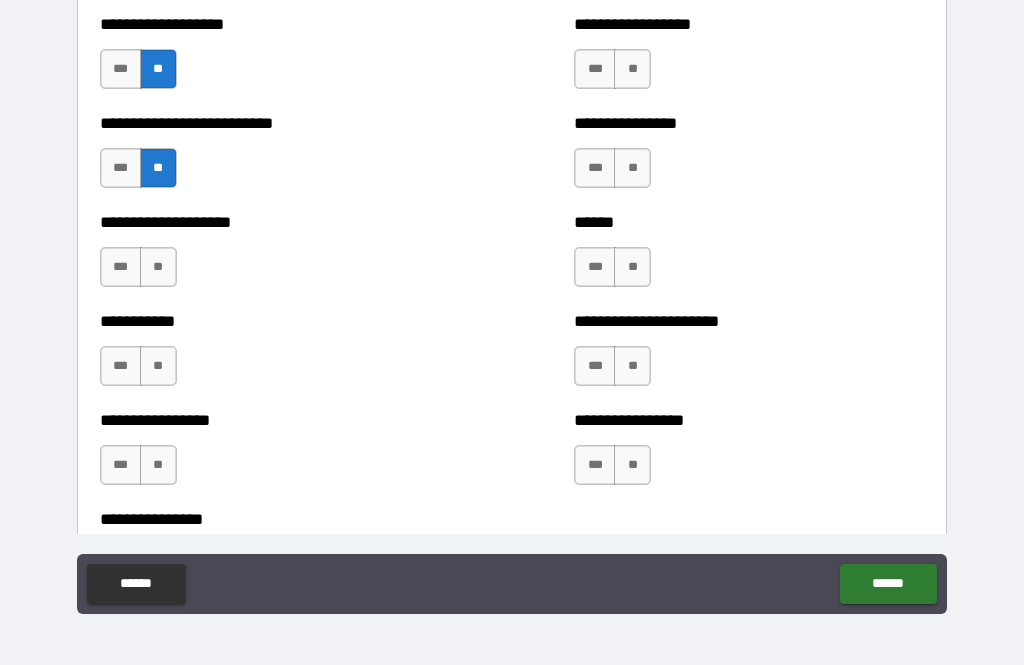 click on "**" at bounding box center [158, 267] 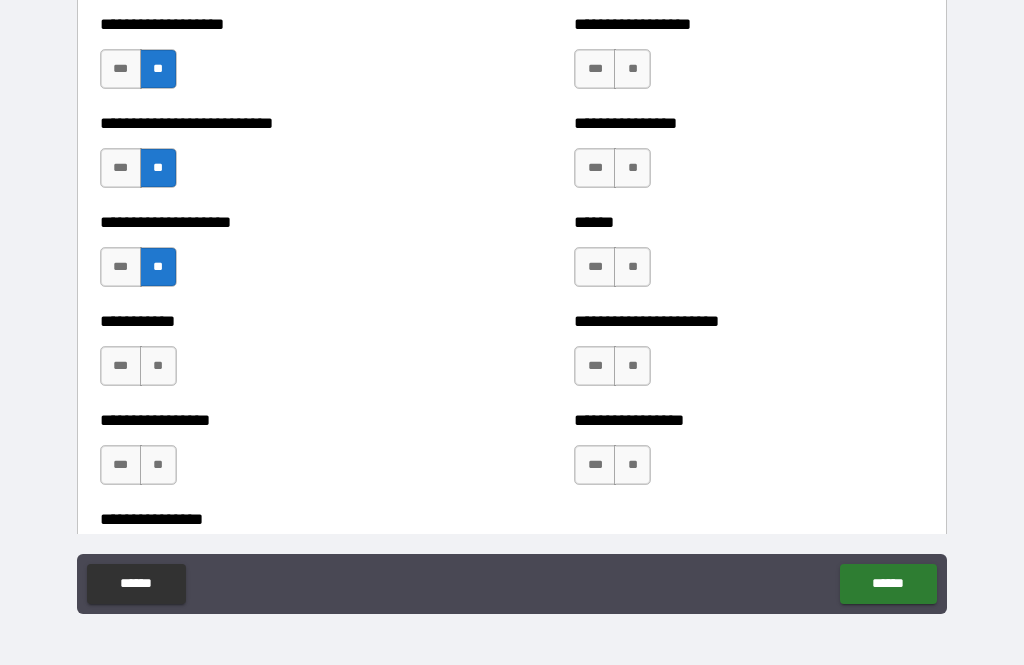 click on "**" at bounding box center (158, 366) 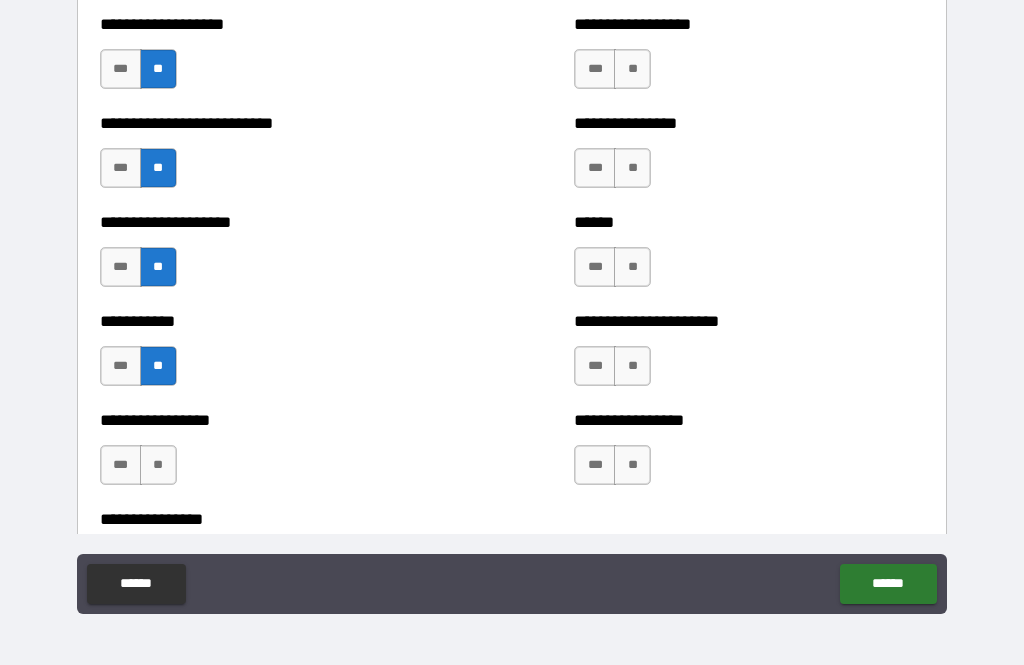 click on "**" at bounding box center [158, 465] 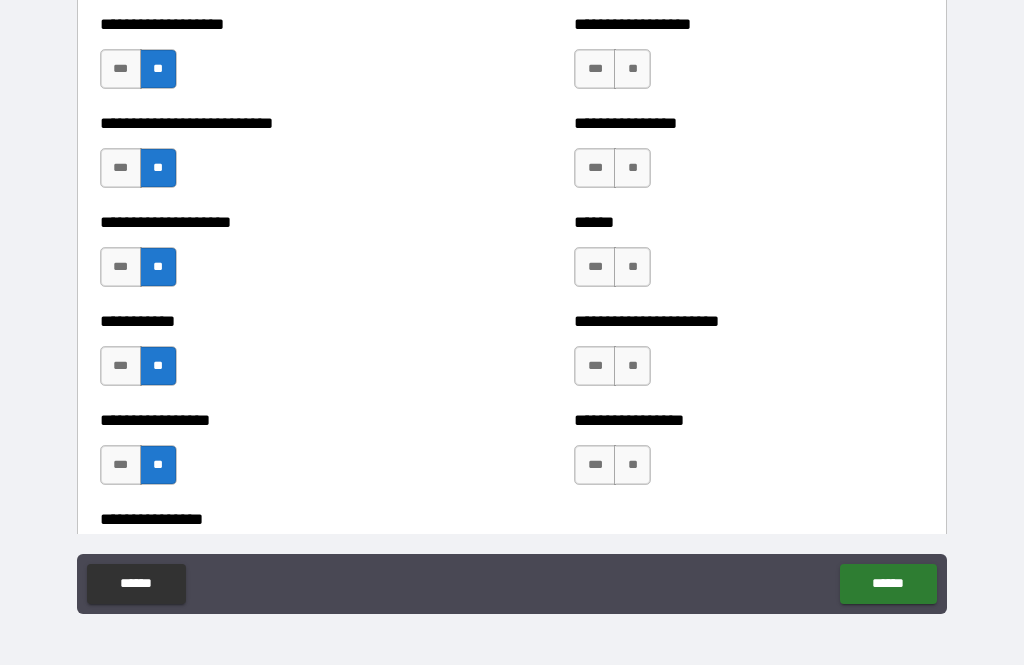 click on "**" at bounding box center (632, 465) 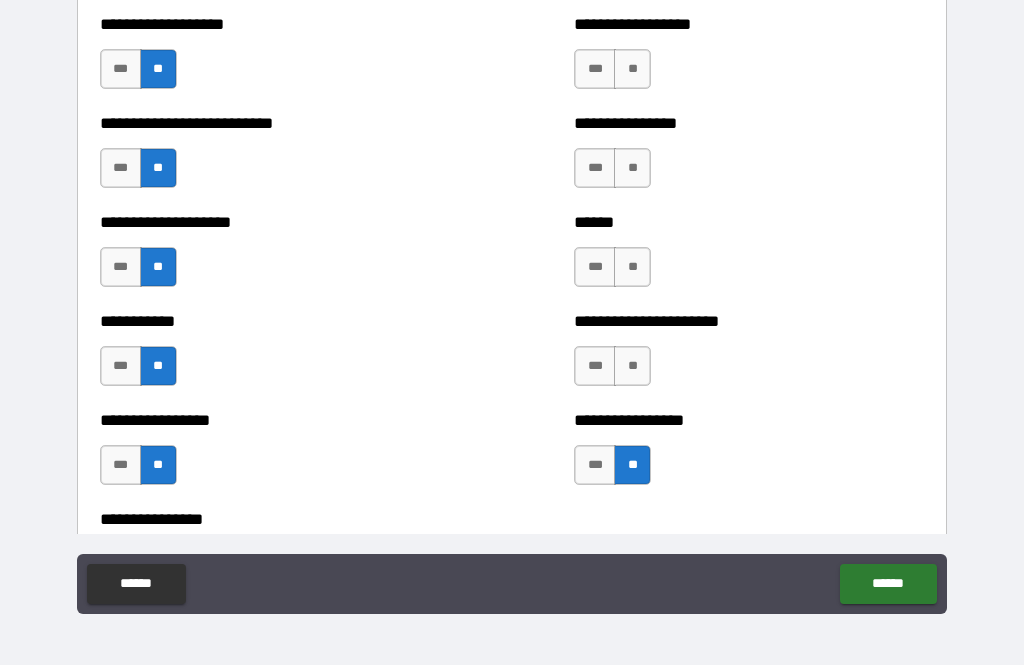click on "**" at bounding box center (632, 366) 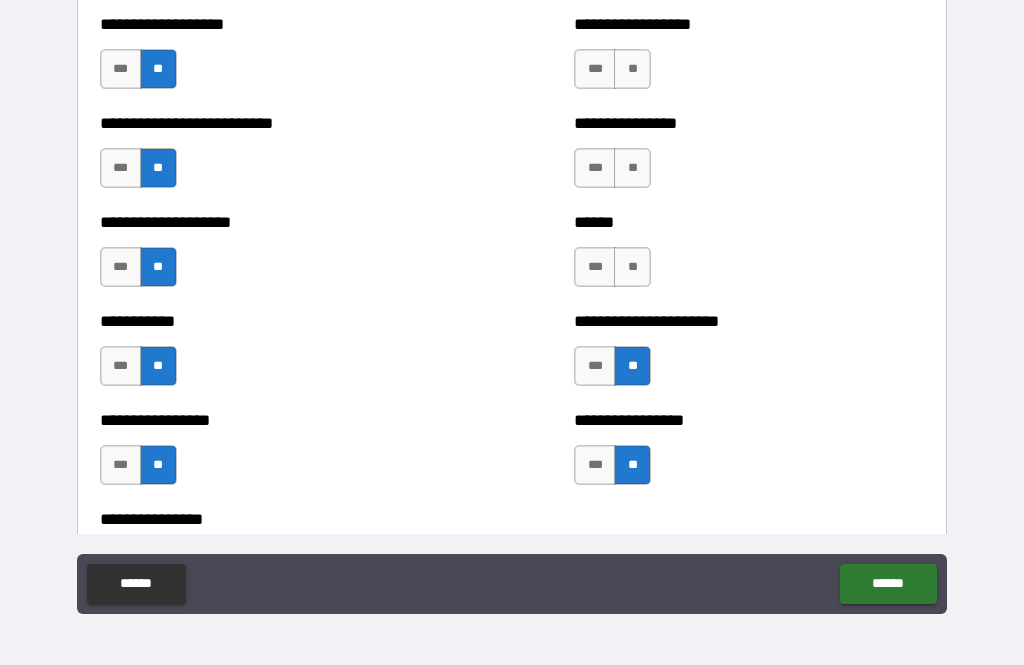 click on "**" at bounding box center [632, 267] 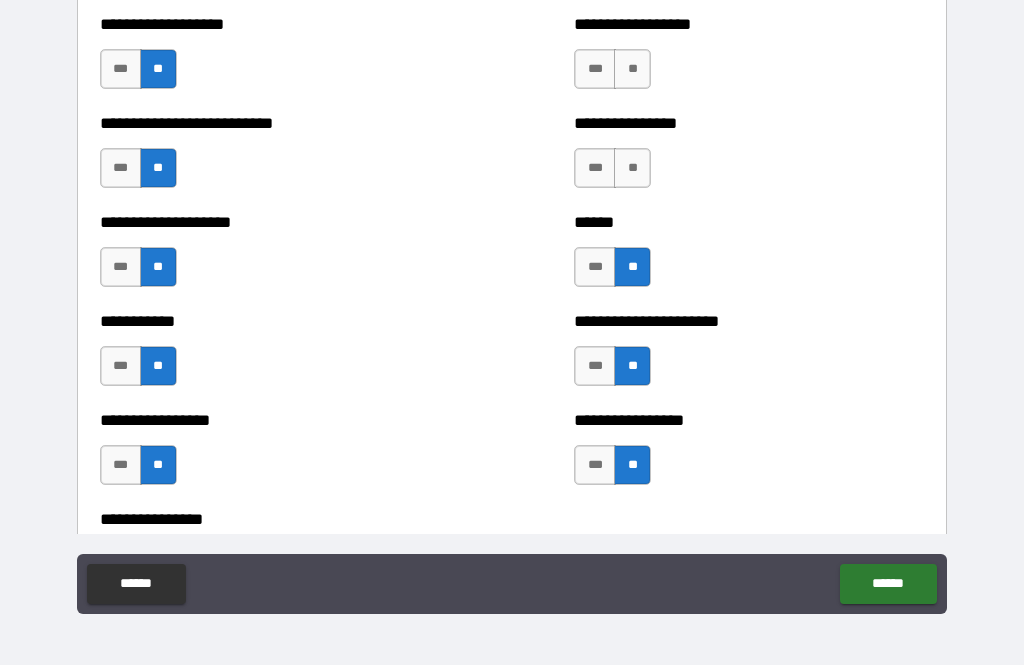 click on "**" at bounding box center [632, 168] 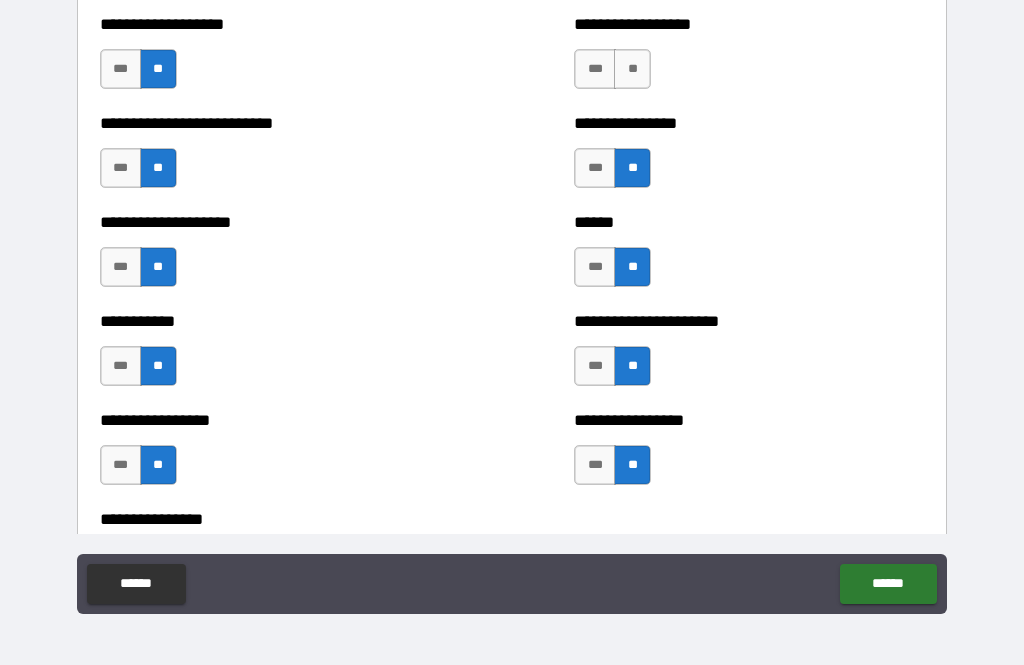 click on "**" at bounding box center (632, 69) 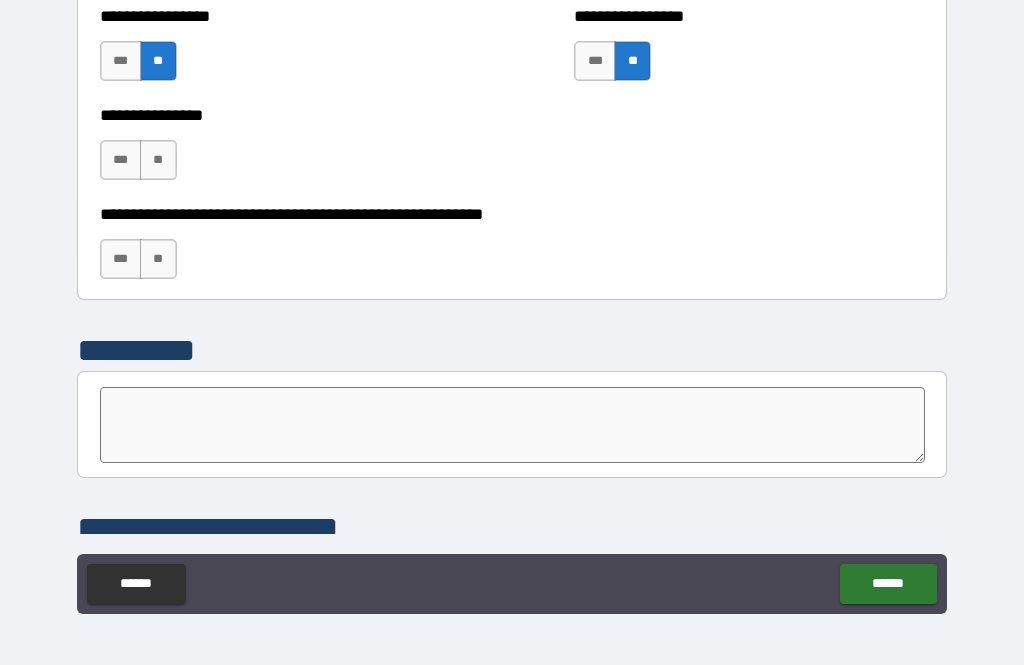 scroll, scrollTop: 6159, scrollLeft: 0, axis: vertical 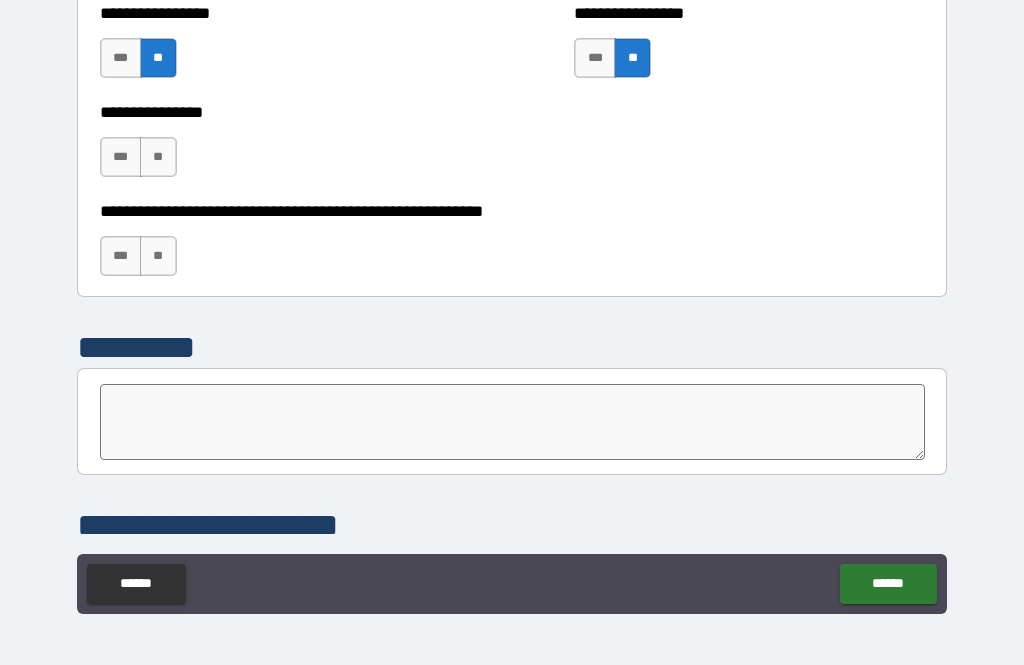 click on "**" at bounding box center (158, 157) 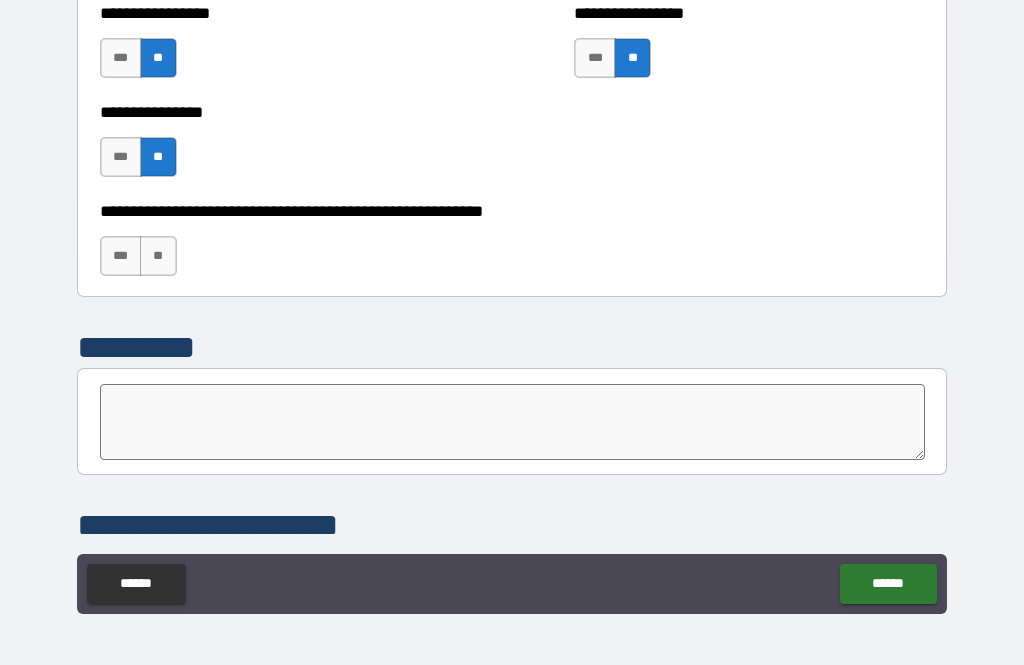 click on "**" at bounding box center [158, 256] 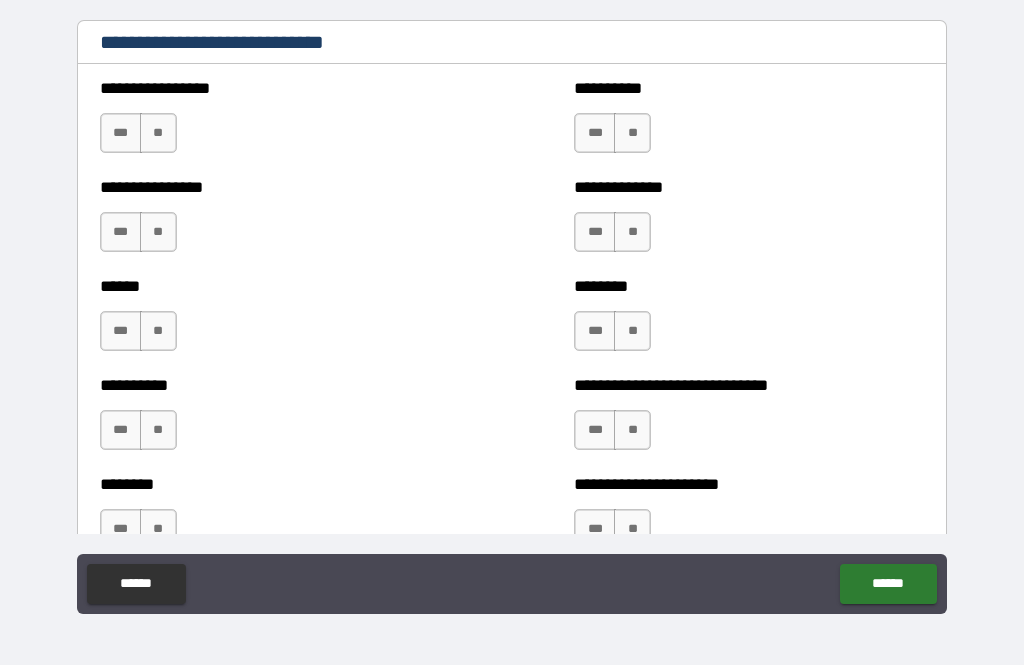 scroll, scrollTop: 6706, scrollLeft: 0, axis: vertical 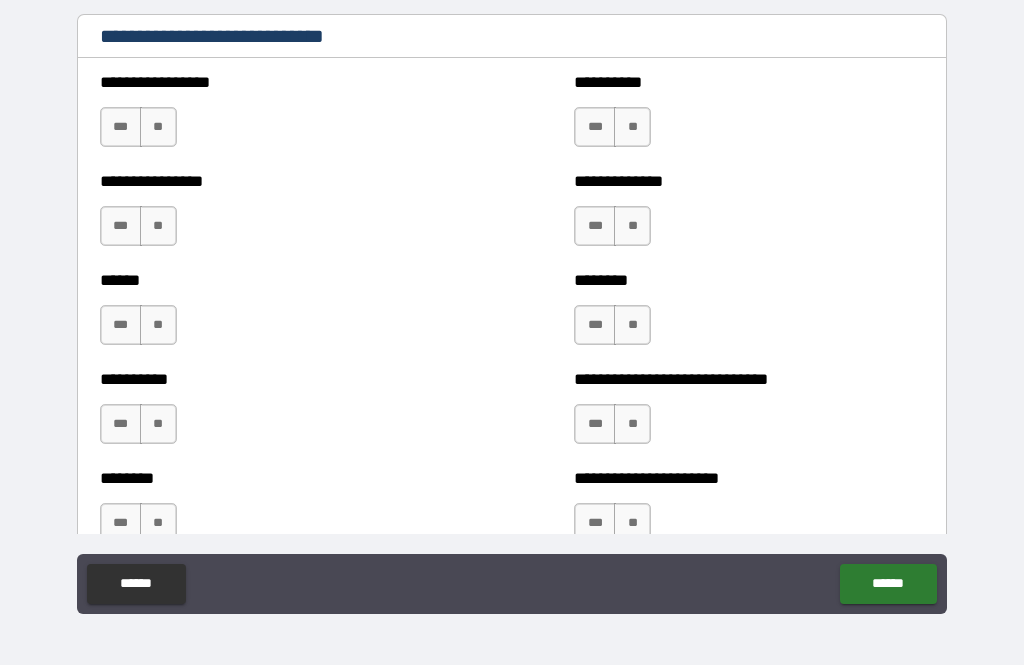 click on "***" at bounding box center [595, 424] 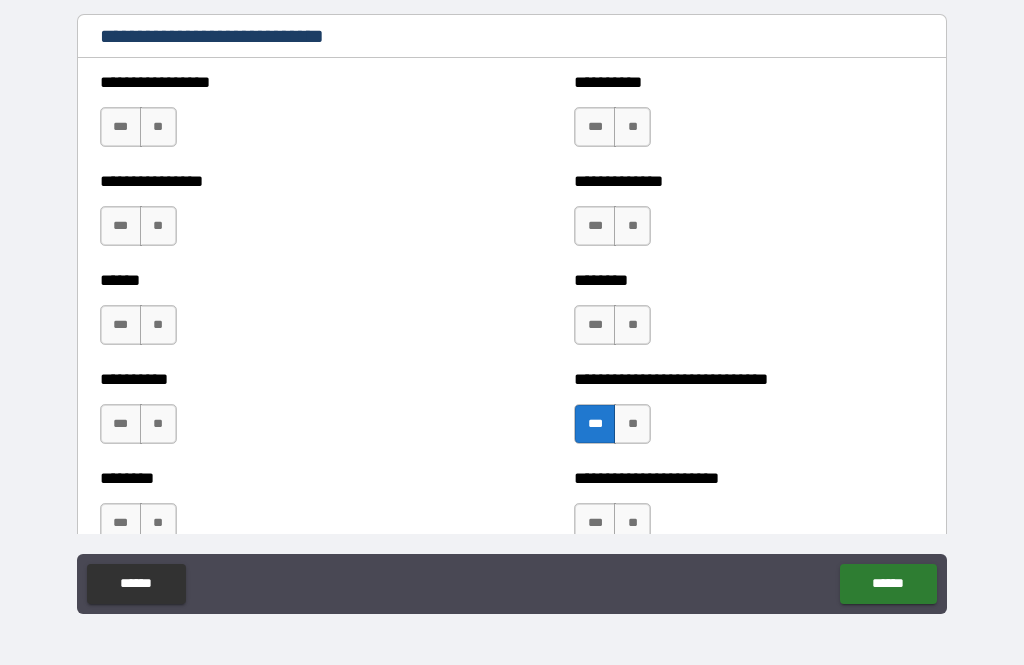 click on "***" at bounding box center (595, 226) 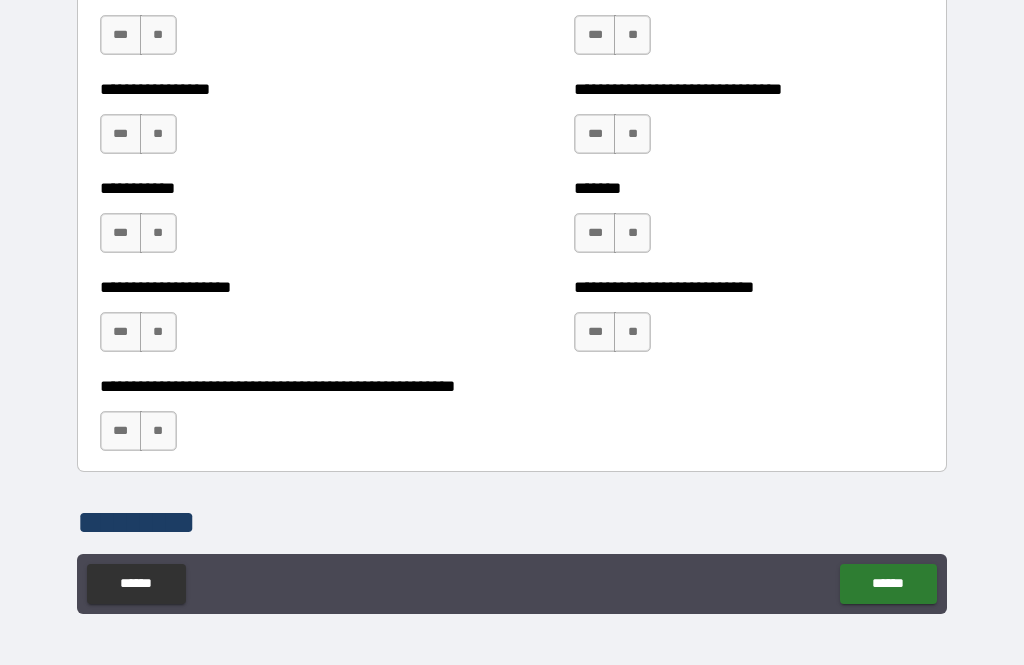 scroll, scrollTop: 7889, scrollLeft: 0, axis: vertical 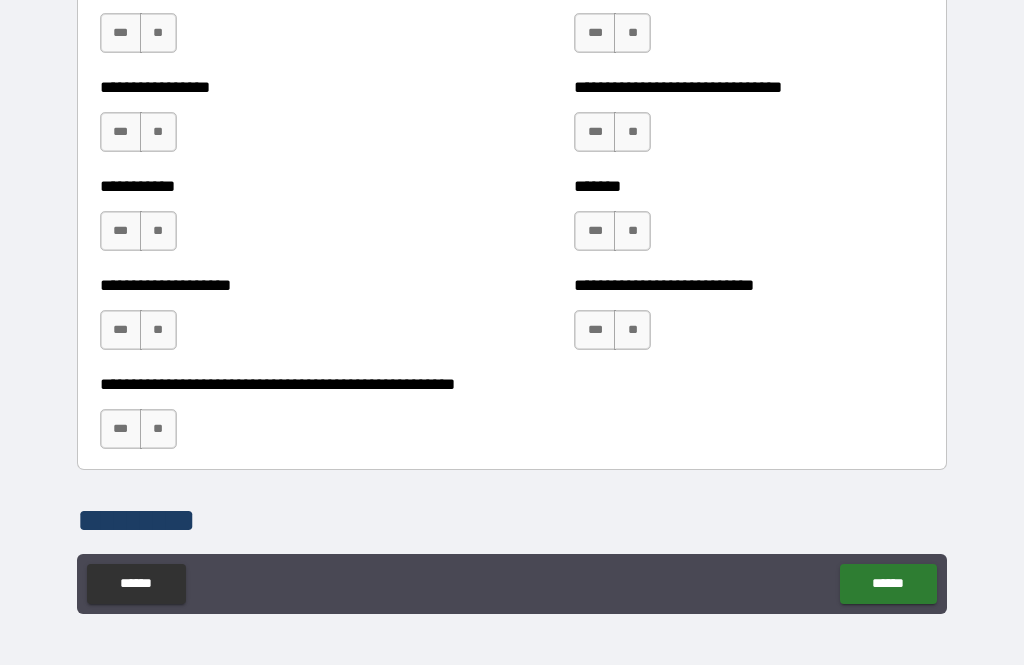 click on "**" at bounding box center [158, 429] 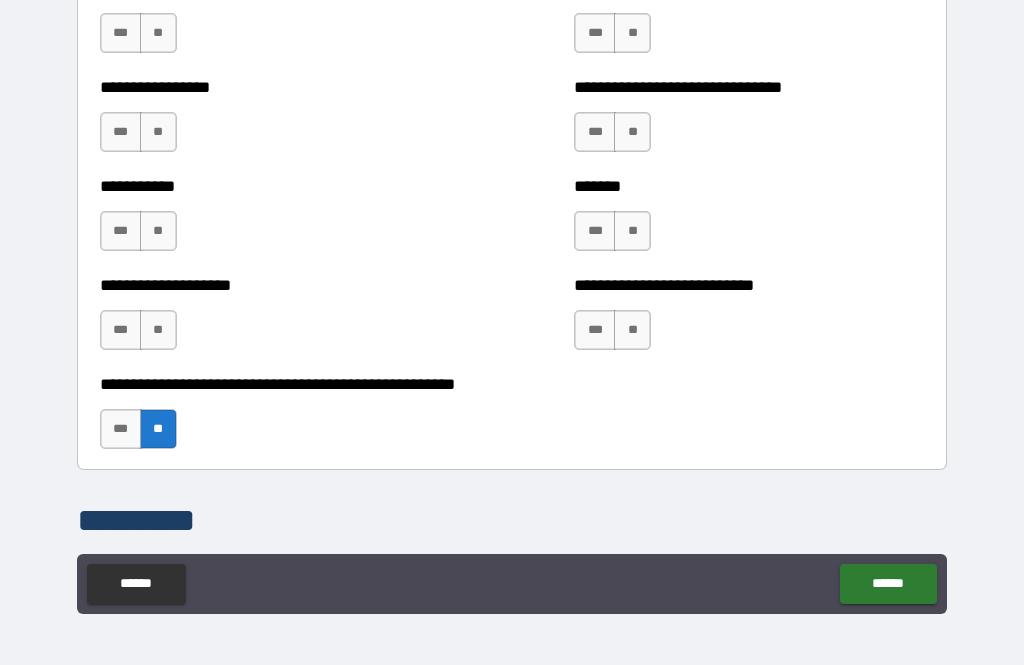 click on "**" at bounding box center (158, 330) 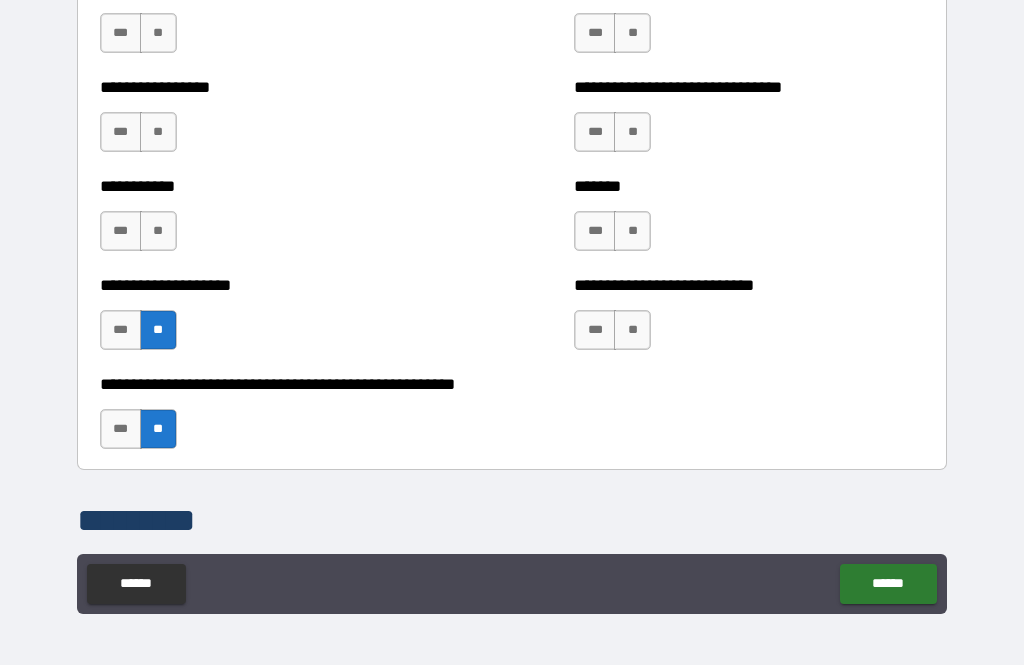 click on "**" at bounding box center (632, 330) 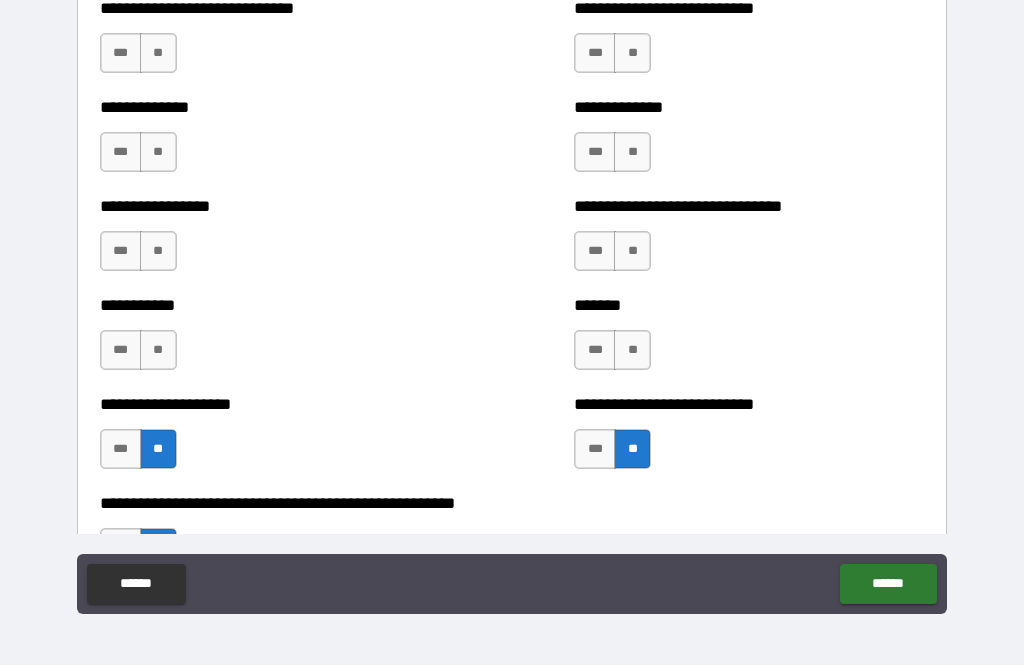 scroll, scrollTop: 7764, scrollLeft: 0, axis: vertical 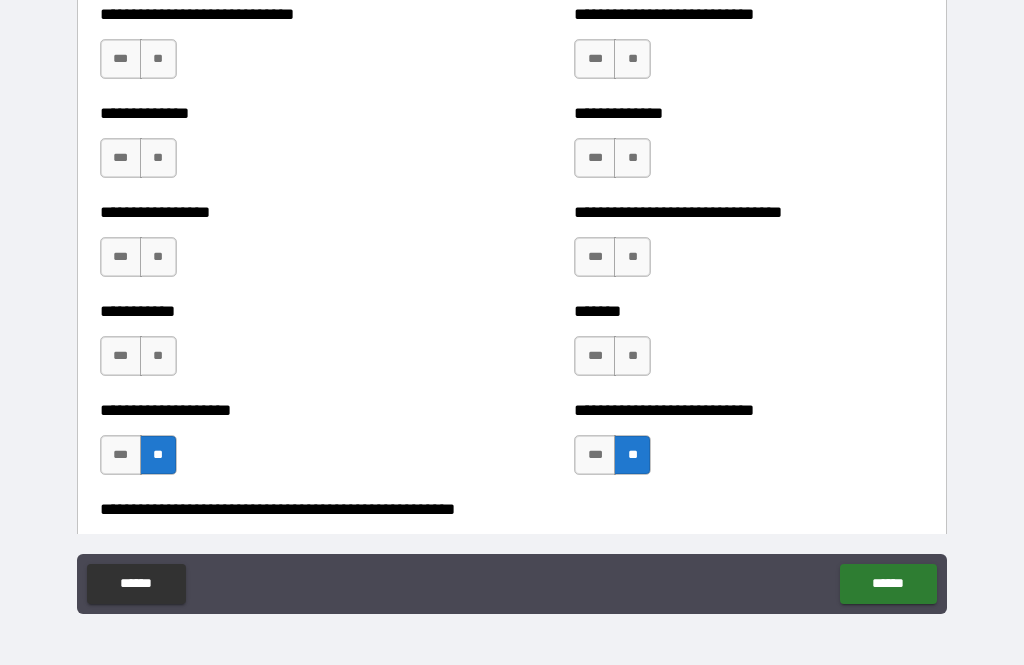 click on "**" at bounding box center (632, 356) 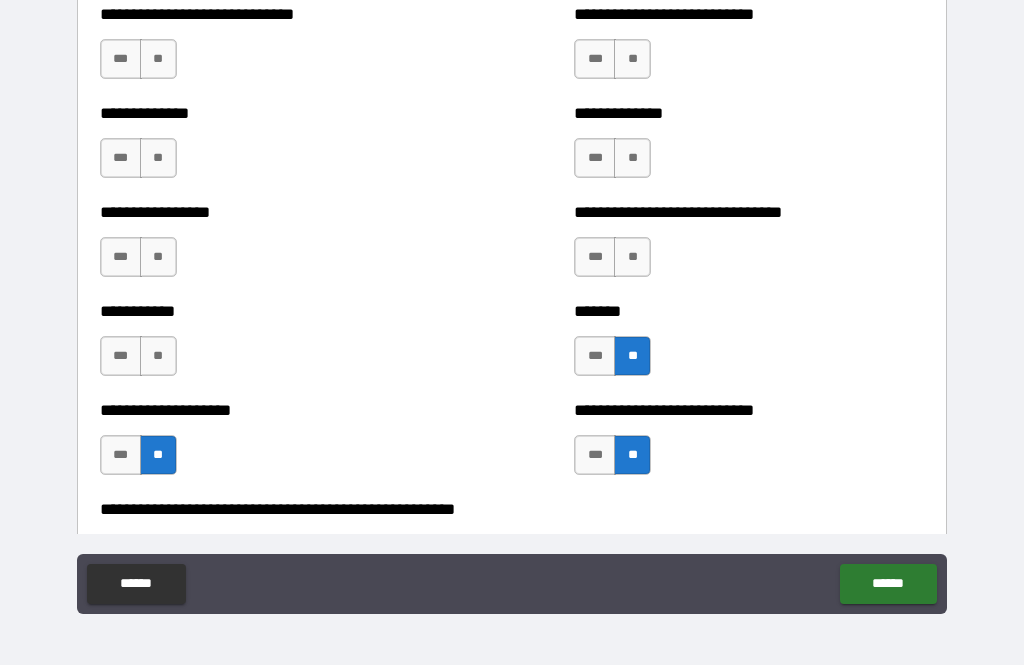 click on "**" at bounding box center [632, 257] 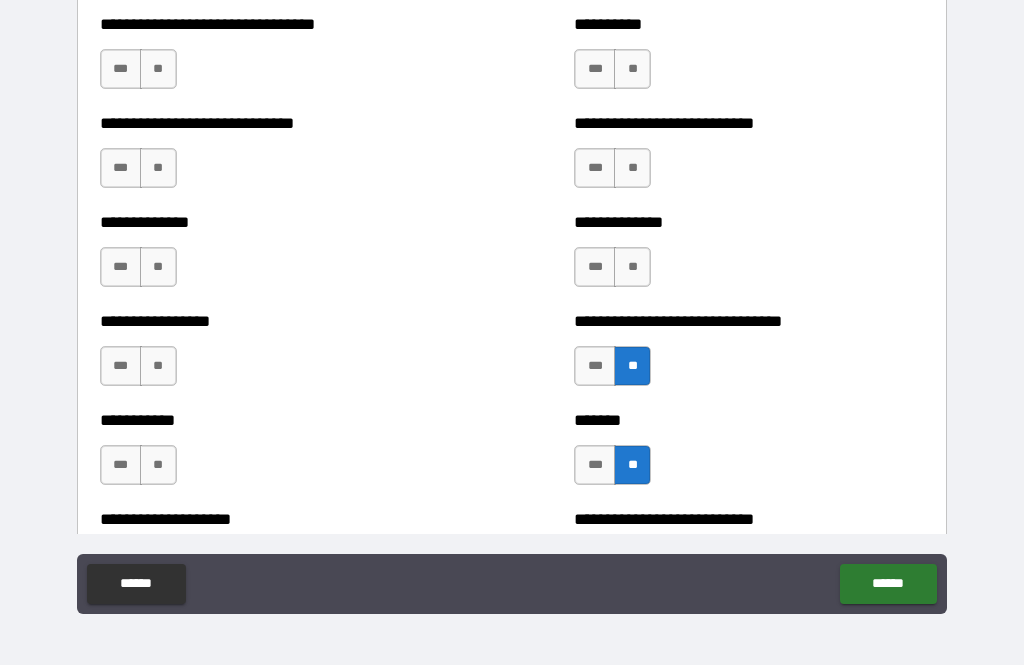 scroll, scrollTop: 7650, scrollLeft: 0, axis: vertical 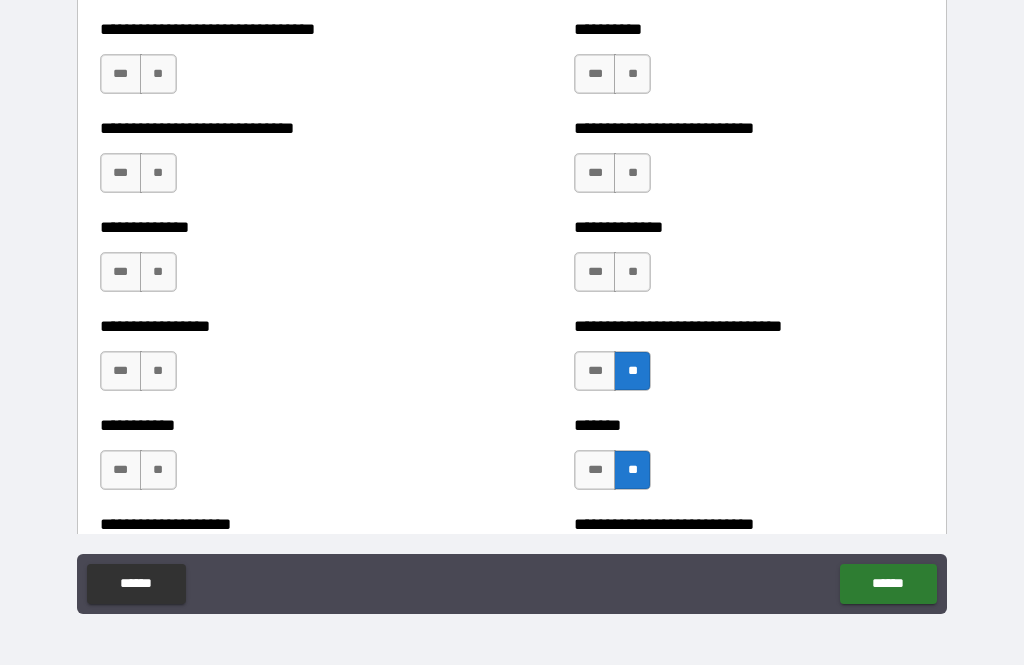 click on "**" at bounding box center (632, 272) 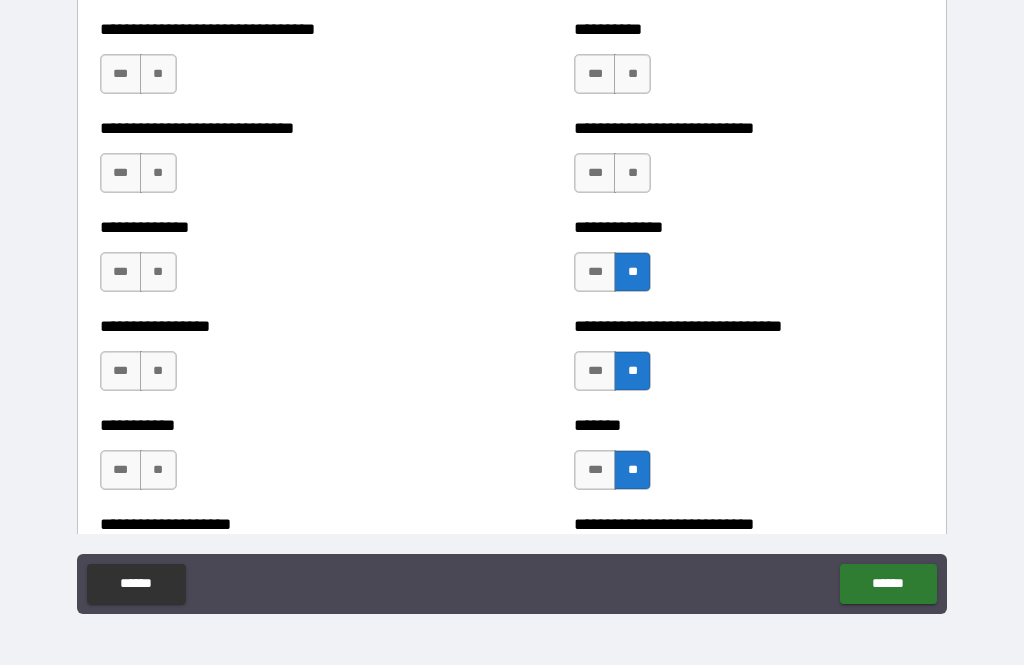click on "**" at bounding box center [632, 173] 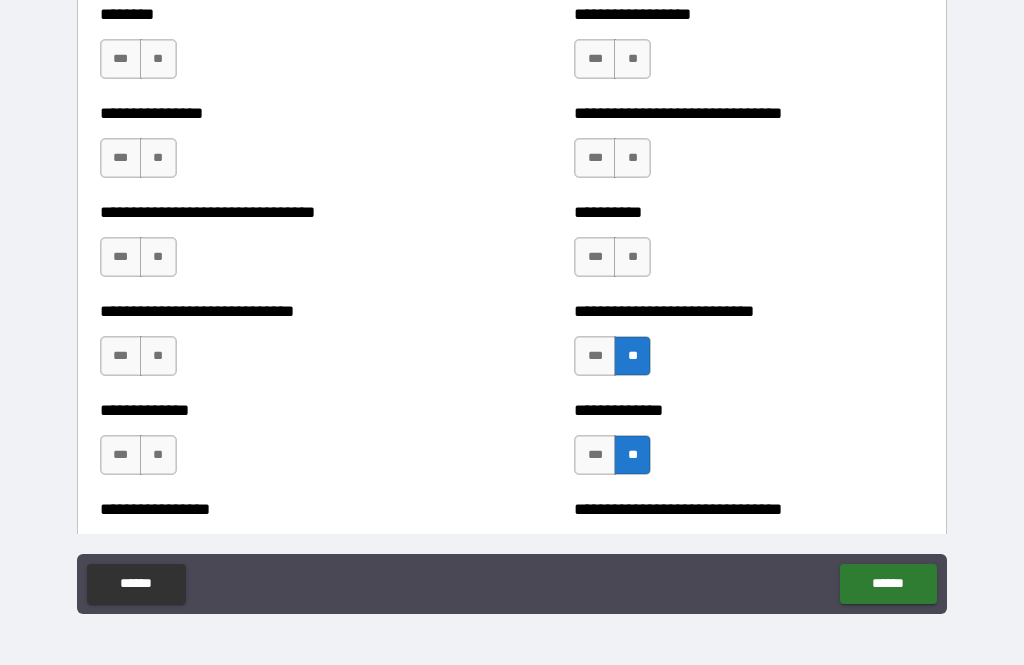 scroll, scrollTop: 7455, scrollLeft: 0, axis: vertical 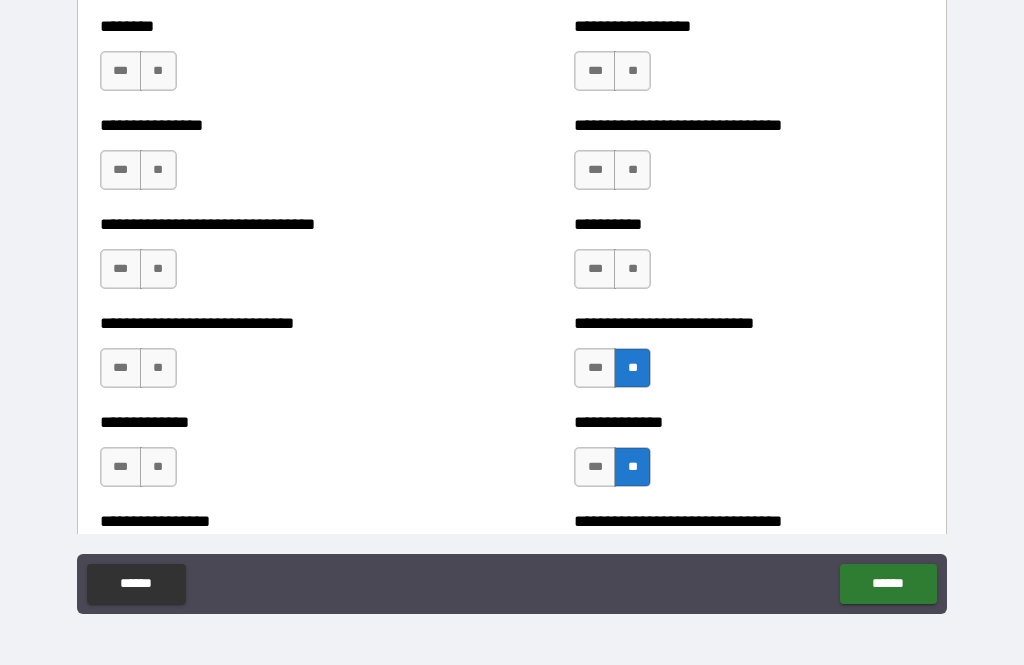 click on "**" at bounding box center [632, 269] 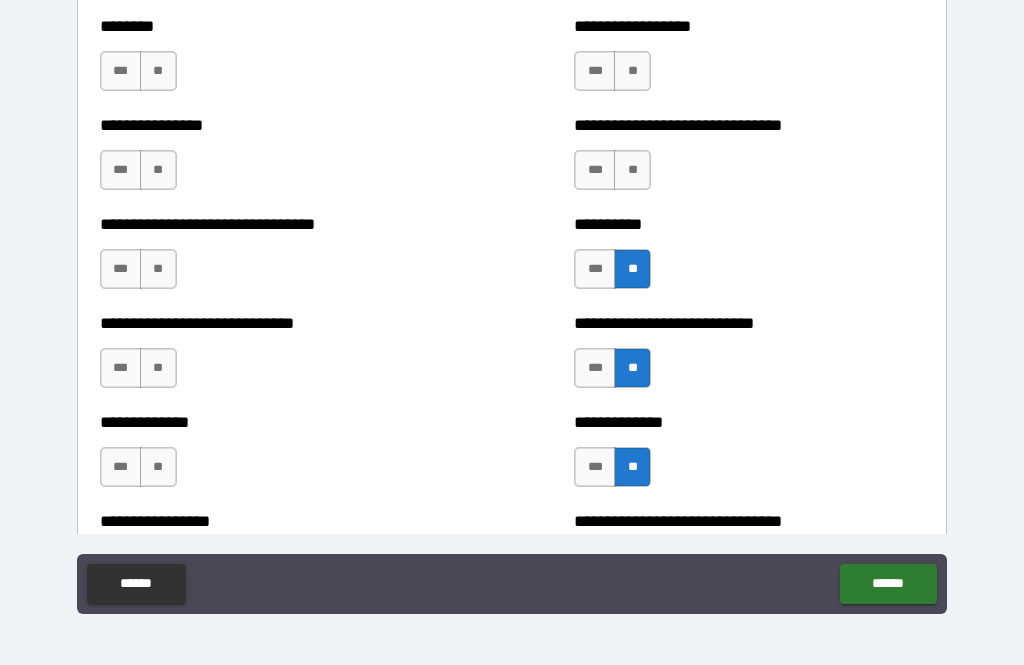 click on "**" at bounding box center [632, 170] 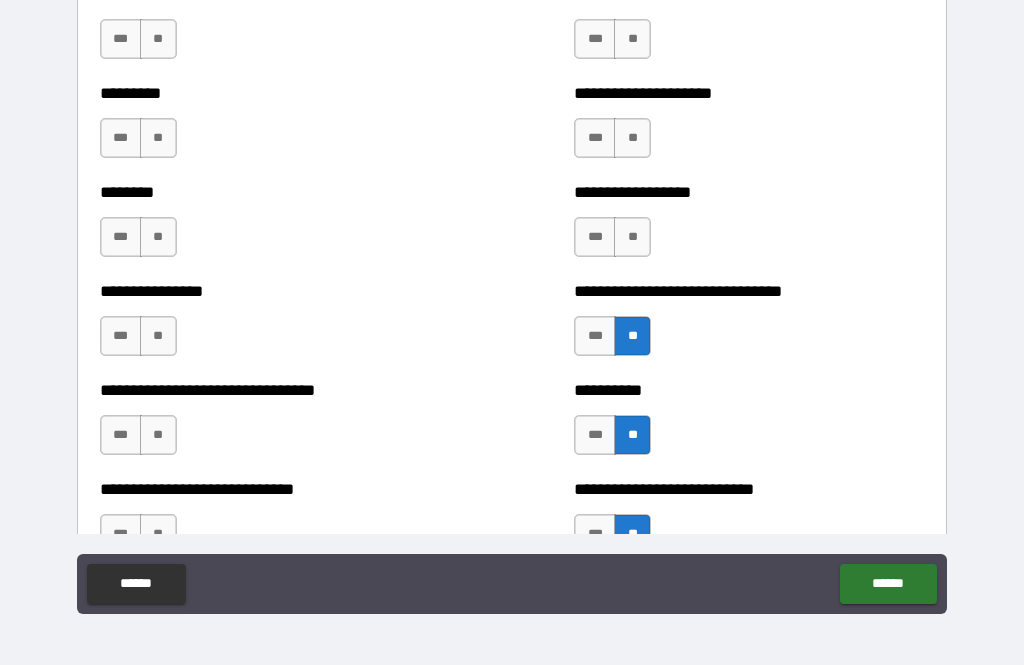 scroll, scrollTop: 7288, scrollLeft: 0, axis: vertical 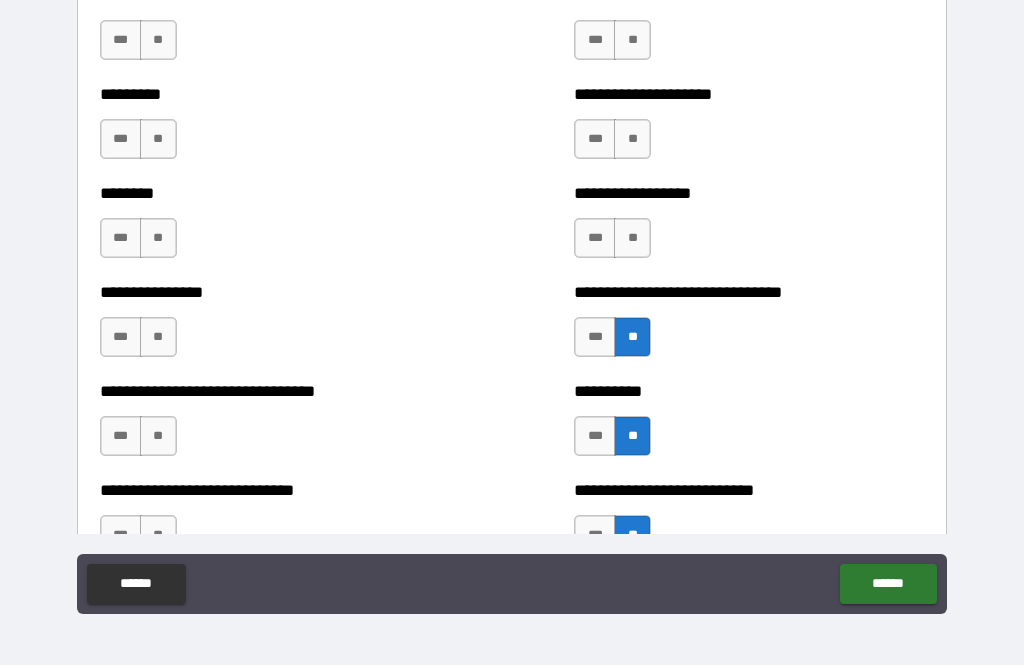 click on "**" at bounding box center [632, 238] 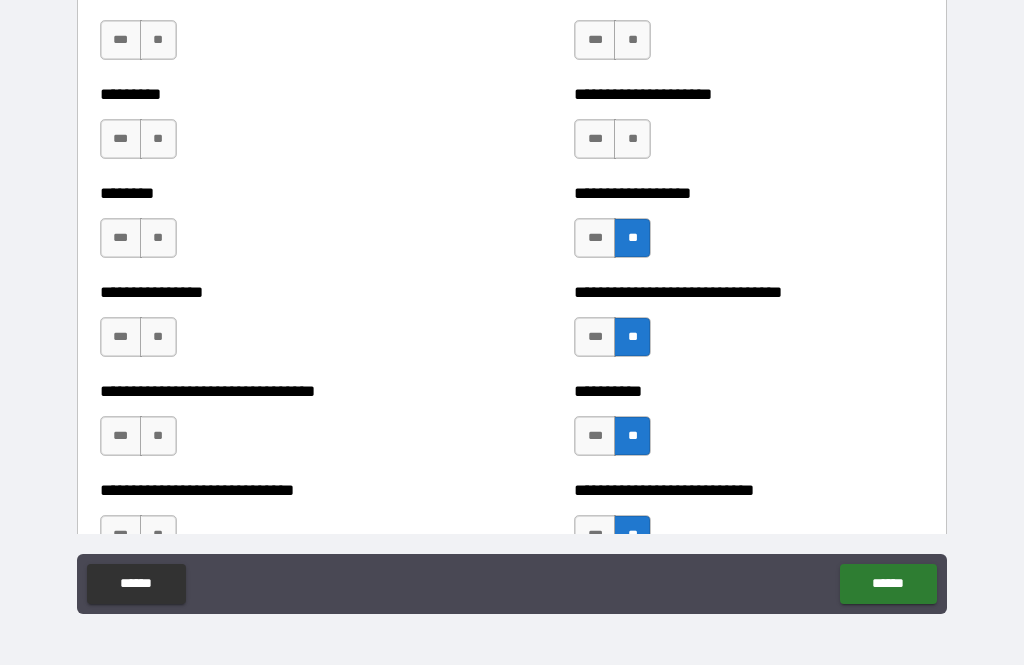 click on "**" at bounding box center (632, 139) 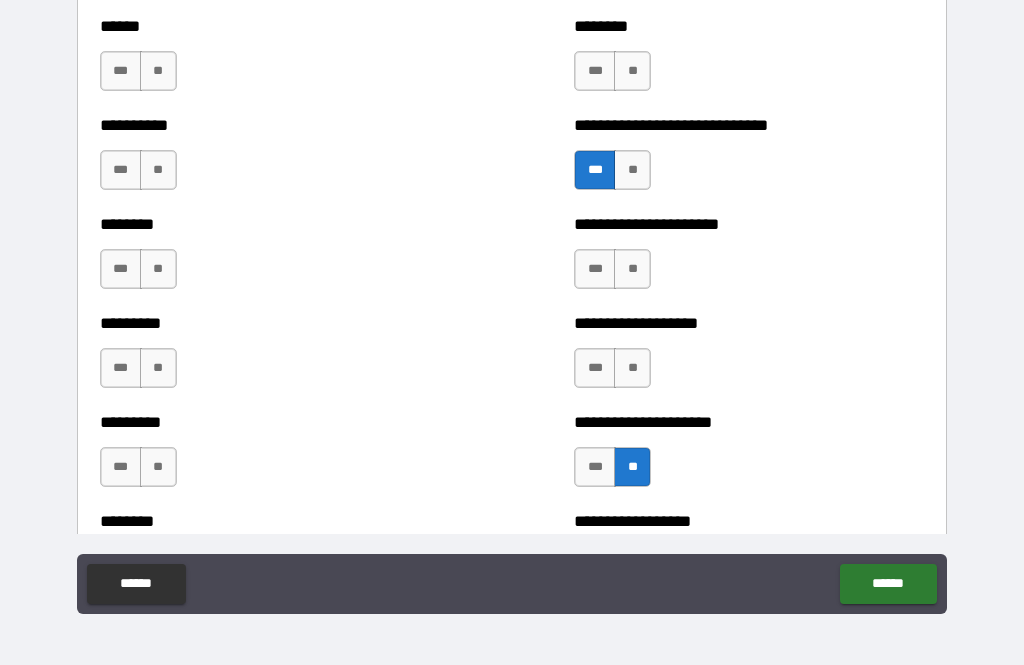 scroll, scrollTop: 6950, scrollLeft: 0, axis: vertical 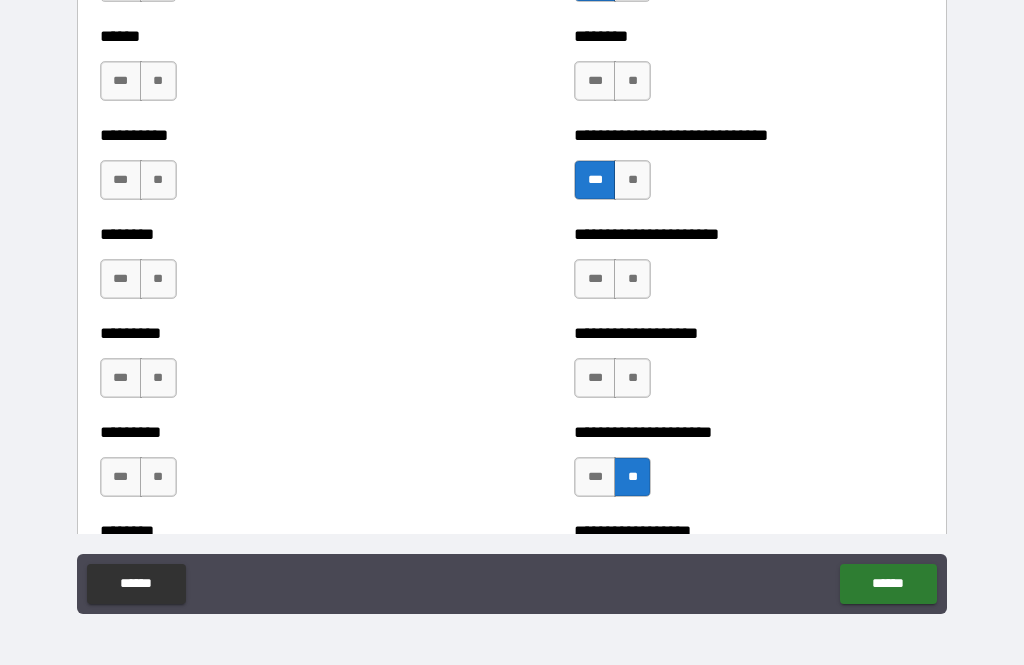 click on "**" at bounding box center [632, 279] 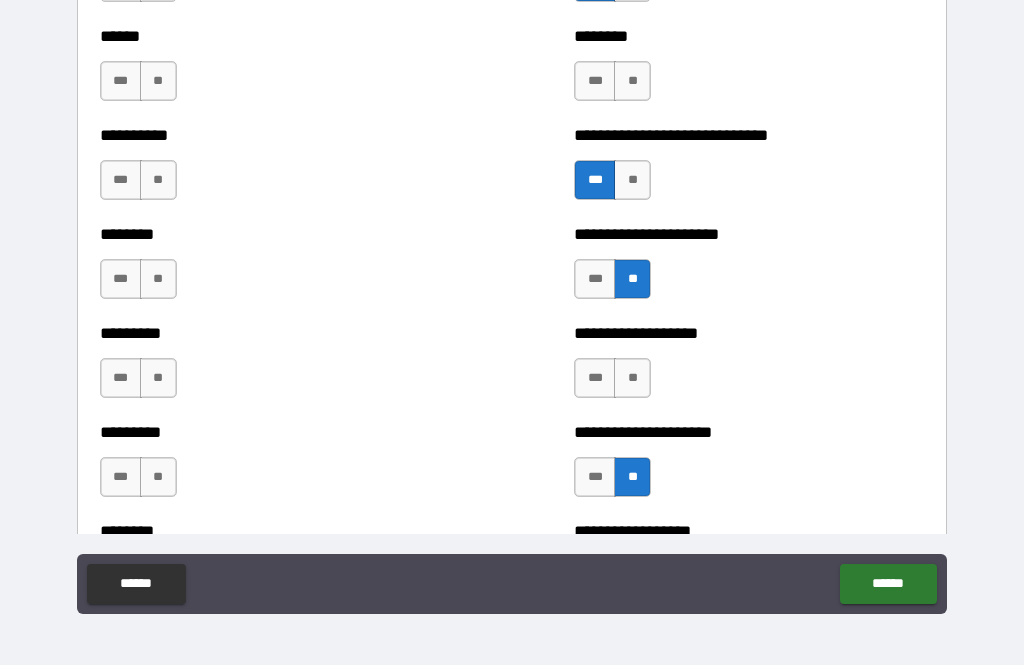 click on "**" at bounding box center [632, 378] 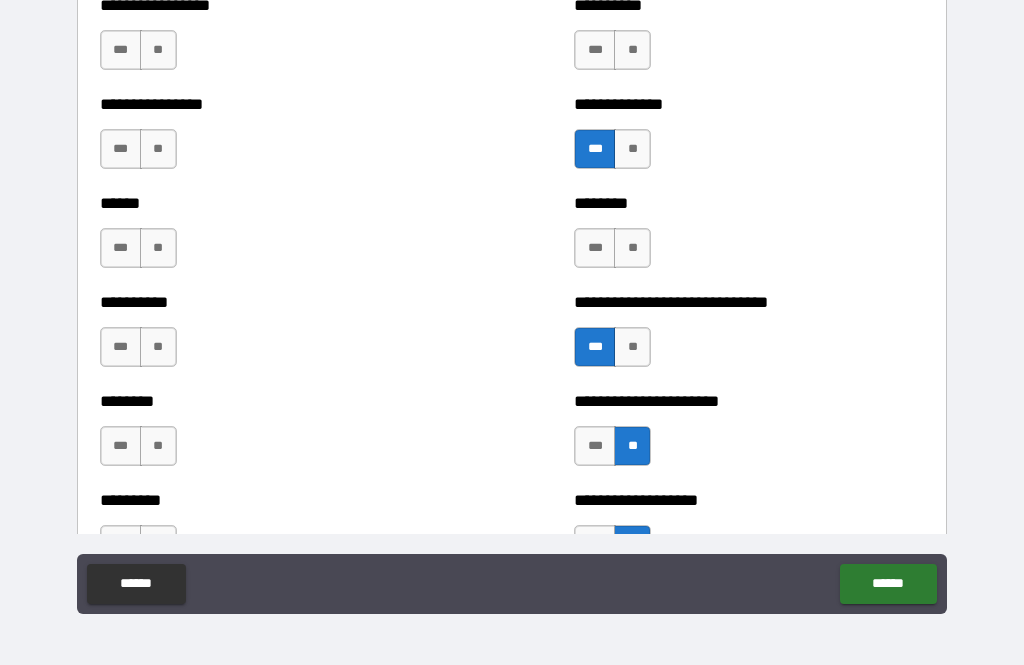 click on "**" at bounding box center [632, 248] 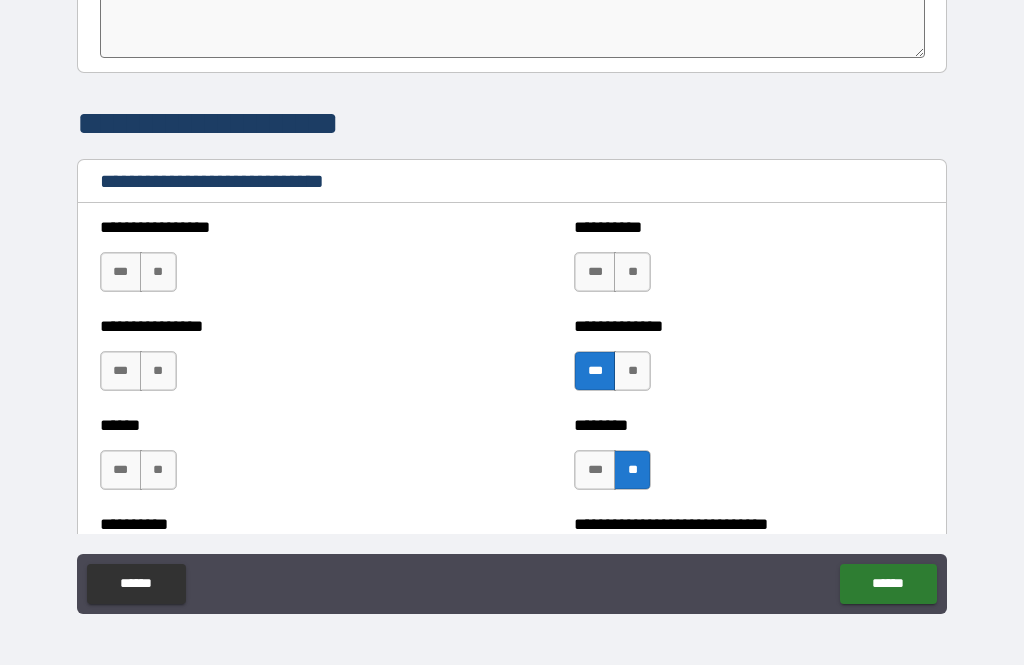 scroll, scrollTop: 6560, scrollLeft: 0, axis: vertical 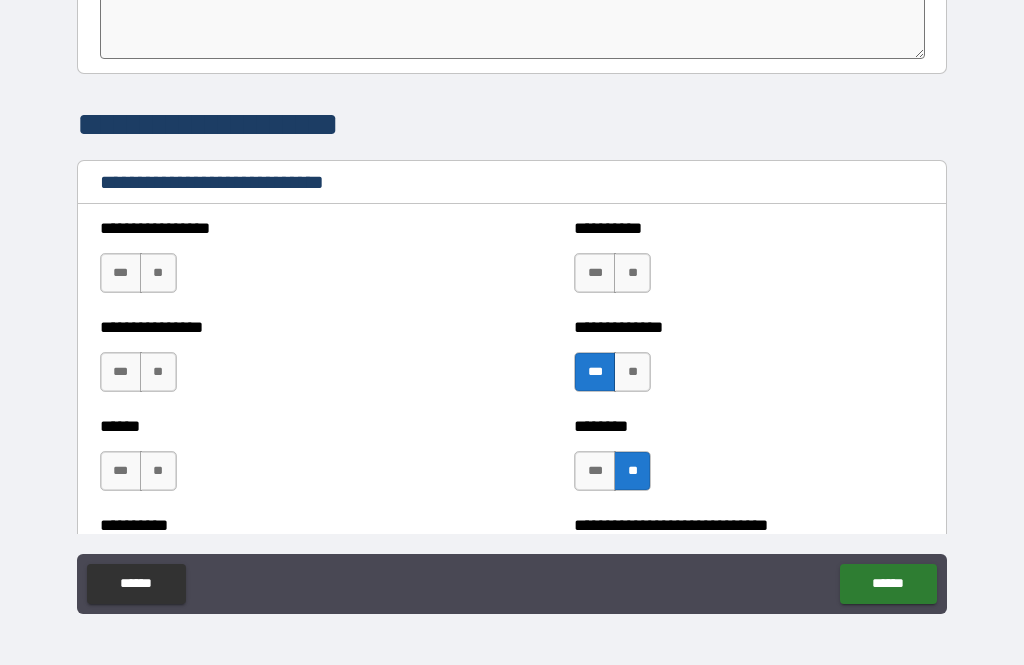 click on "**" at bounding box center (632, 273) 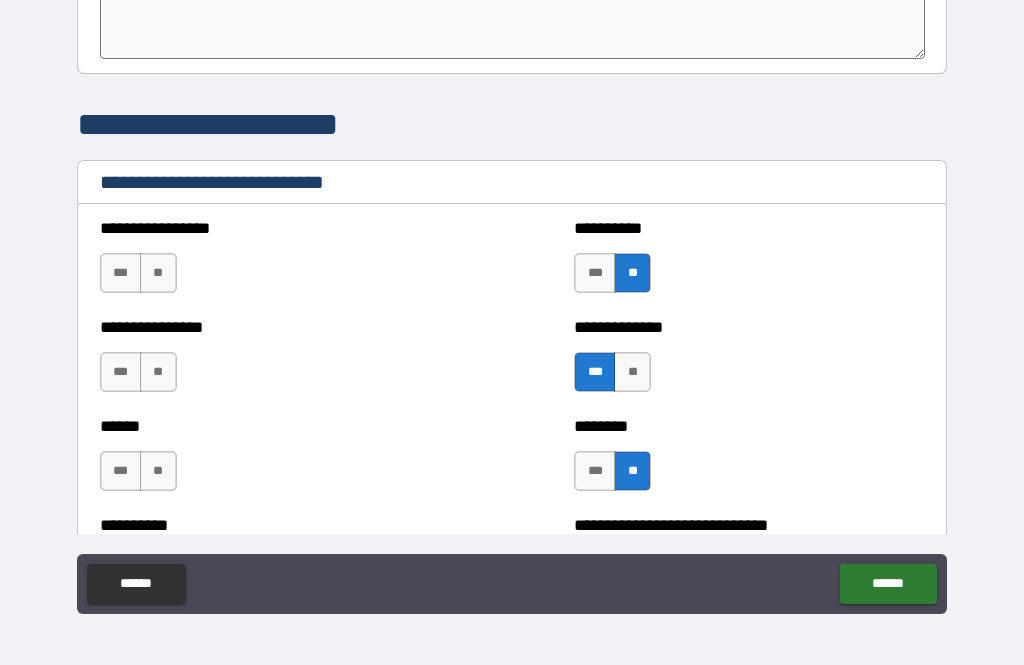 click on "**" at bounding box center (158, 273) 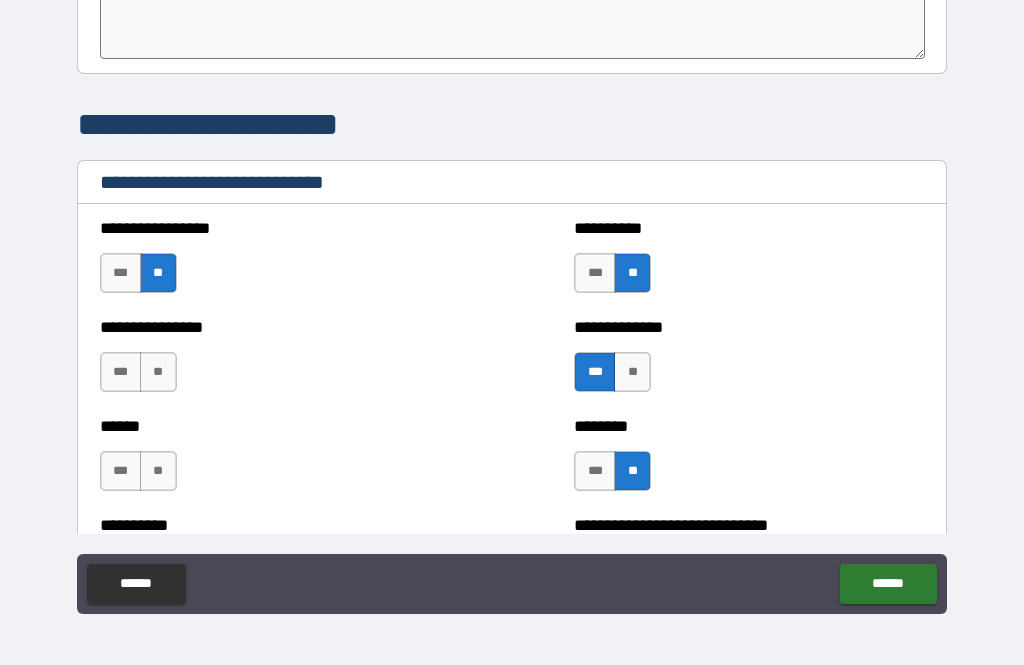 click on "**" at bounding box center [158, 372] 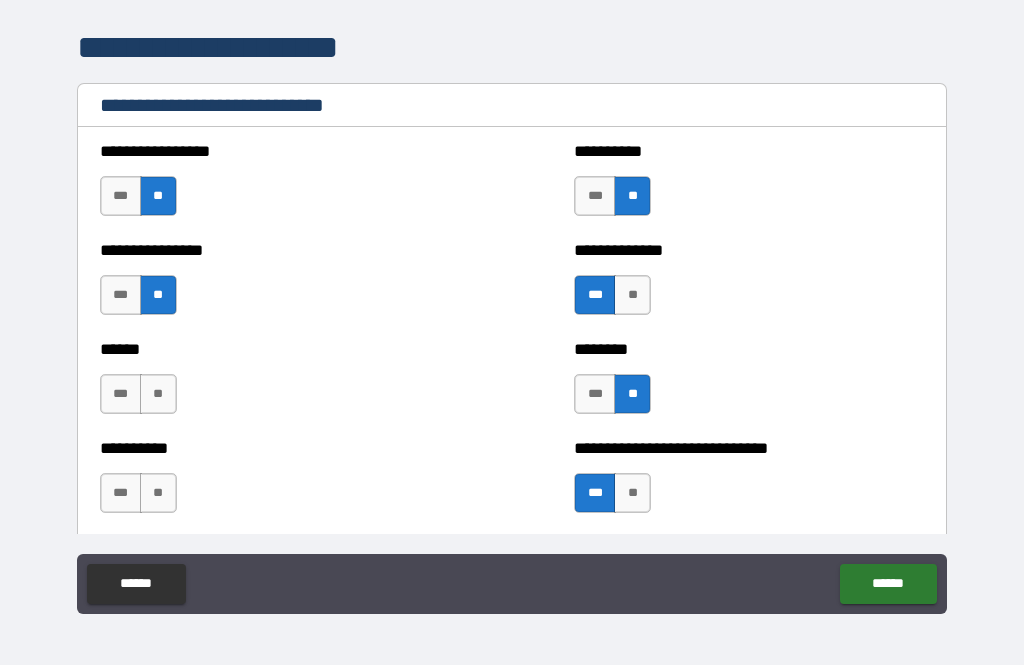 scroll, scrollTop: 6775, scrollLeft: 0, axis: vertical 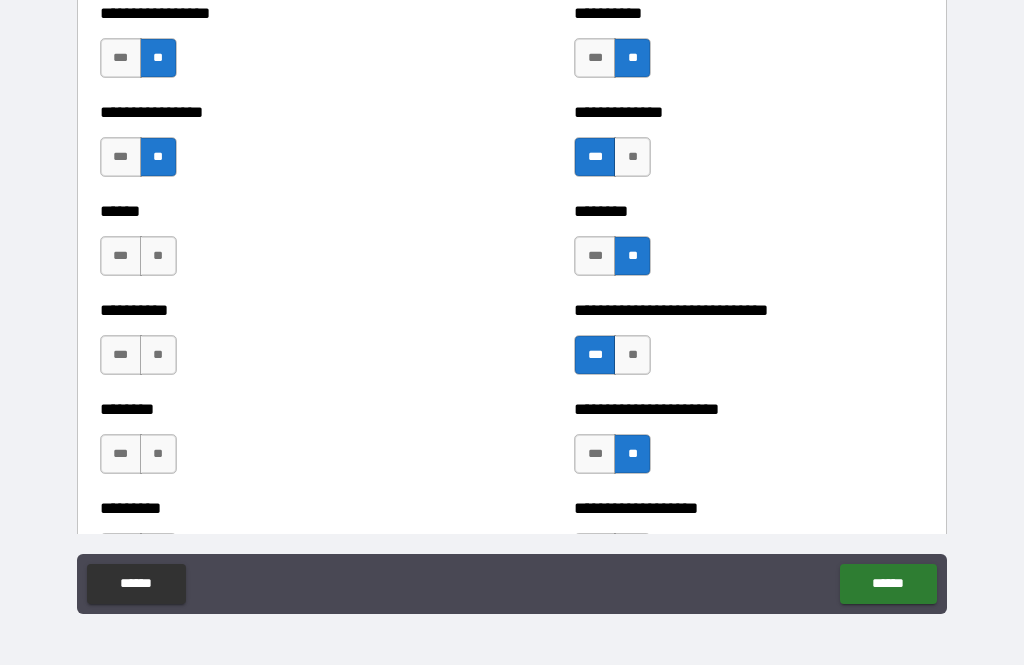 click on "**" at bounding box center [158, 256] 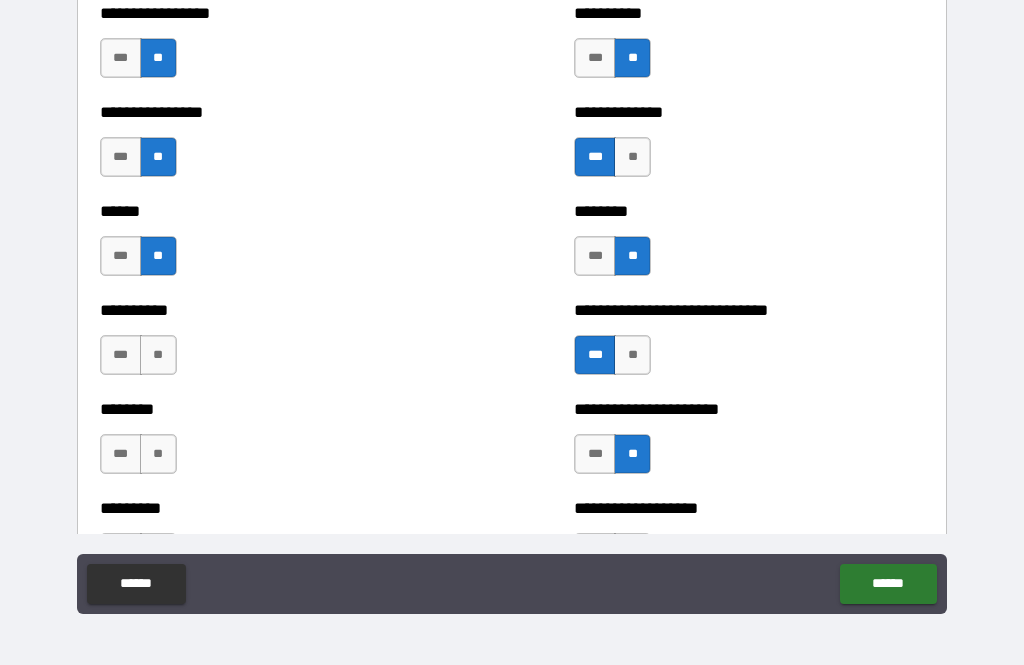 click on "**" at bounding box center [158, 355] 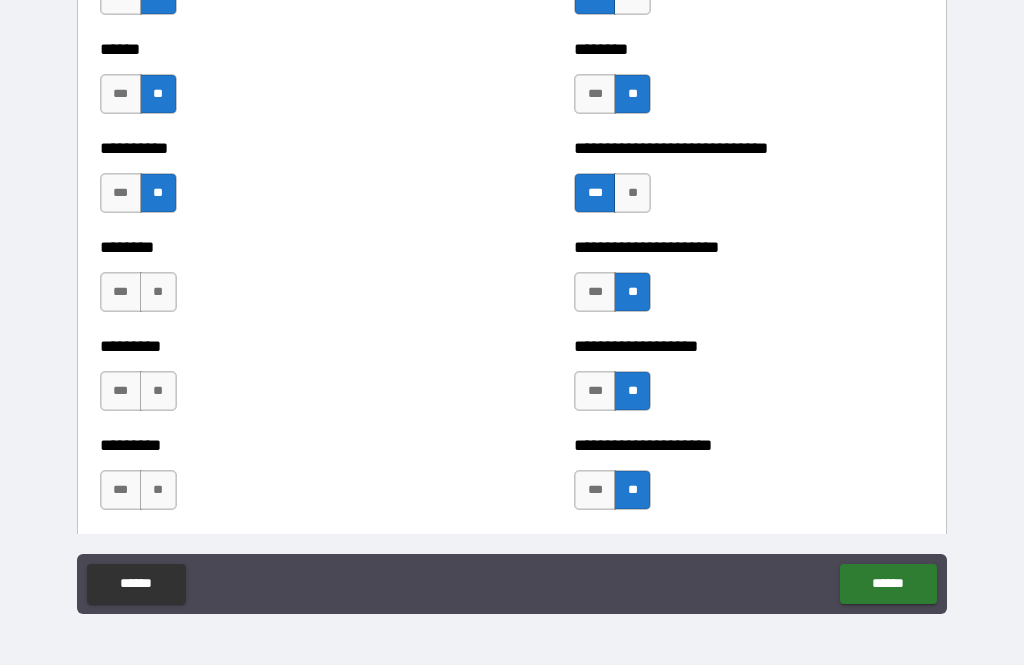 scroll, scrollTop: 6957, scrollLeft: 0, axis: vertical 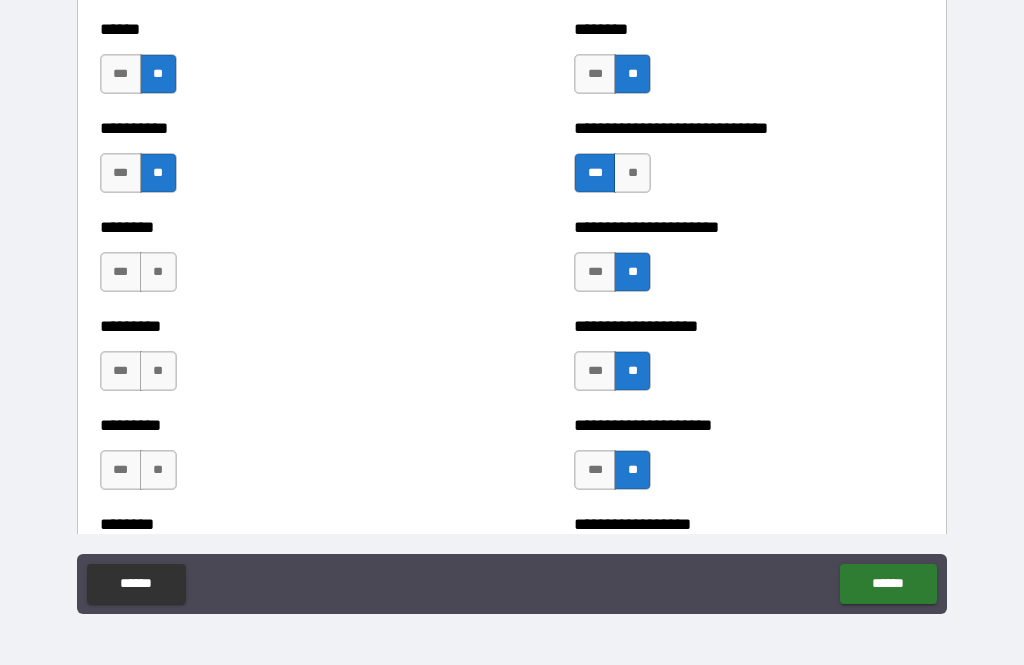 click on "**" at bounding box center [158, 272] 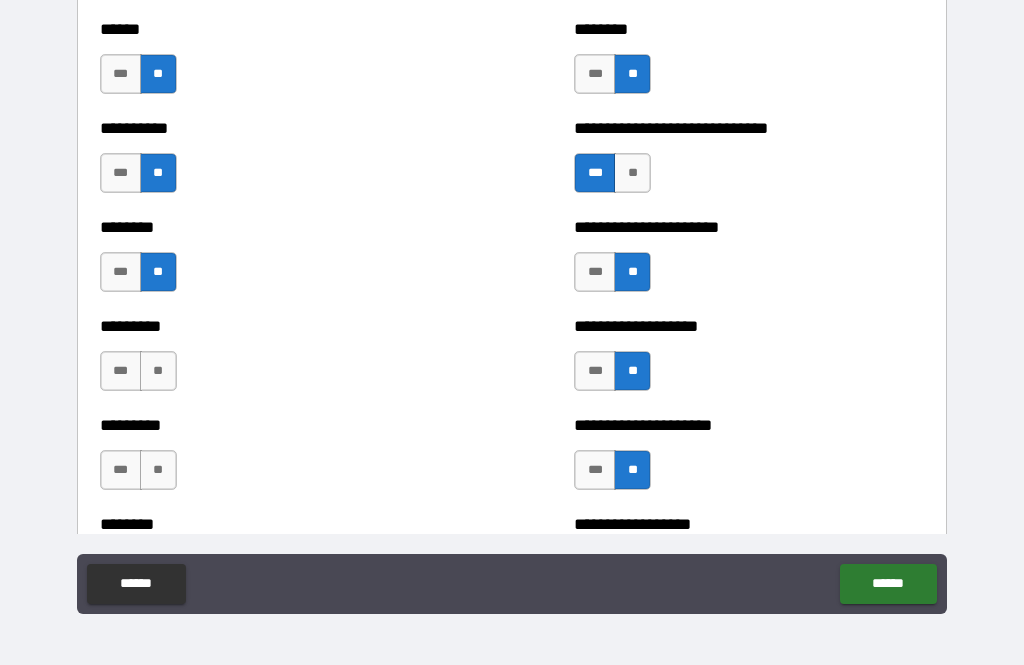 click on "**" at bounding box center (158, 371) 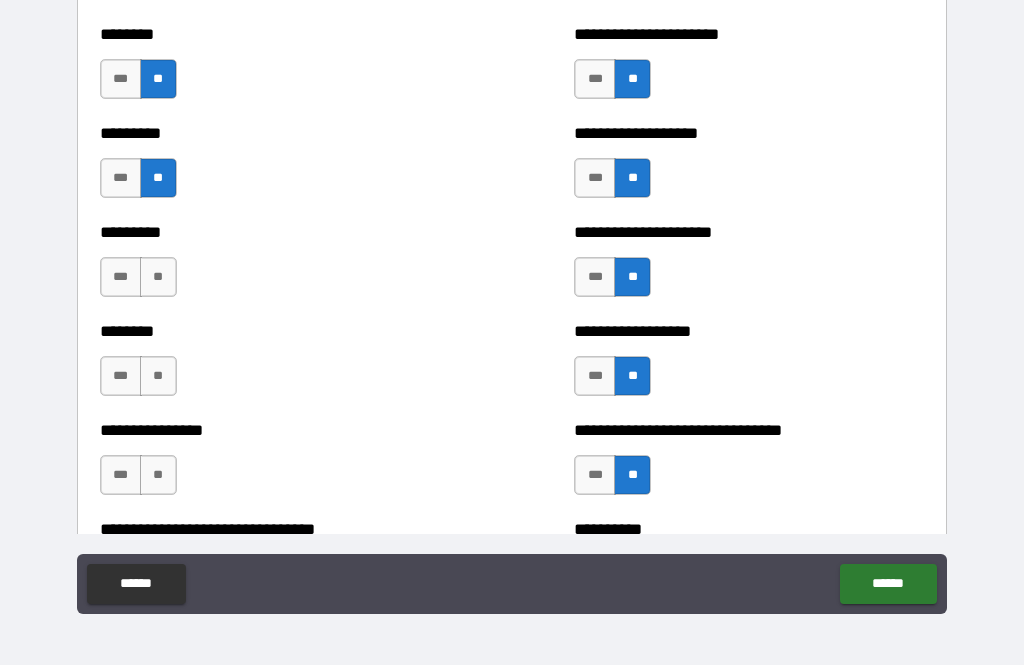 scroll, scrollTop: 7171, scrollLeft: 0, axis: vertical 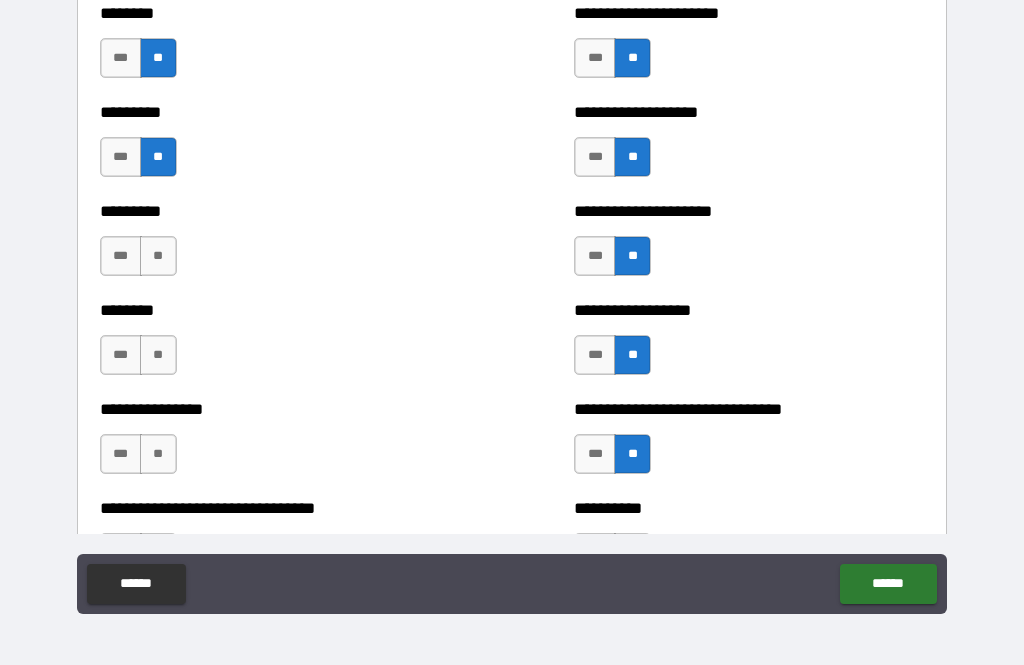 click on "**" at bounding box center (158, 256) 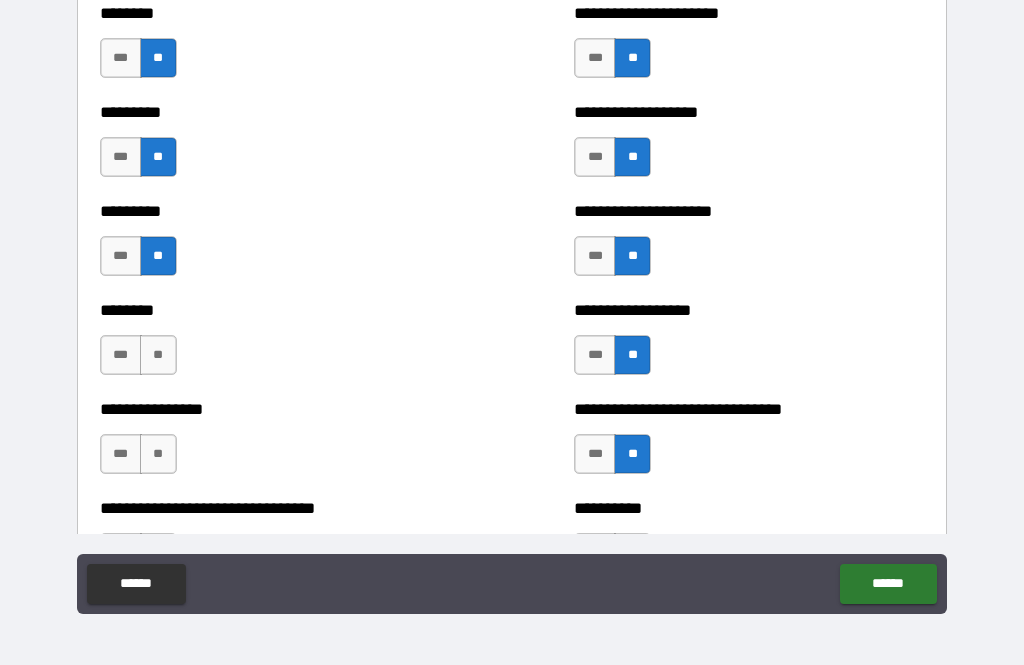 click on "**" at bounding box center [158, 355] 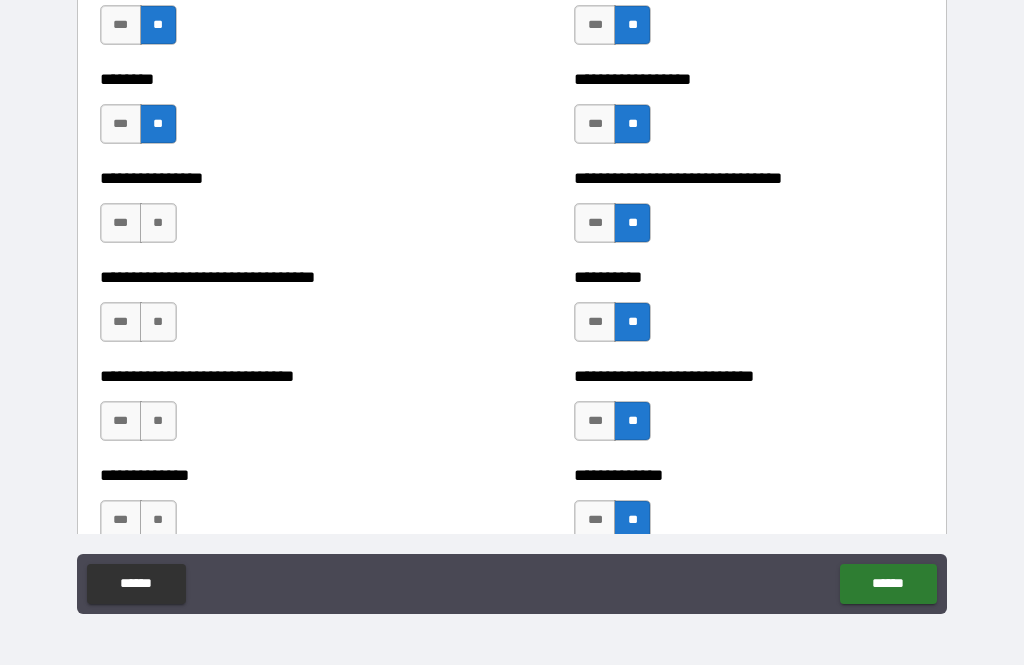 scroll, scrollTop: 7400, scrollLeft: 0, axis: vertical 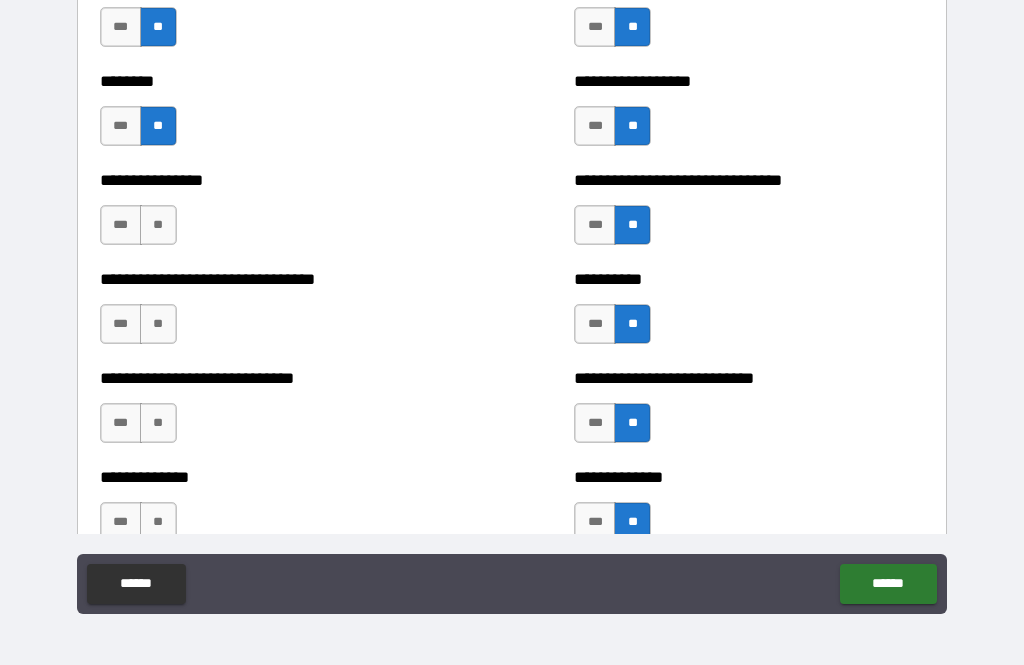 click on "**" at bounding box center [158, 225] 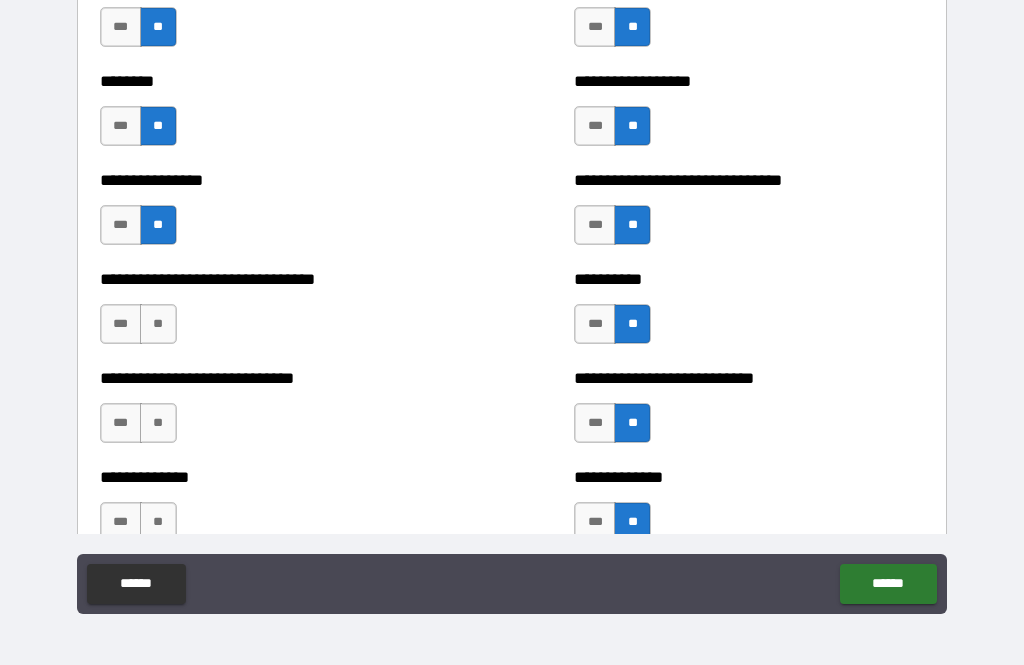 click on "**" at bounding box center [158, 324] 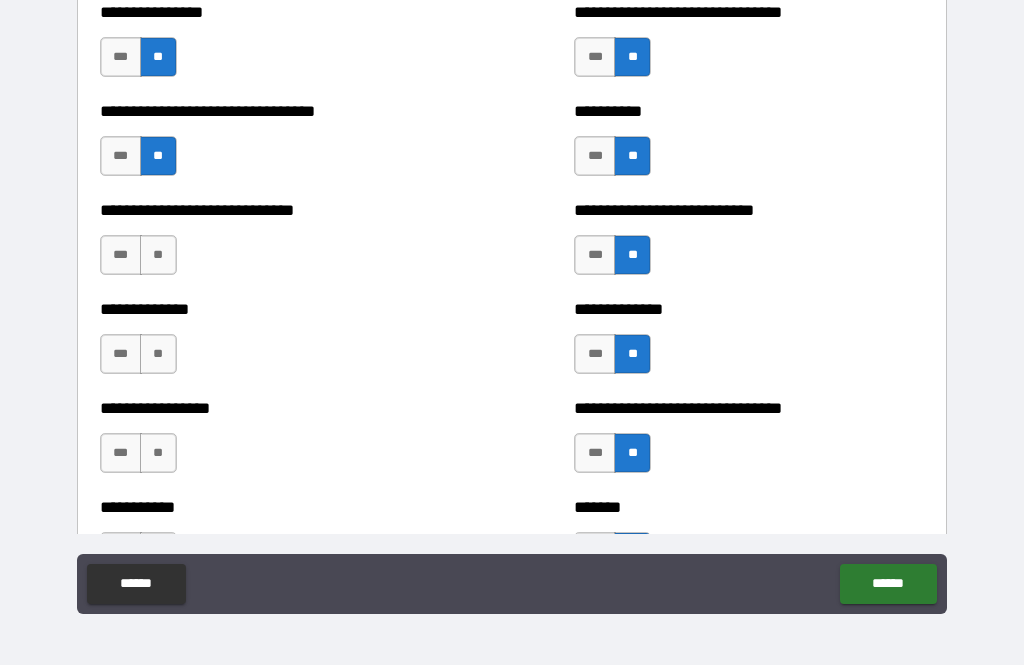 scroll, scrollTop: 7570, scrollLeft: 0, axis: vertical 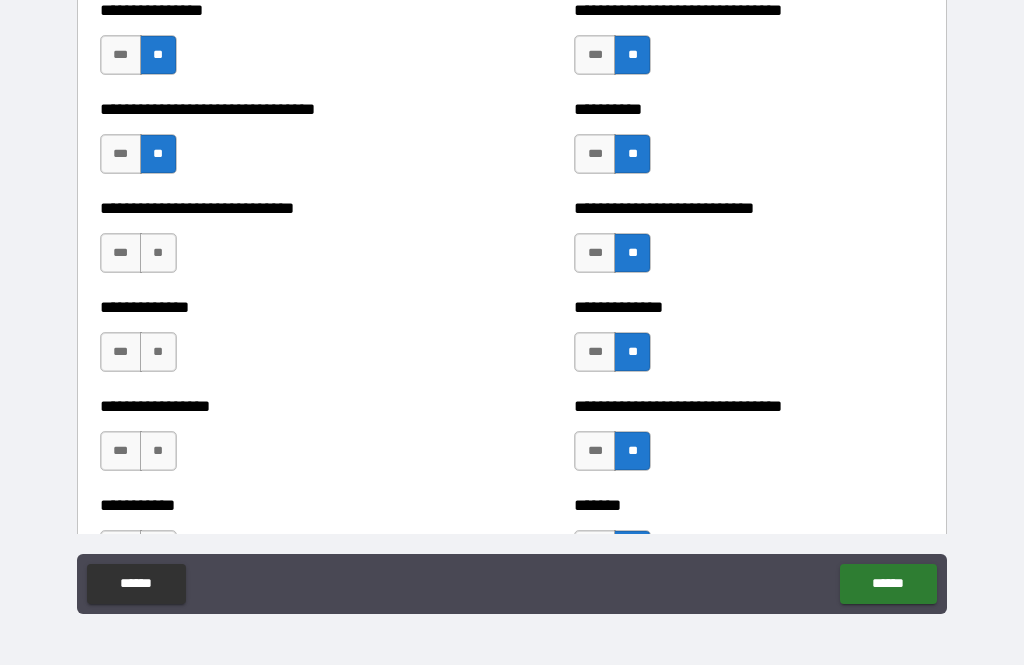 click on "**" at bounding box center [158, 253] 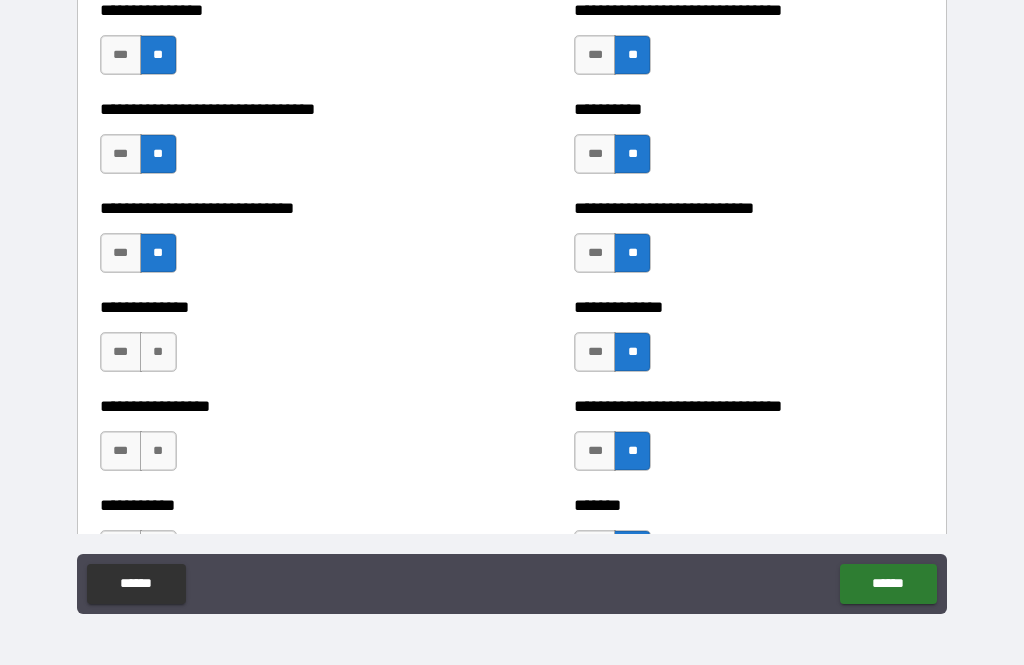 click on "**" at bounding box center [158, 352] 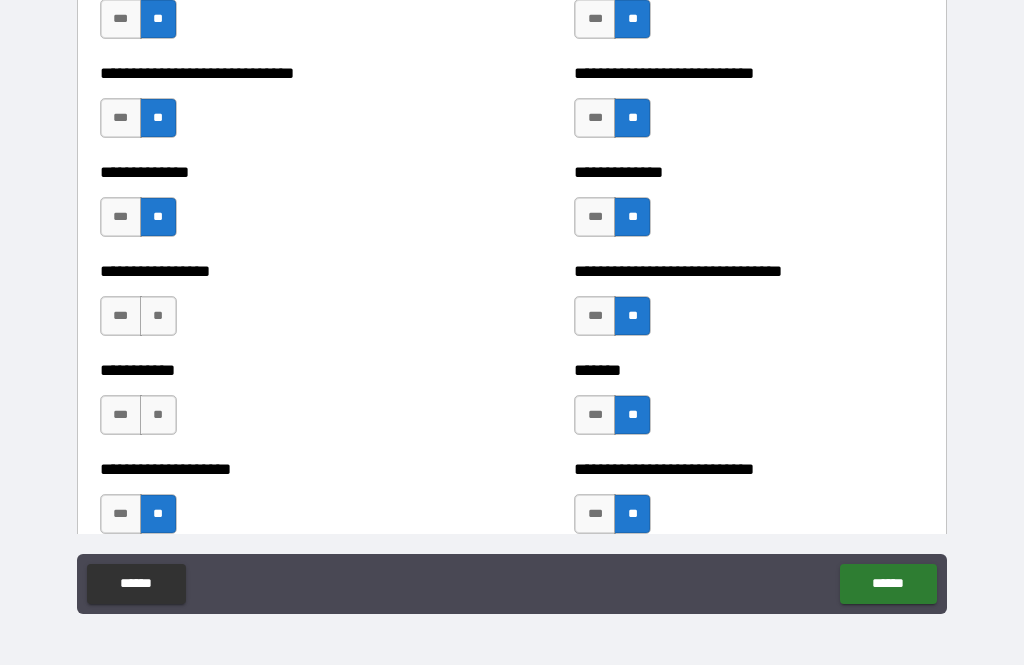 scroll, scrollTop: 7709, scrollLeft: 0, axis: vertical 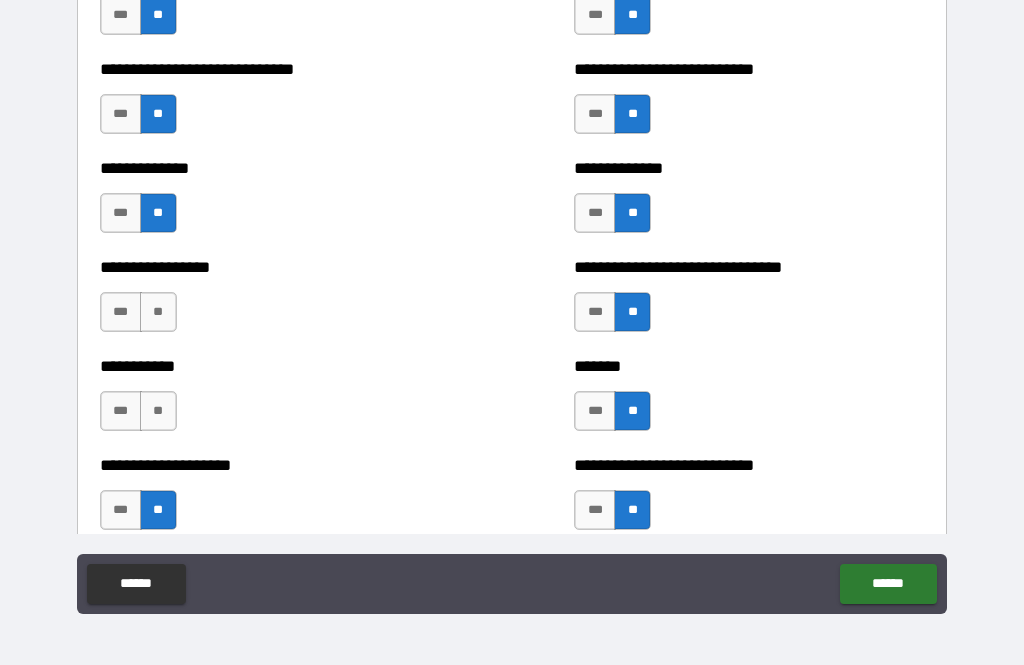 click on "**" at bounding box center [158, 312] 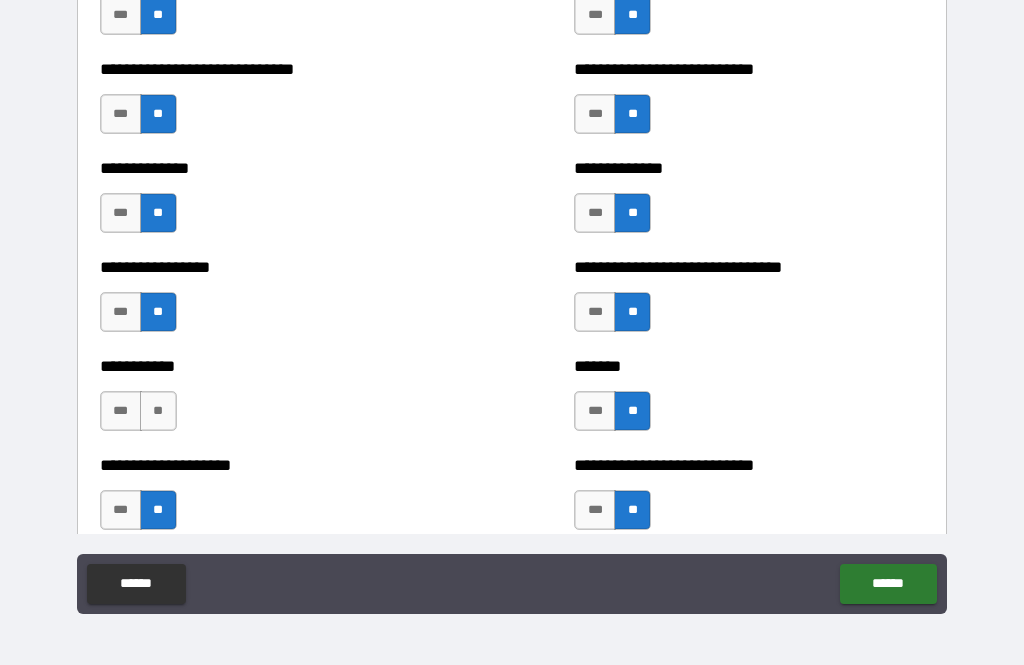 click on "**" at bounding box center [158, 411] 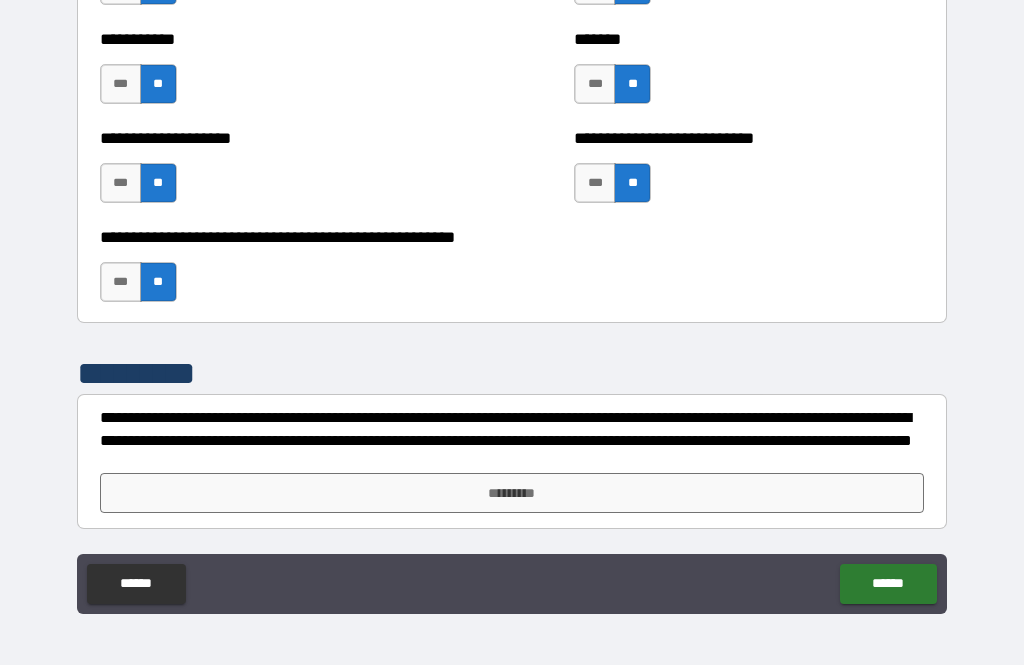 scroll, scrollTop: 8036, scrollLeft: 0, axis: vertical 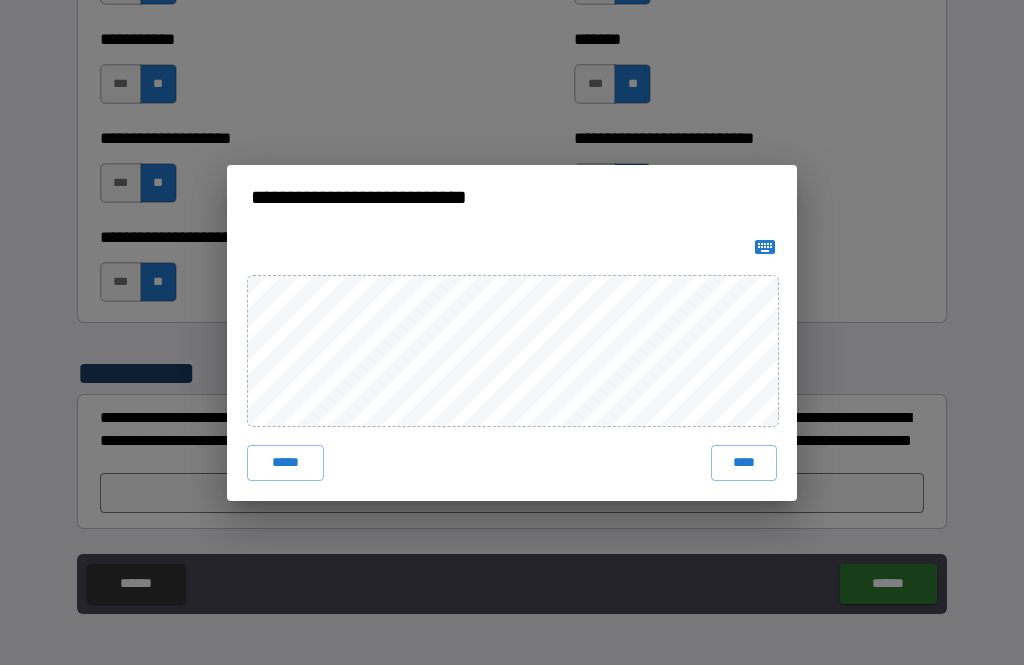 click on "****" at bounding box center (744, 463) 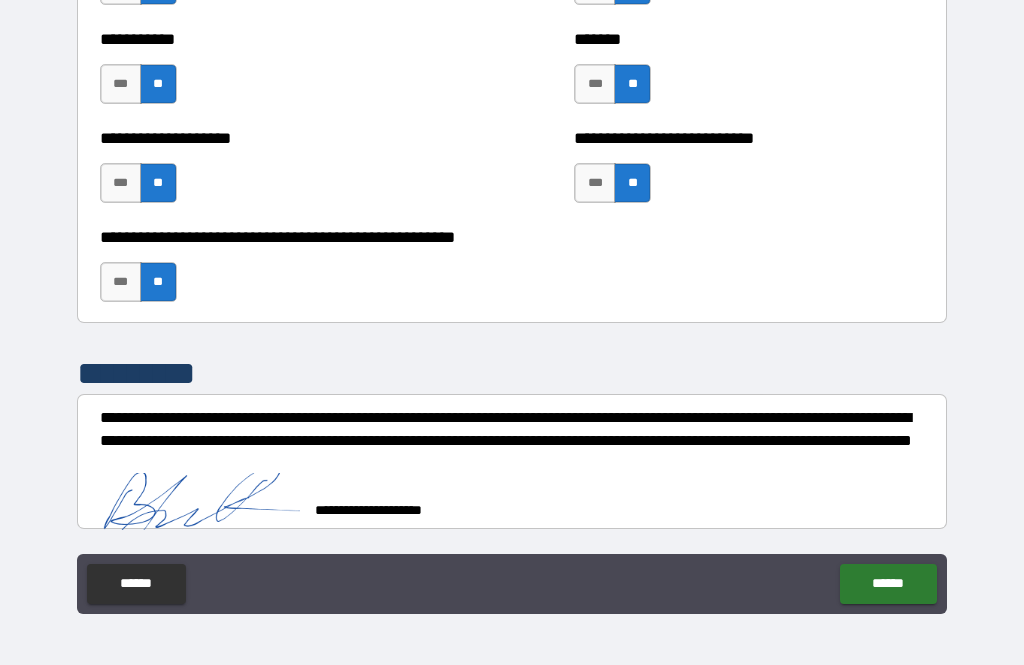 scroll, scrollTop: 8026, scrollLeft: 0, axis: vertical 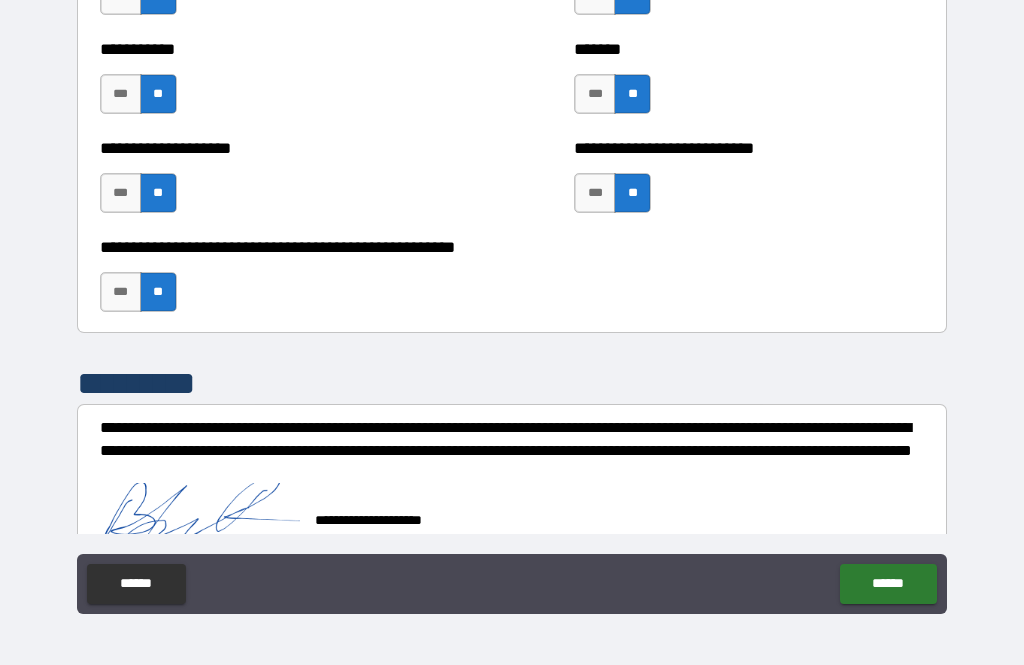 click on "******" at bounding box center (888, 584) 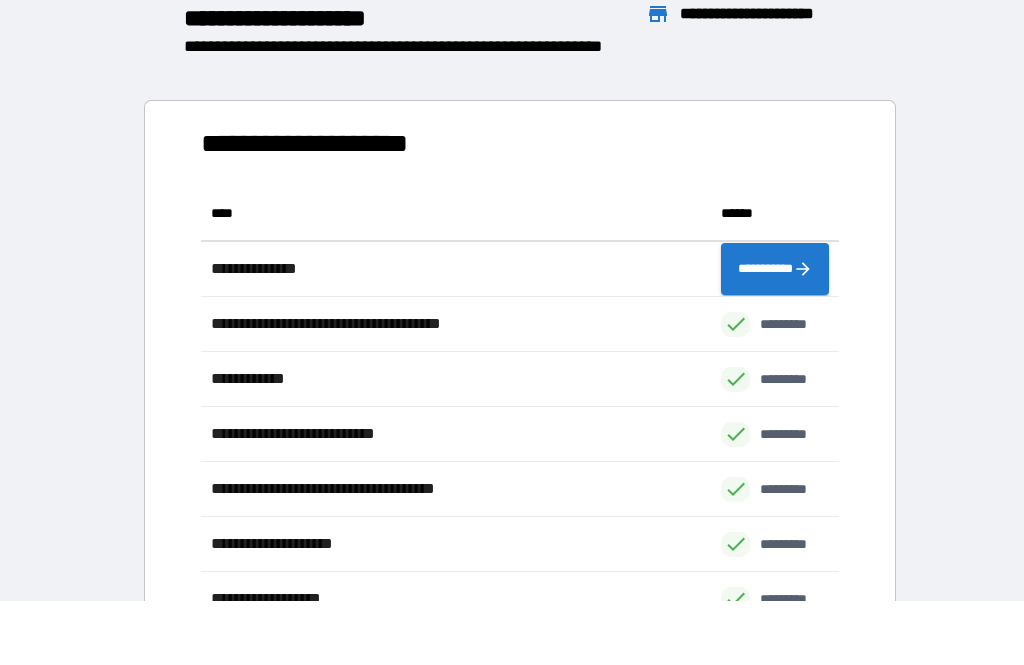 scroll, scrollTop: 1, scrollLeft: 1, axis: both 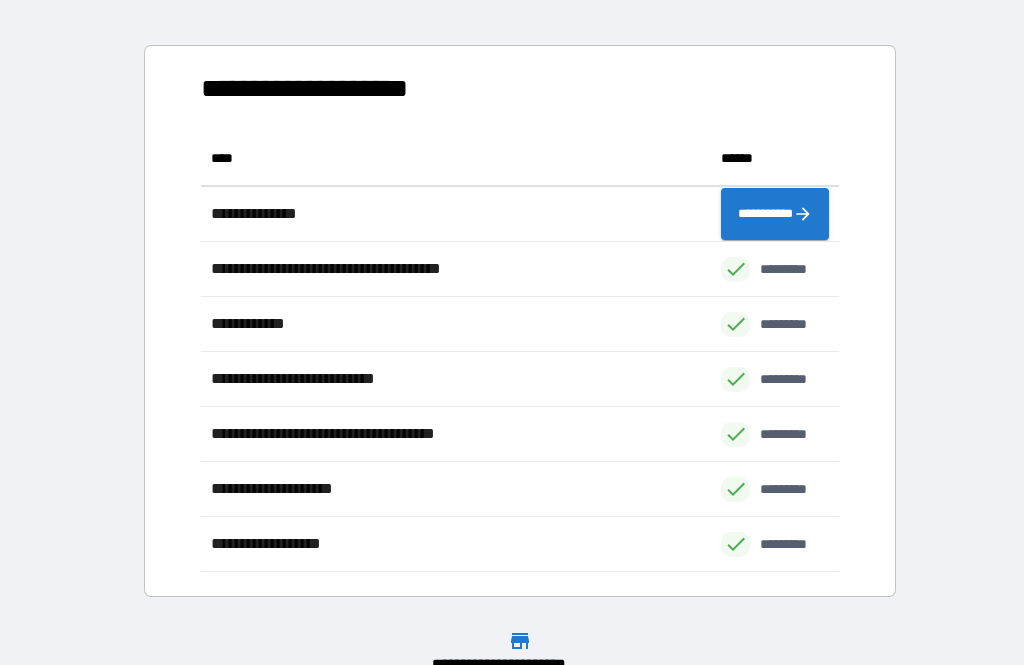 click on "**********" at bounding box center (512, 304) 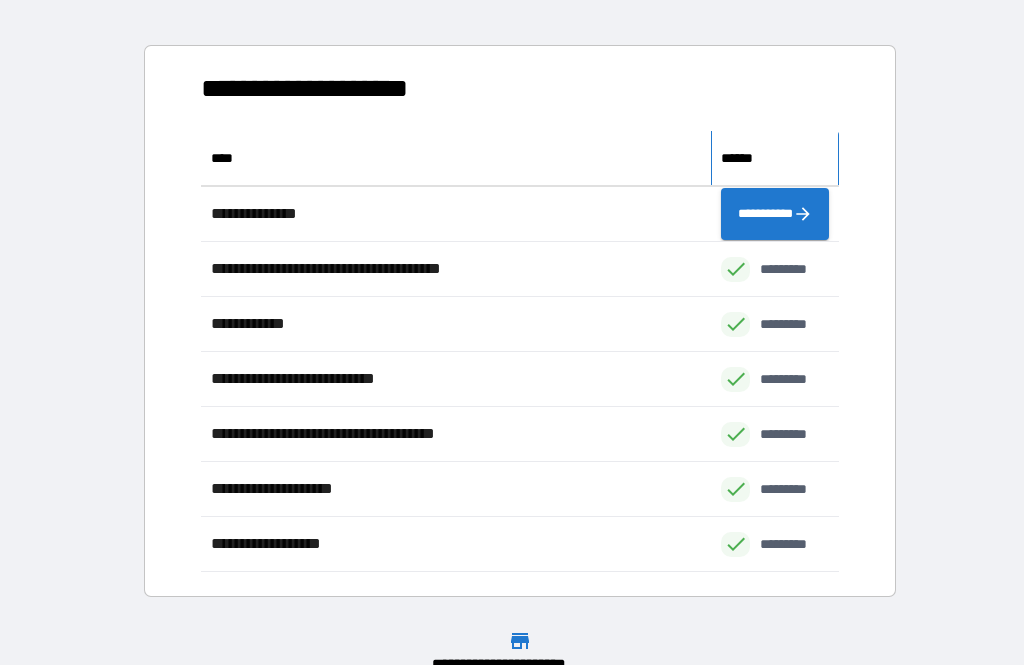 click on "******" at bounding box center [775, 158] 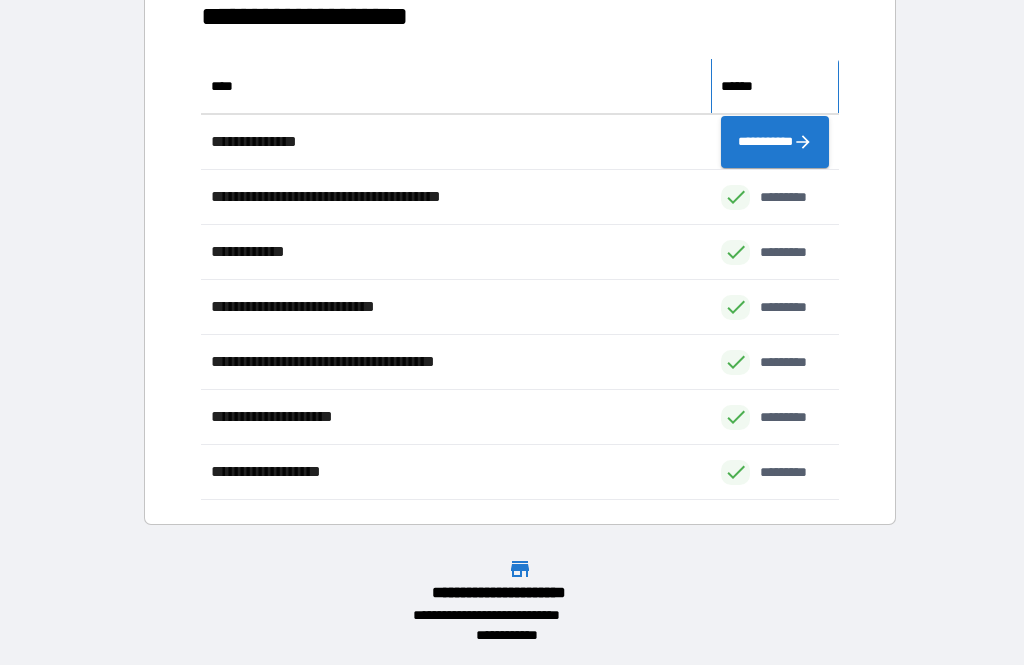 scroll, scrollTop: 127, scrollLeft: 0, axis: vertical 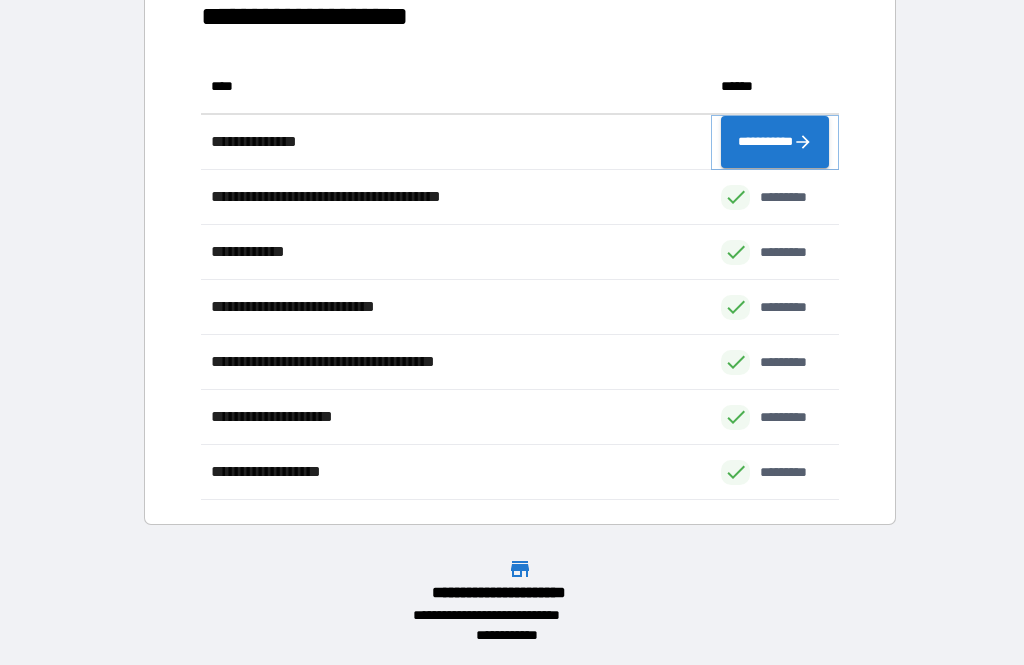 click on "**********" at bounding box center [775, 142] 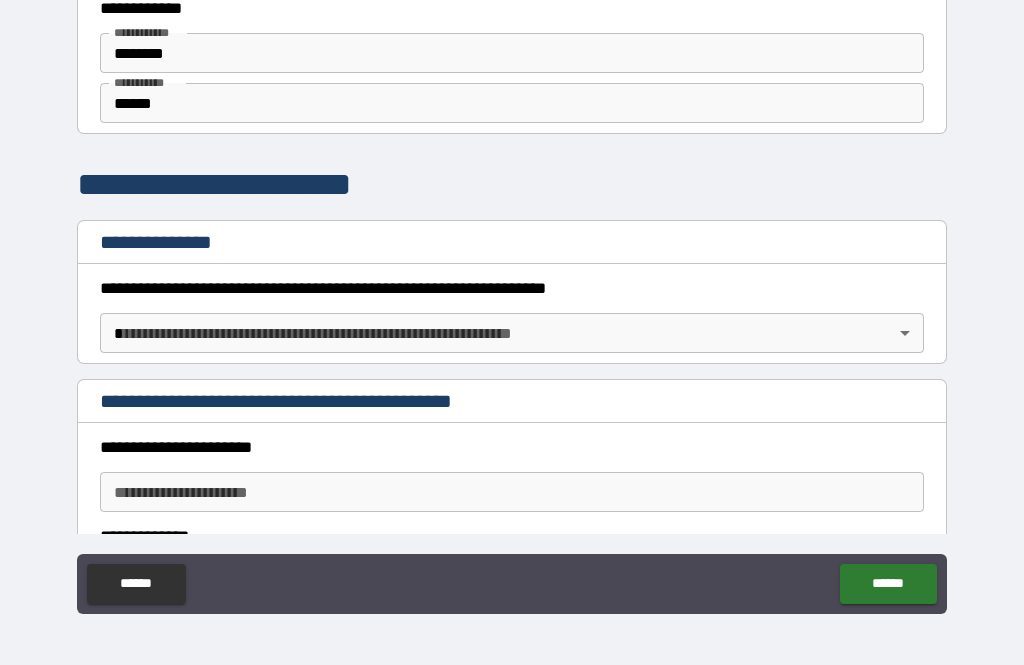 scroll, scrollTop: 51, scrollLeft: 0, axis: vertical 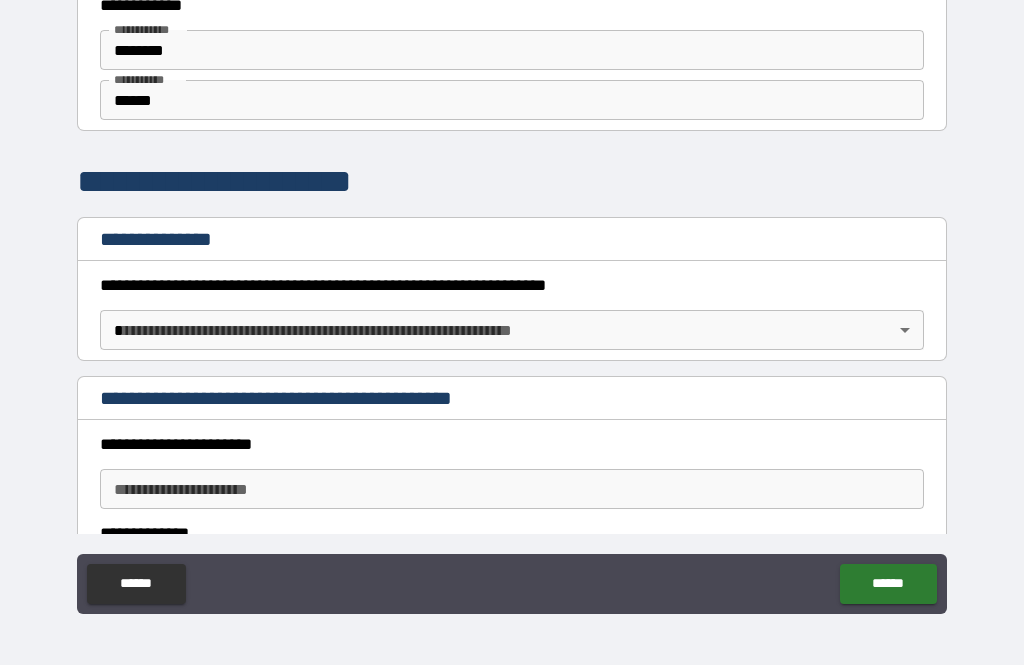click on "**********" at bounding box center [512, 285] 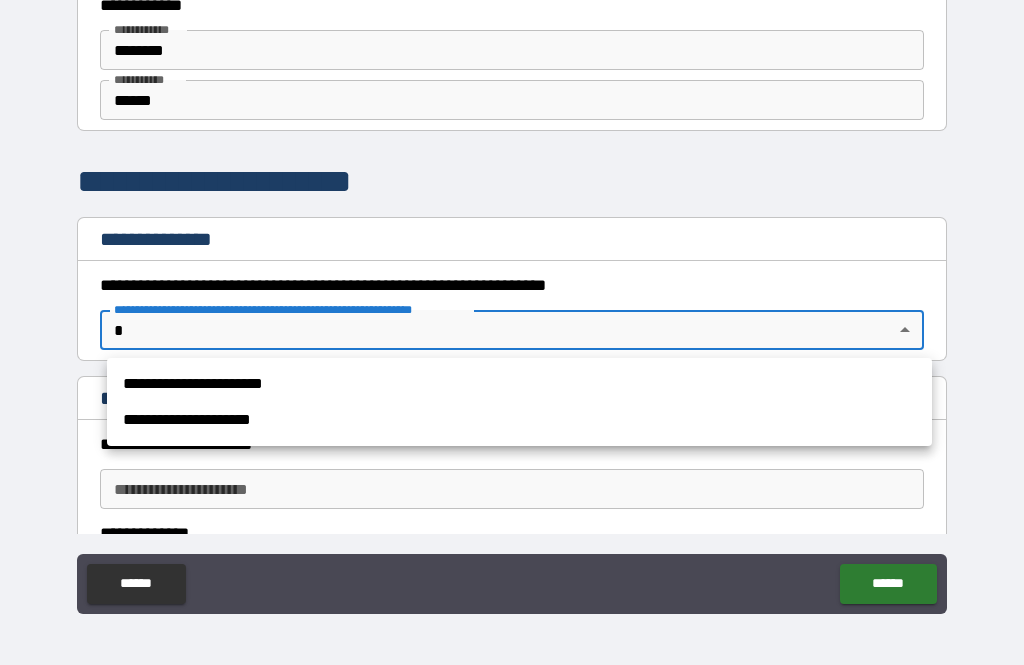 click on "**********" at bounding box center [519, 384] 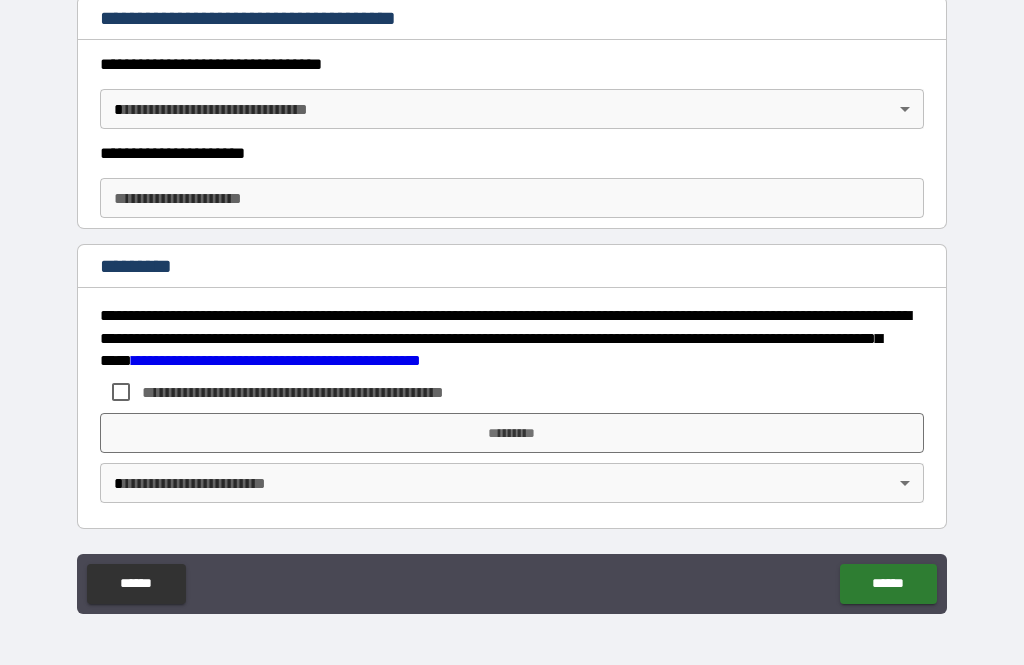 scroll, scrollTop: 2878, scrollLeft: 0, axis: vertical 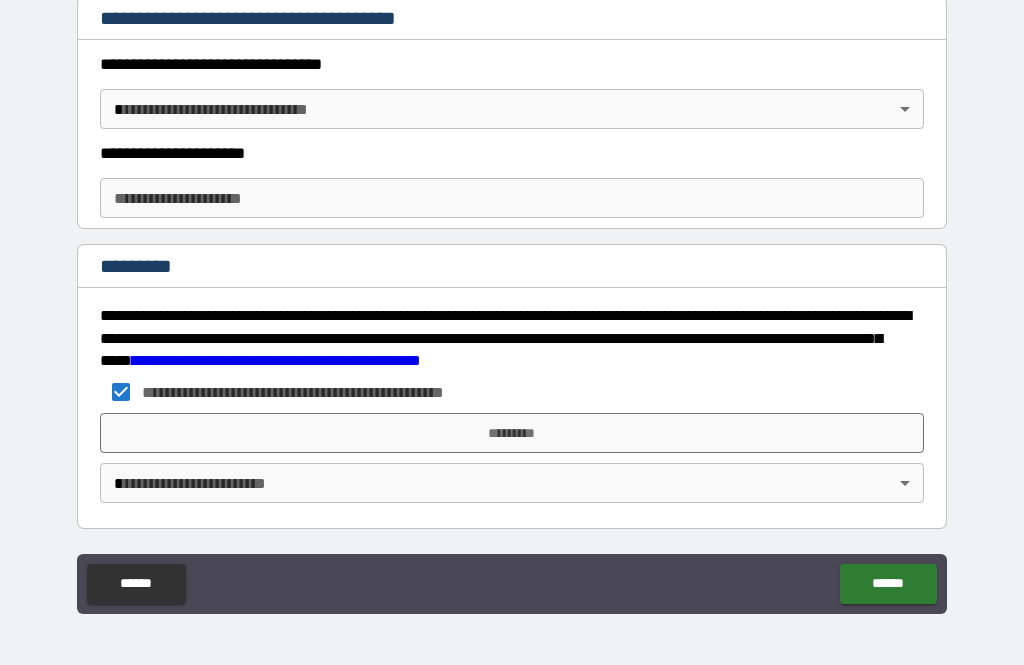 click on "*********" at bounding box center (512, 433) 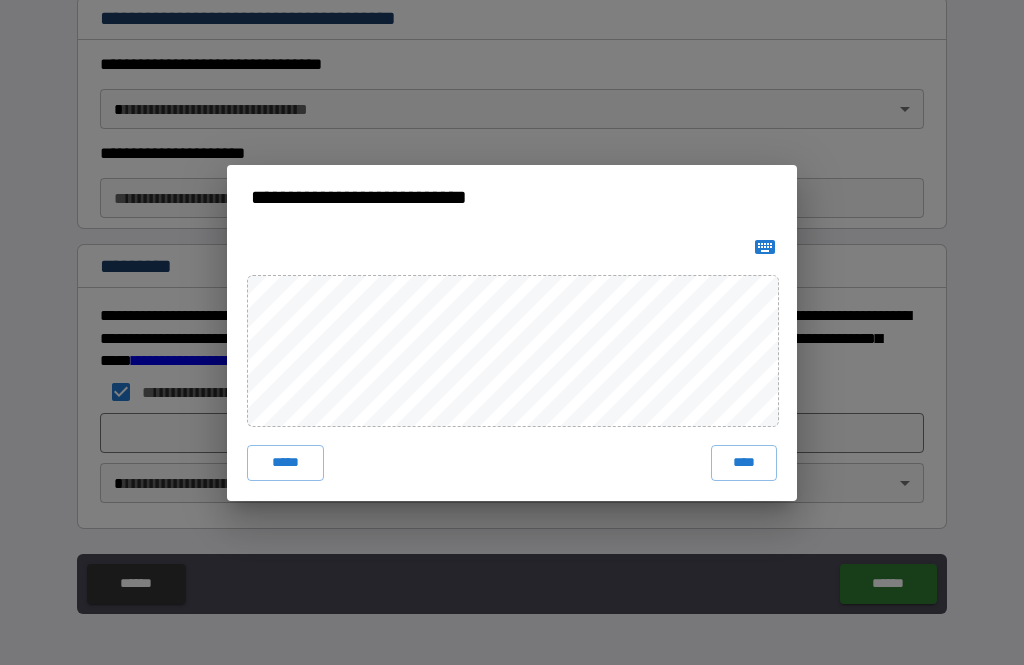 click on "****" at bounding box center [744, 463] 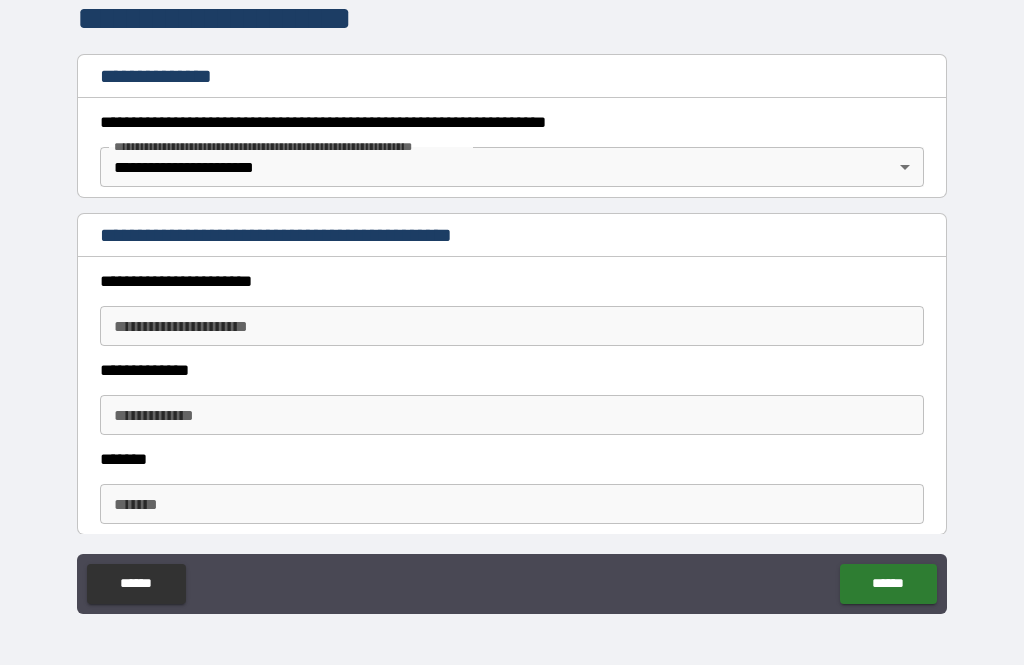 scroll, scrollTop: 214, scrollLeft: 0, axis: vertical 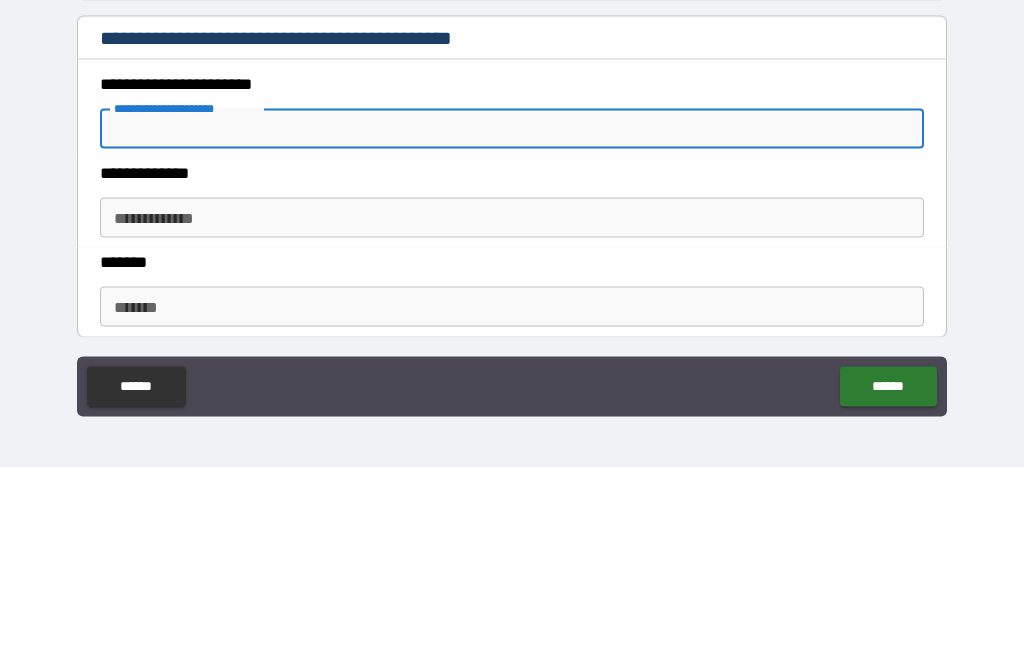 click on "**********" at bounding box center (512, 303) 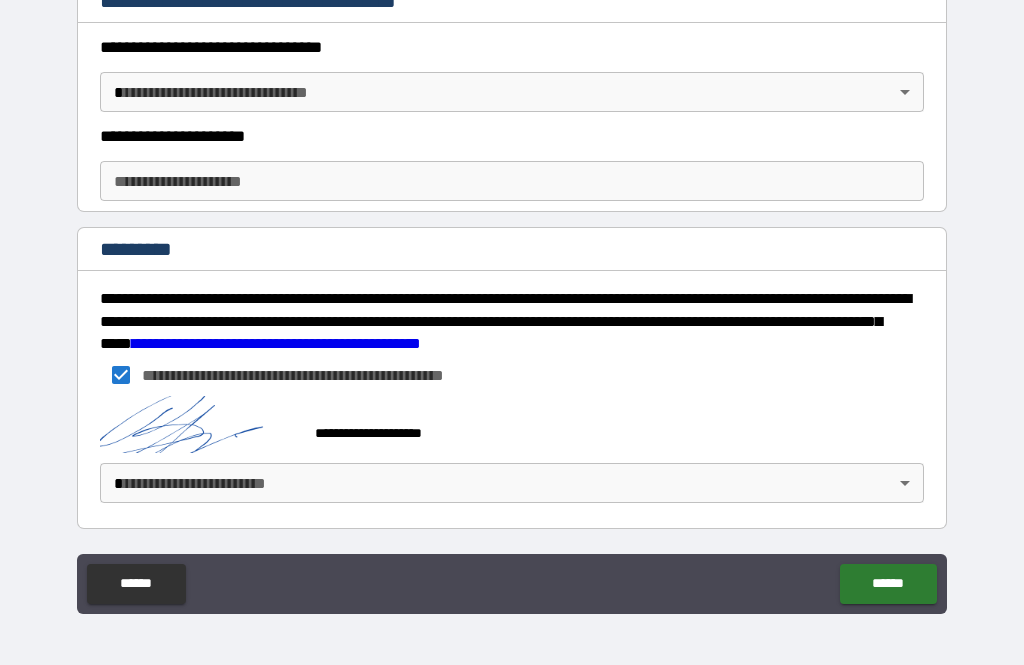 click on "******" 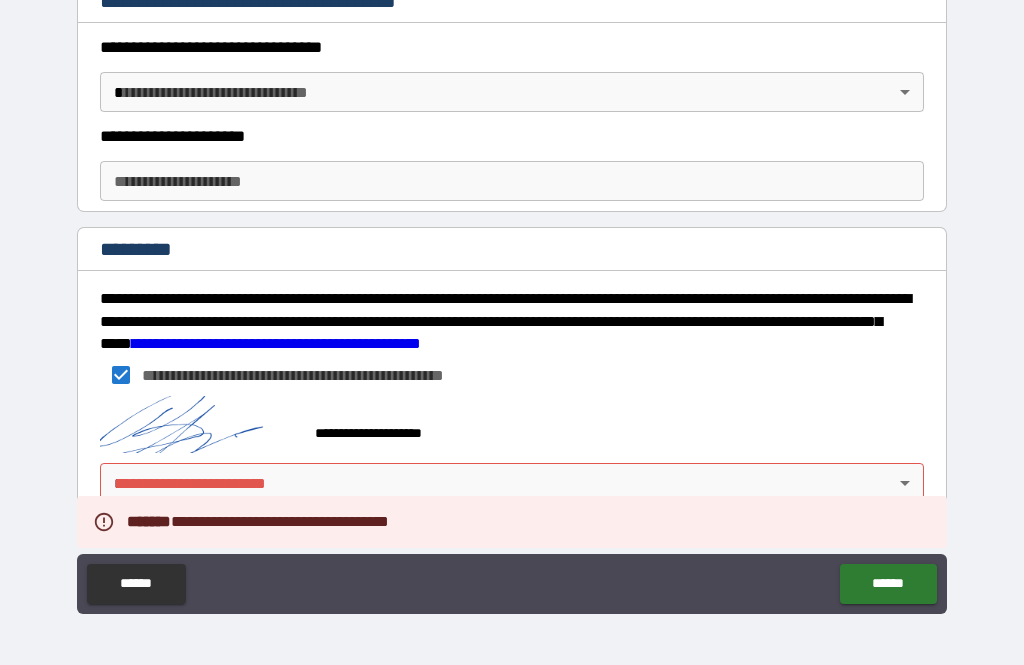 scroll, scrollTop: 2895, scrollLeft: 0, axis: vertical 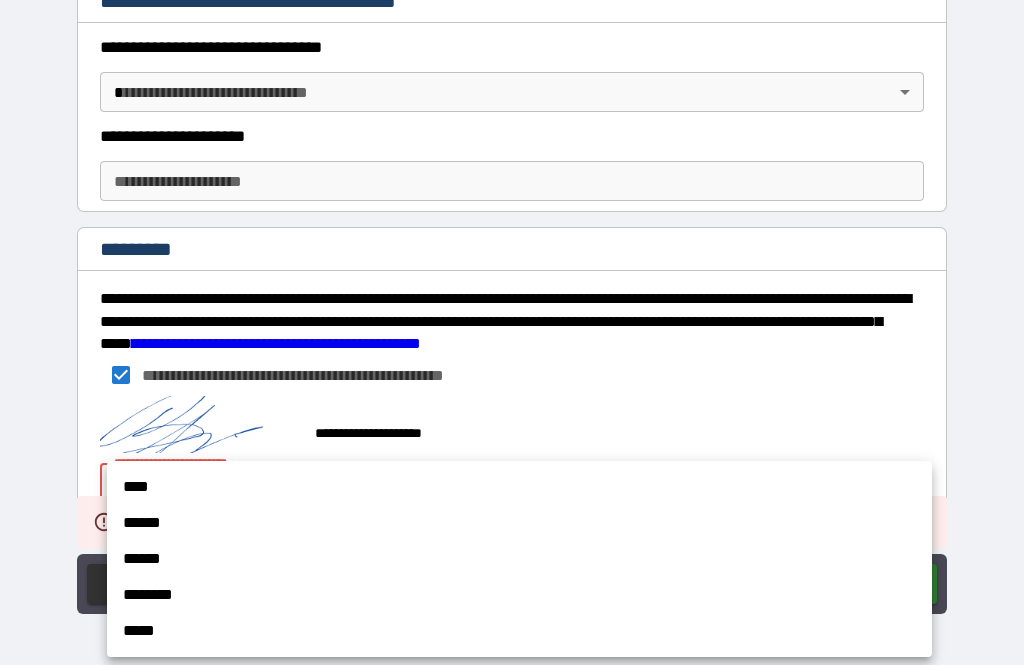 click on "******" at bounding box center (519, 523) 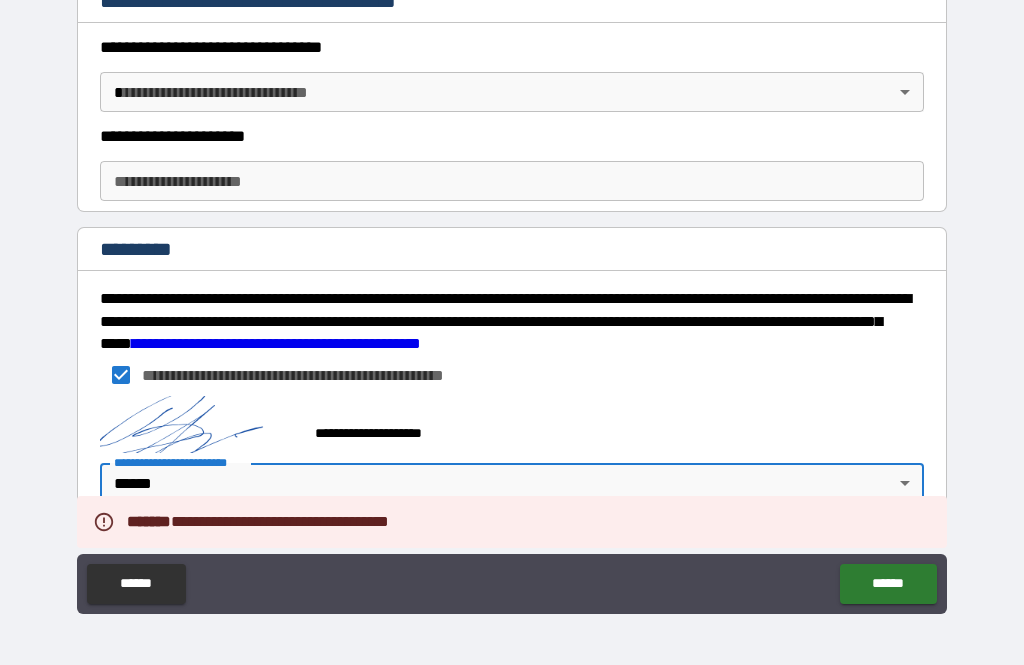click on "******" at bounding box center (888, 584) 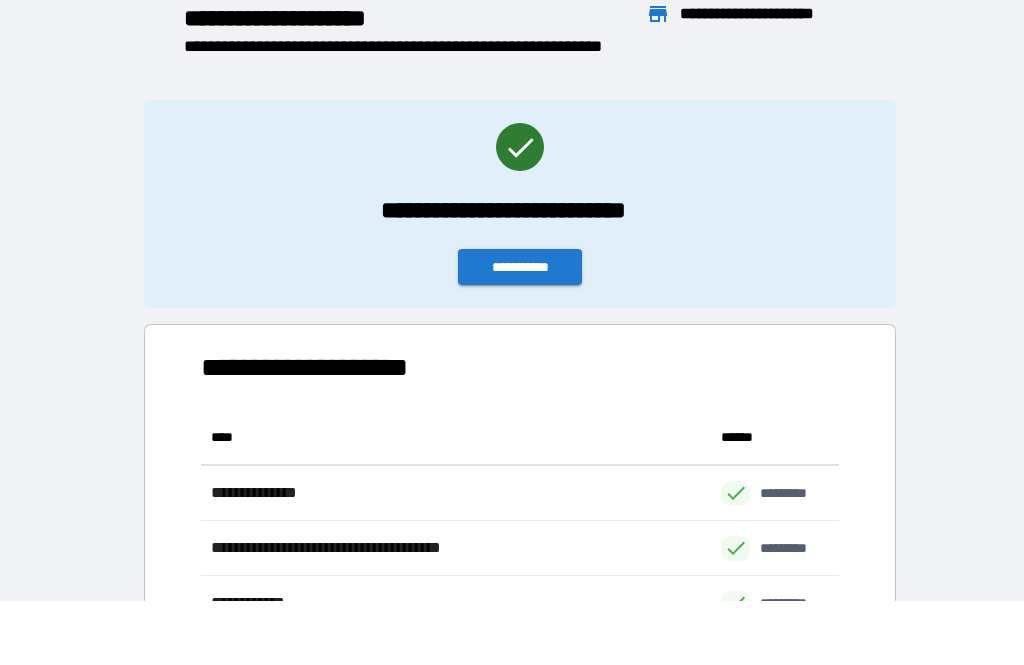 scroll, scrollTop: 1, scrollLeft: 1, axis: both 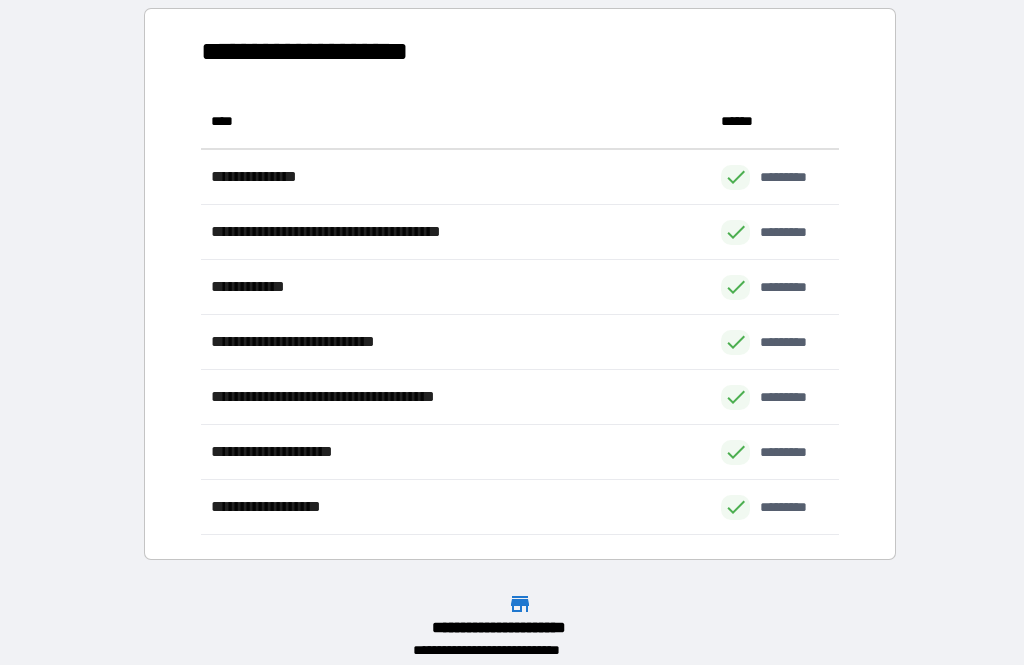 click on "**********" at bounding box center [520, 636] 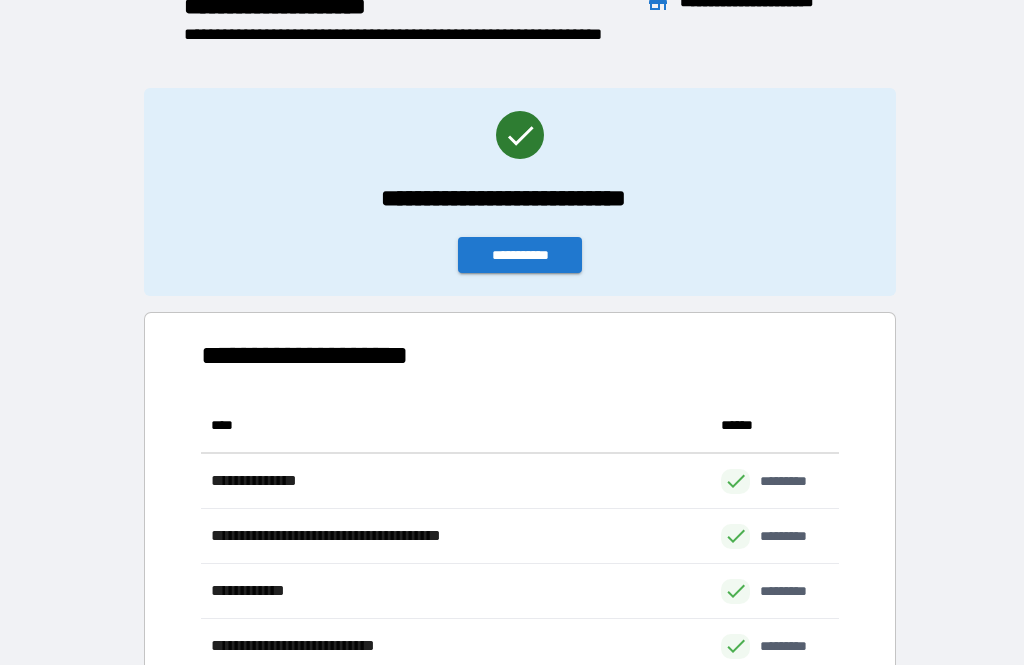 scroll, scrollTop: 16, scrollLeft: 0, axis: vertical 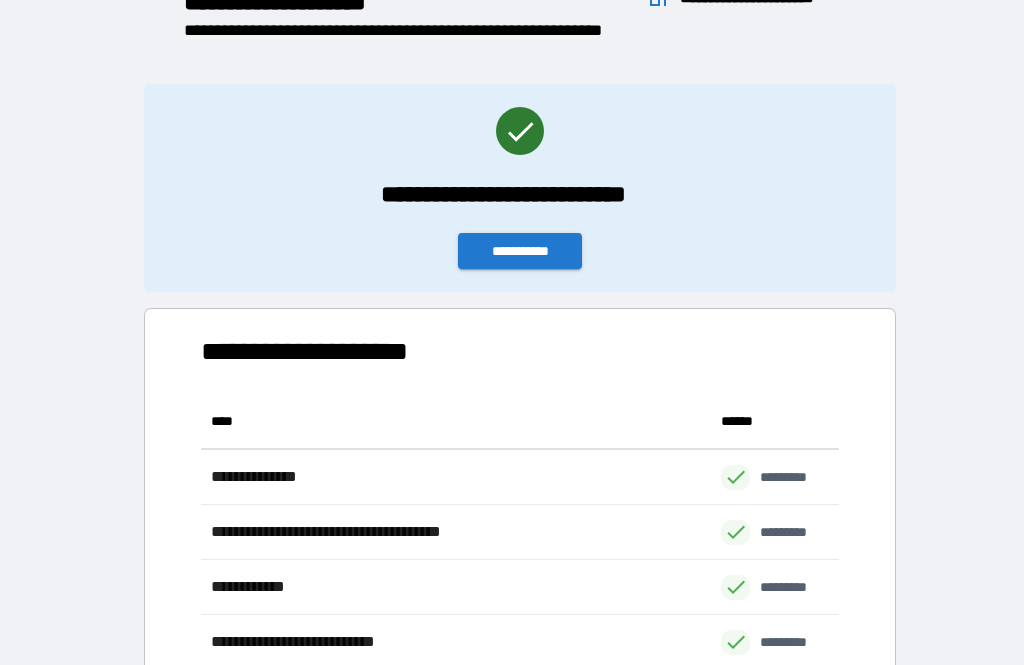 click on "**********" at bounding box center (520, 251) 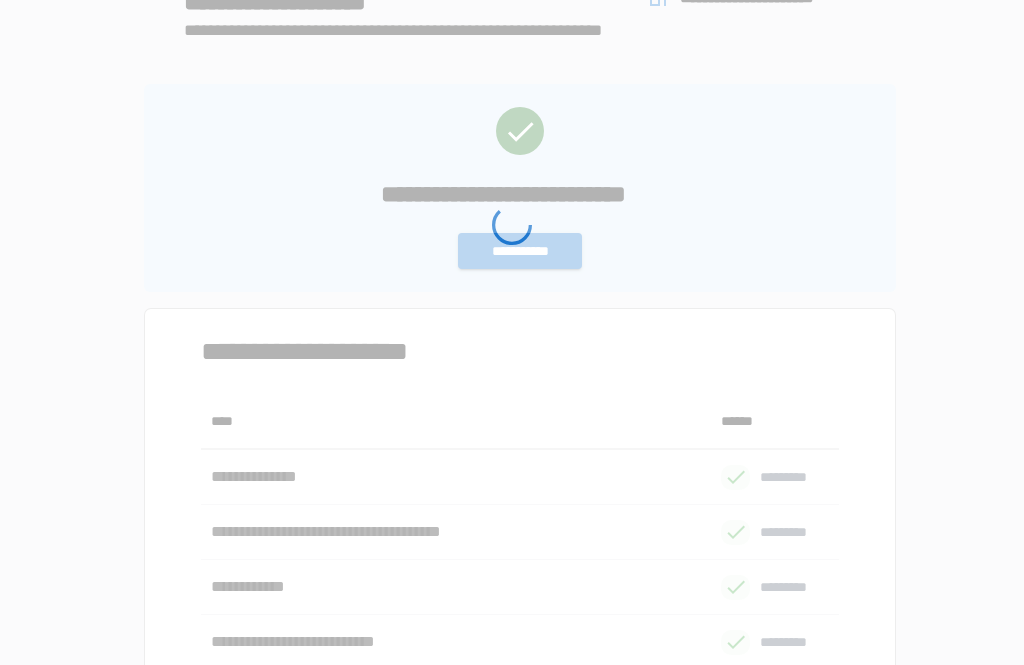 scroll, scrollTop: 0, scrollLeft: 0, axis: both 